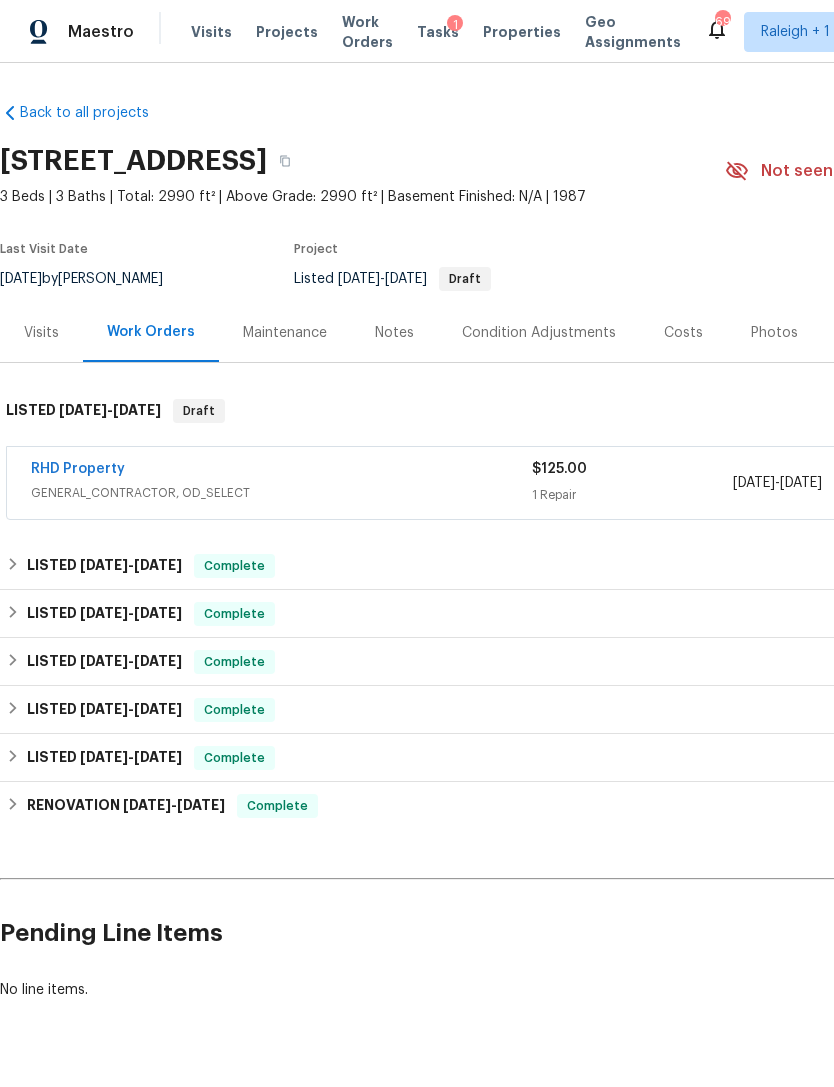 scroll, scrollTop: 0, scrollLeft: 0, axis: both 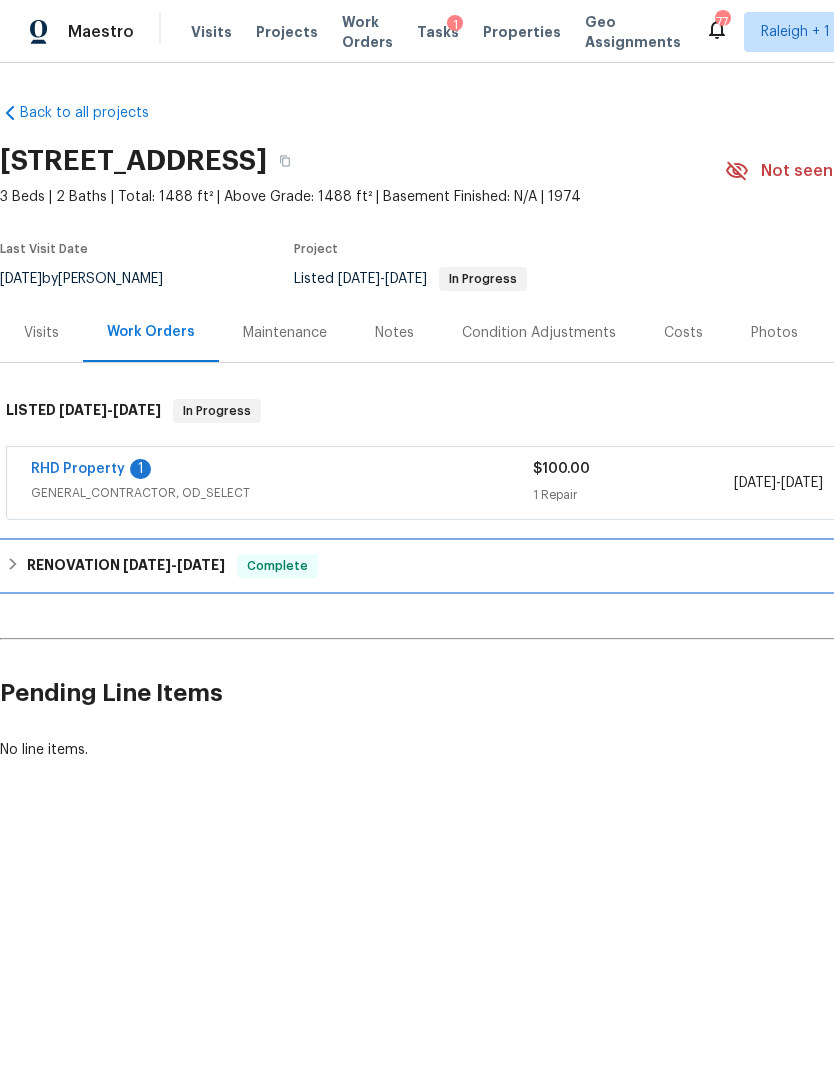 click on "RENOVATION   [DATE]  -  [DATE]" at bounding box center (126, 566) 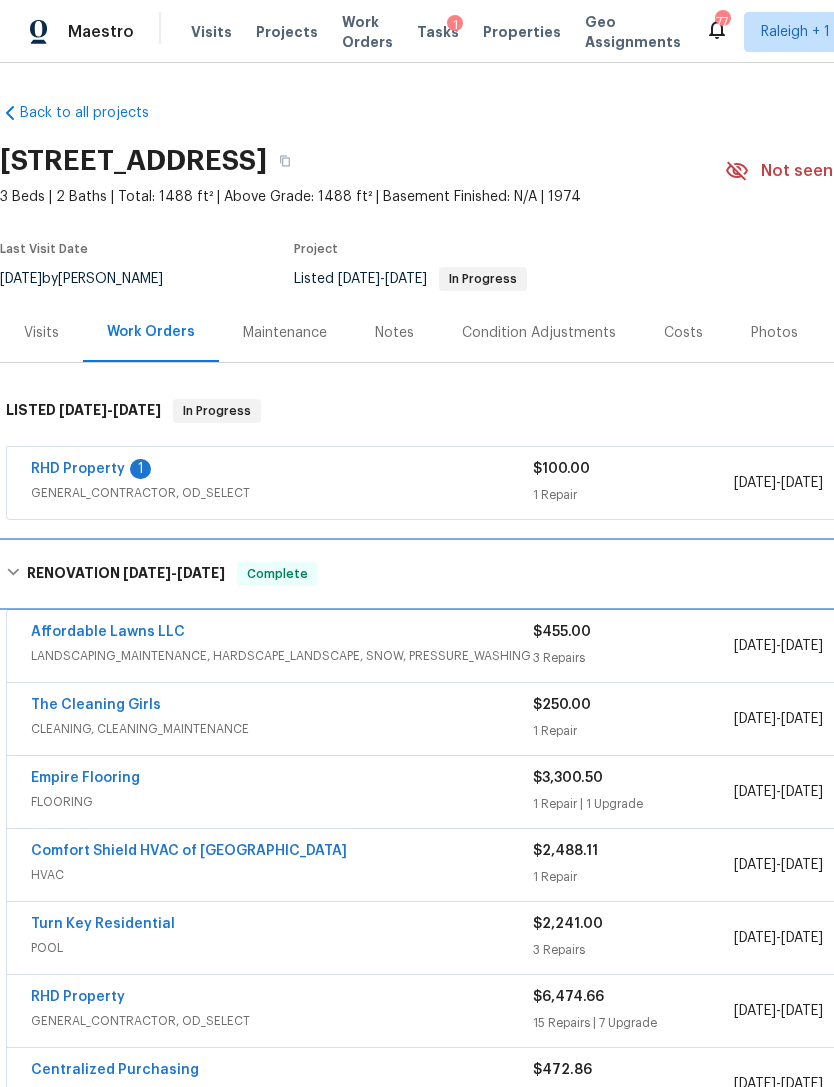 scroll, scrollTop: 0, scrollLeft: 0, axis: both 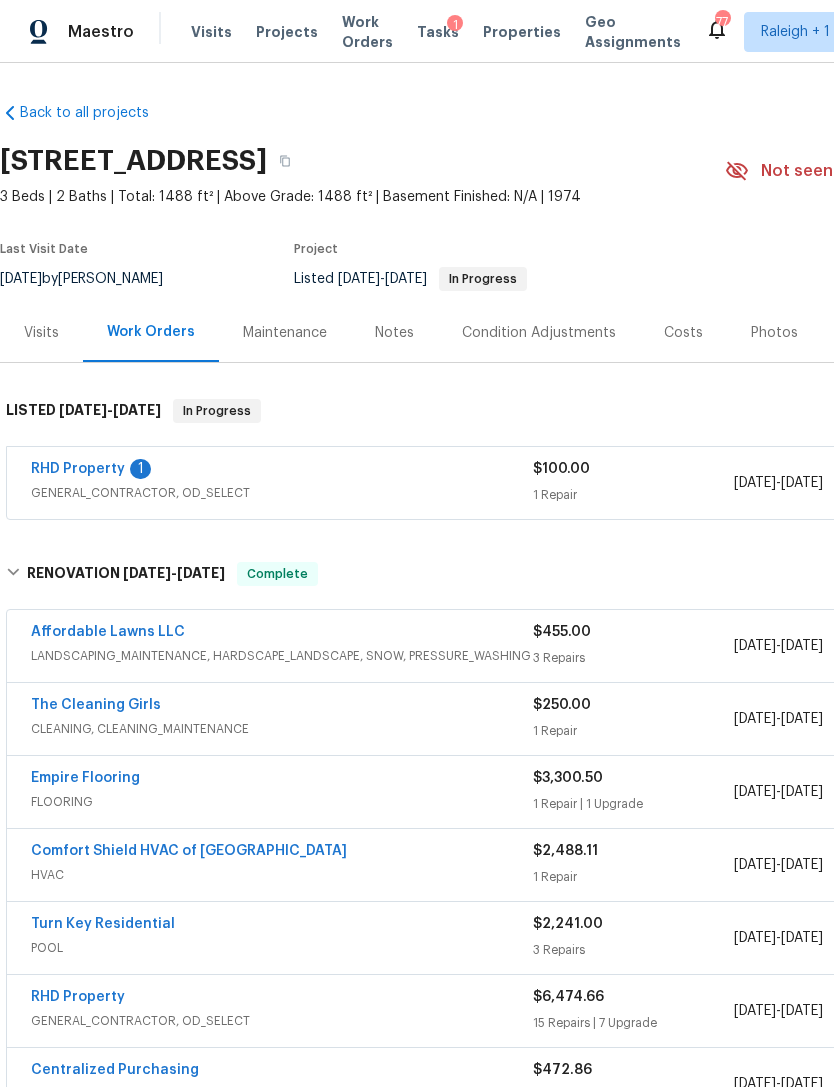 click on "Notes" at bounding box center [394, 332] 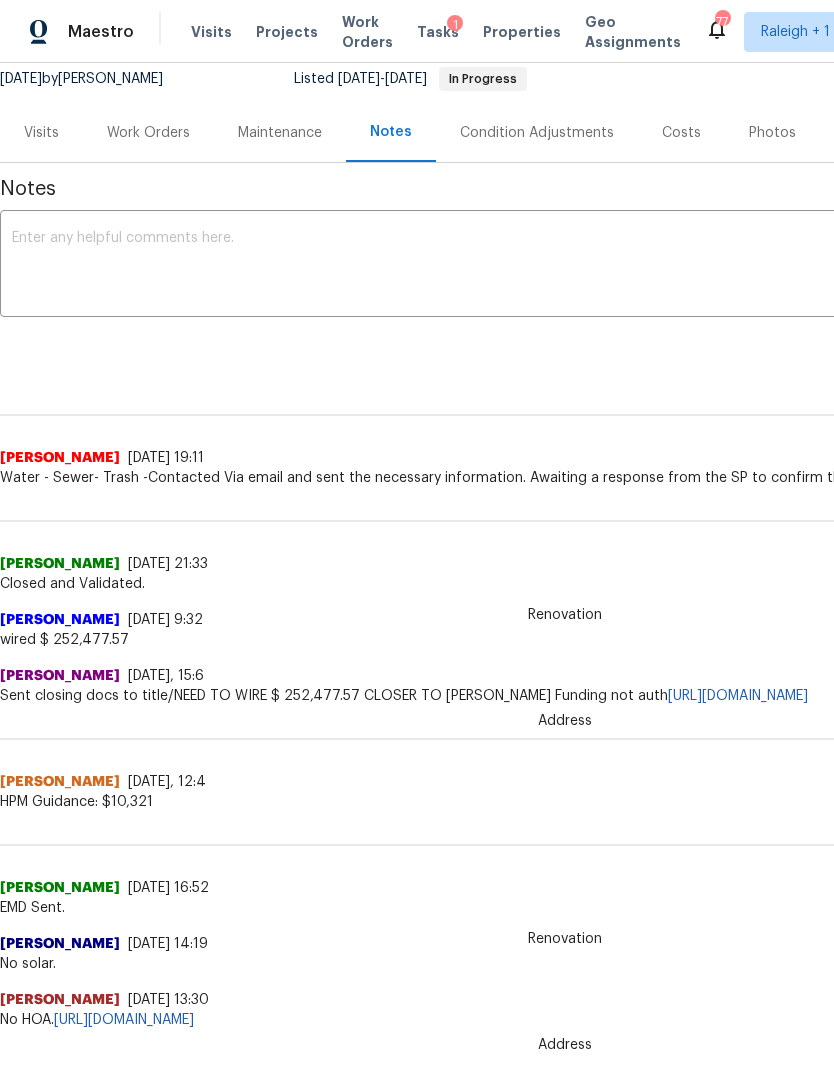 scroll, scrollTop: 198, scrollLeft: 0, axis: vertical 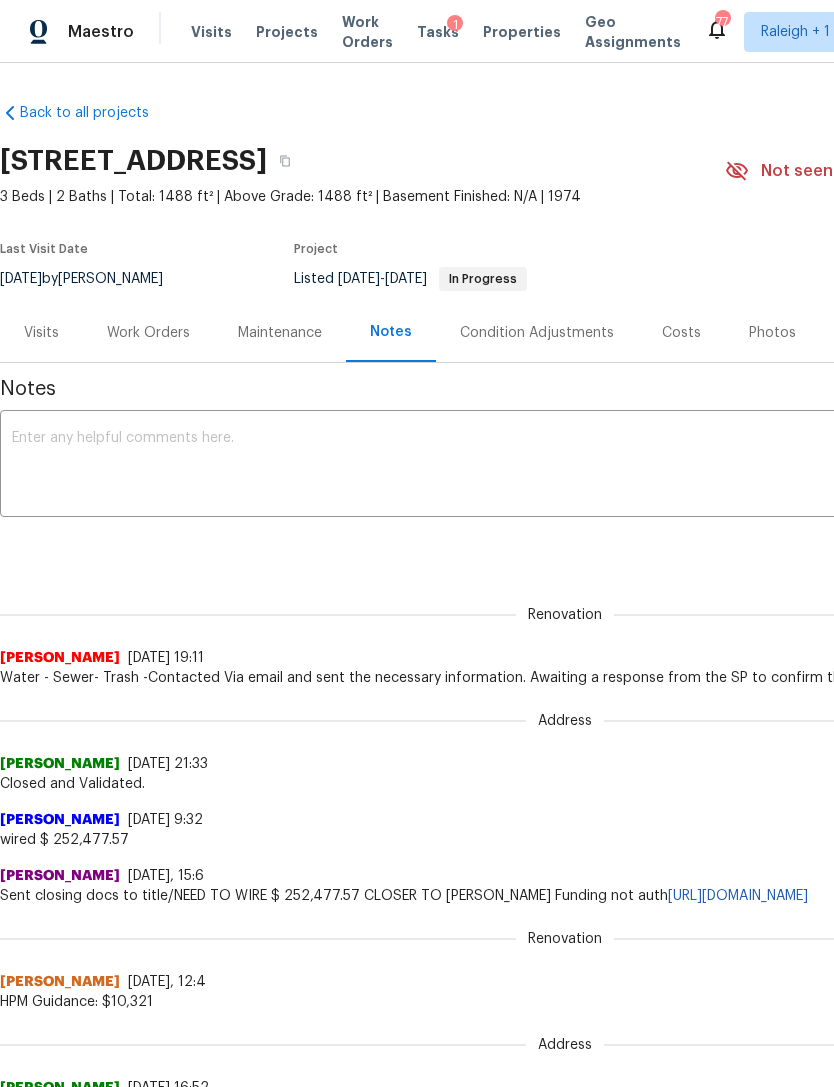 click on "Work Orders" at bounding box center [148, 333] 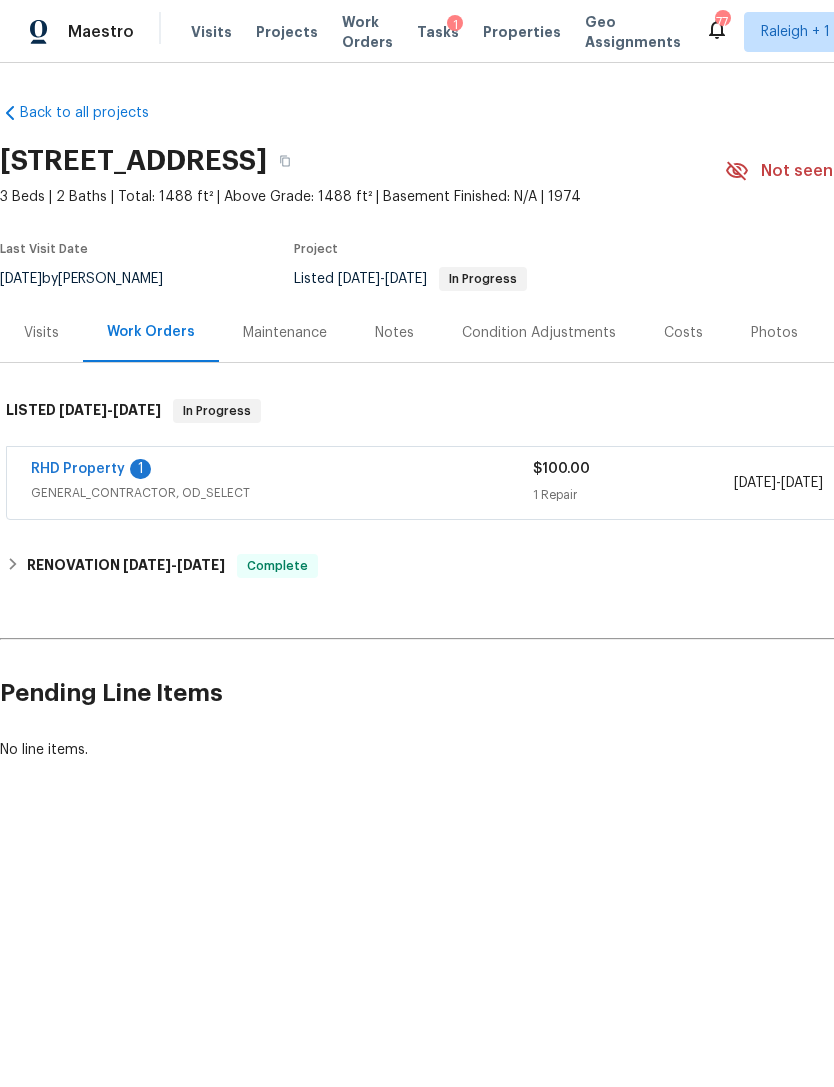 scroll, scrollTop: 0, scrollLeft: 0, axis: both 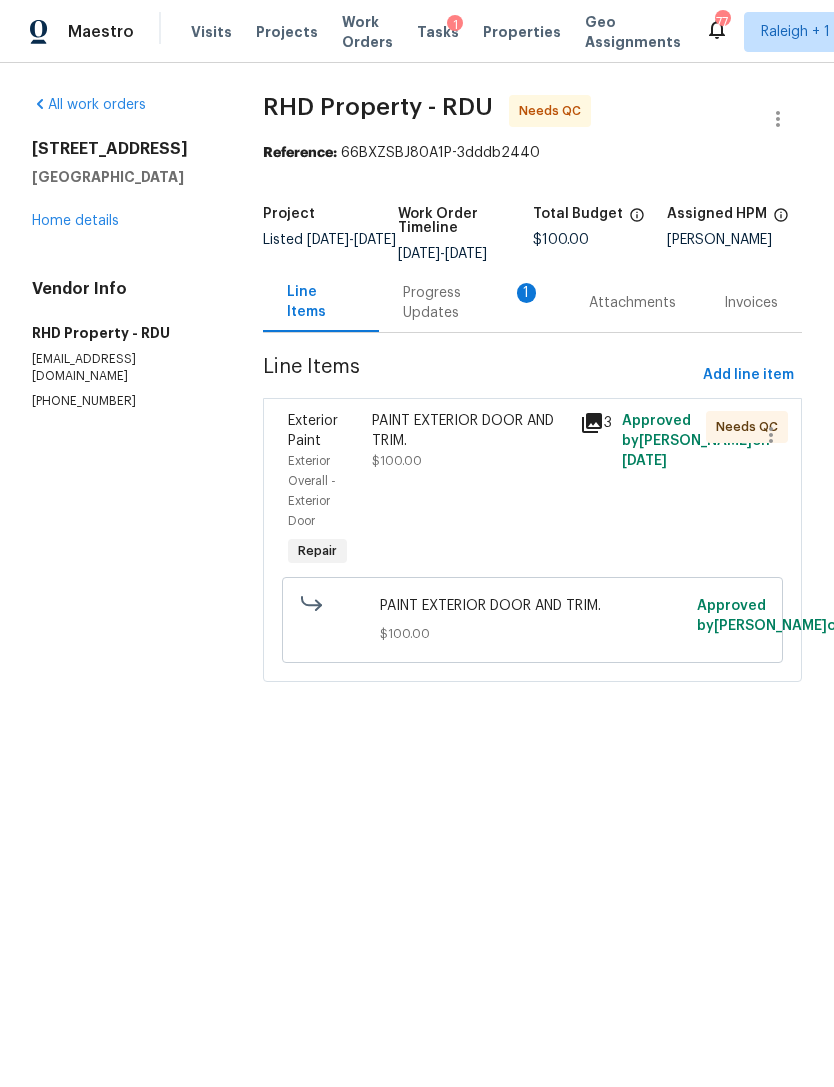 click on "Progress Updates 1" at bounding box center (472, 303) 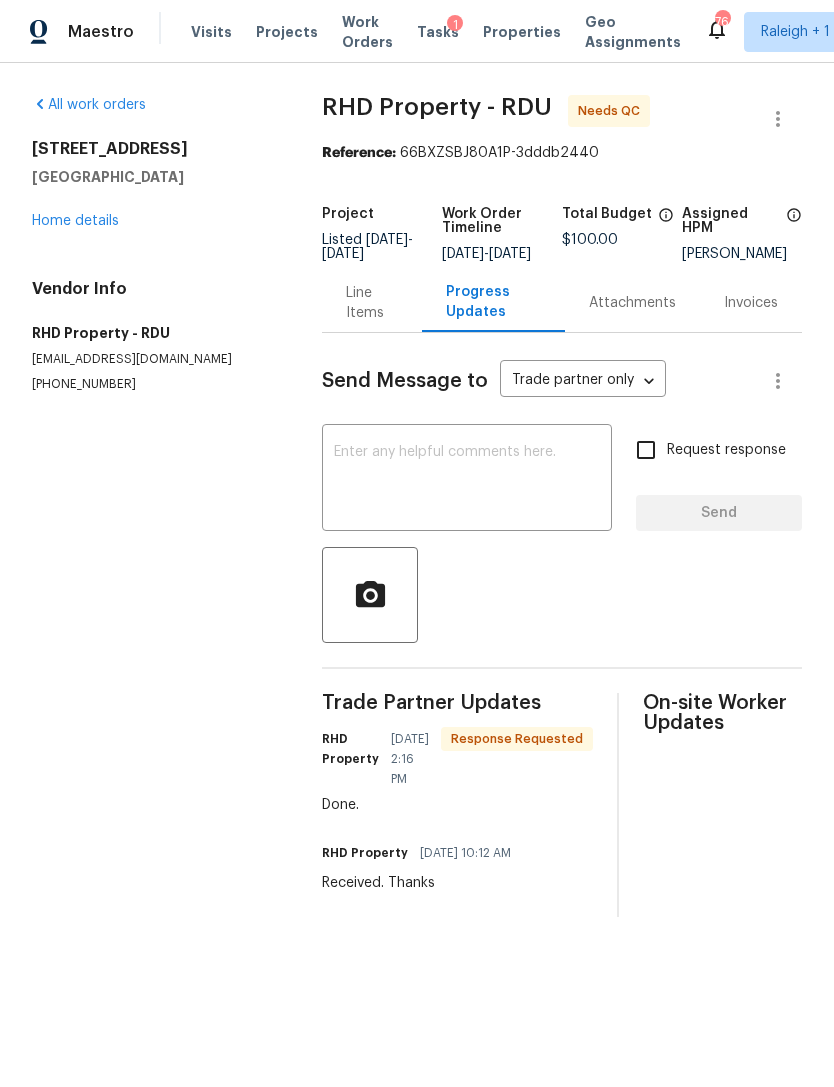 click on "Line Items" at bounding box center [371, 303] 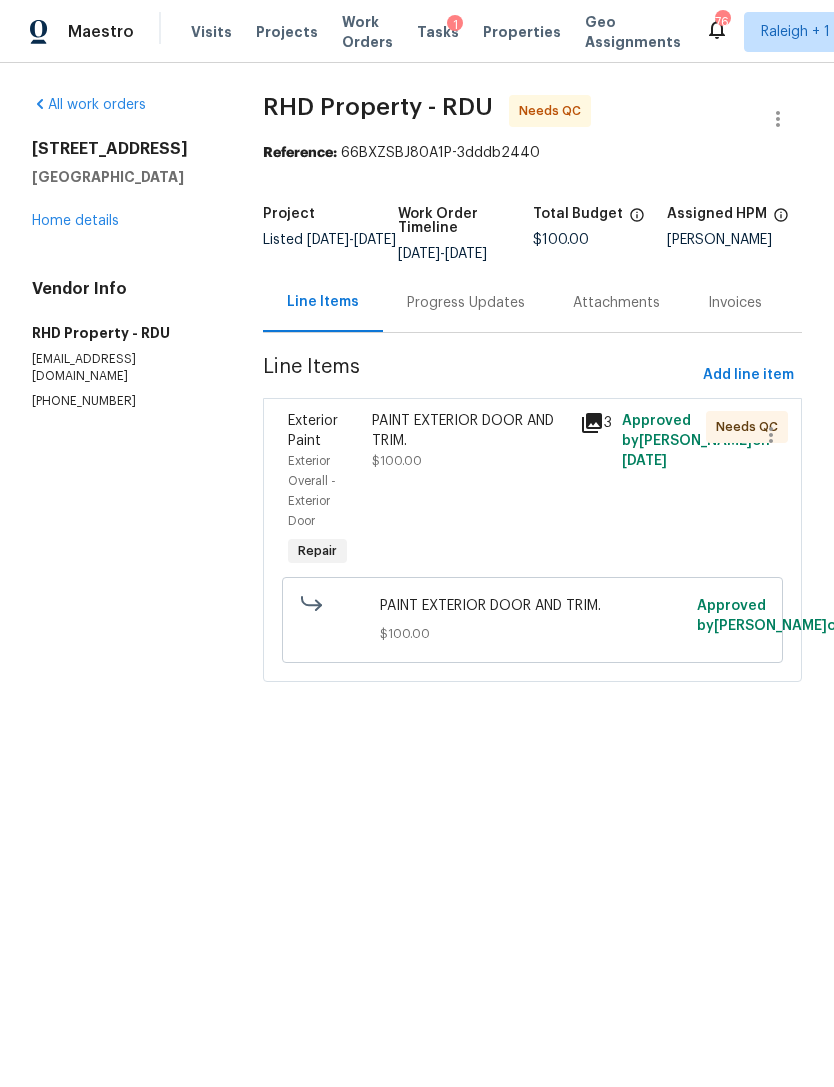 click on "PAINT EXTERIOR DOOR AND TRIM." at bounding box center (470, 431) 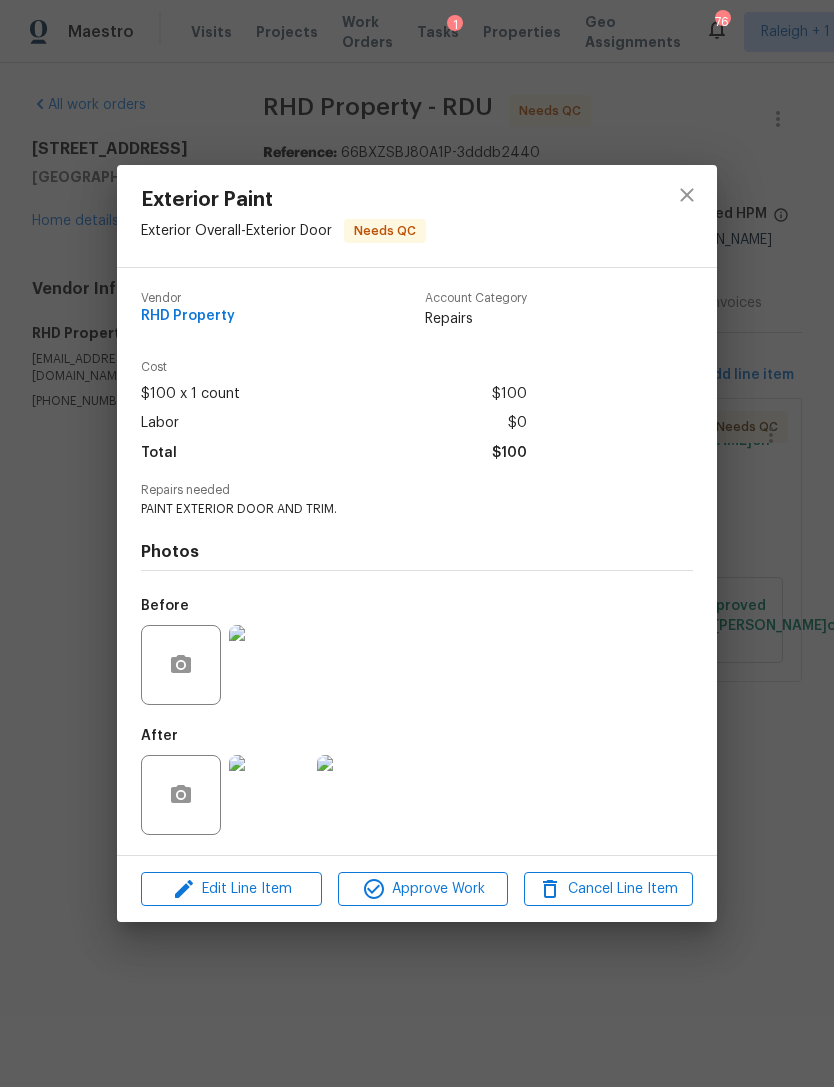 click at bounding box center [269, 665] 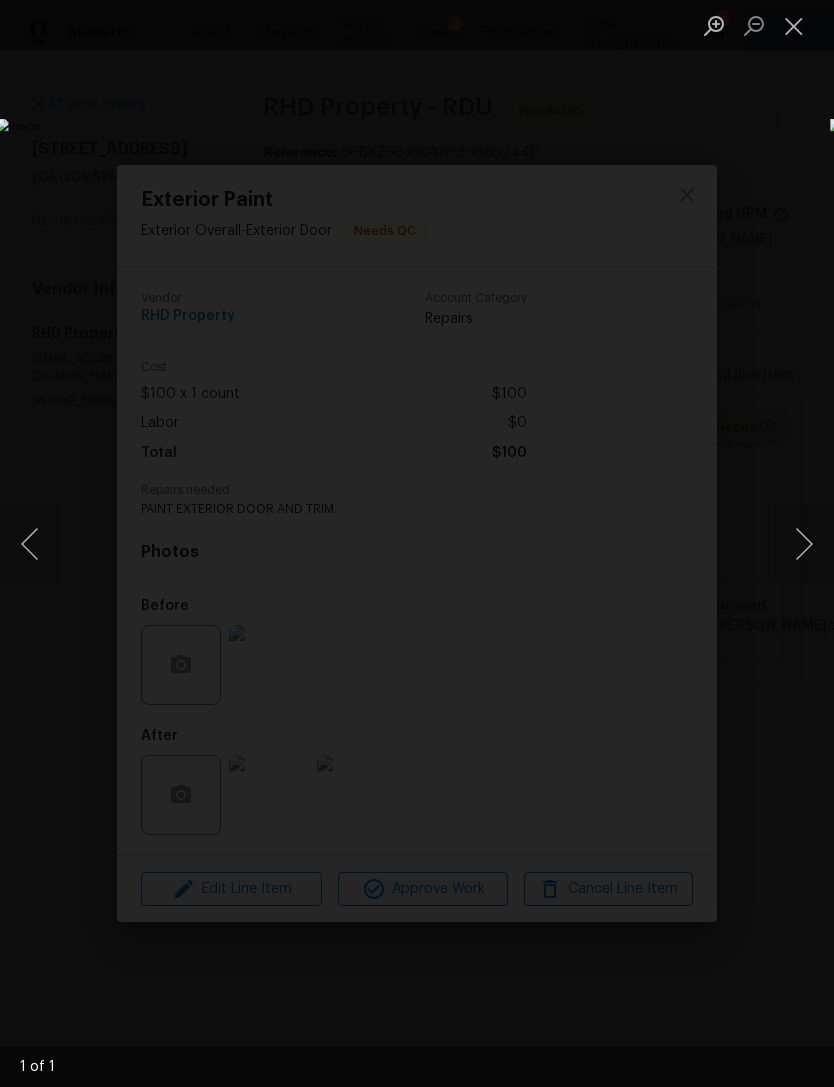 click at bounding box center (804, 544) 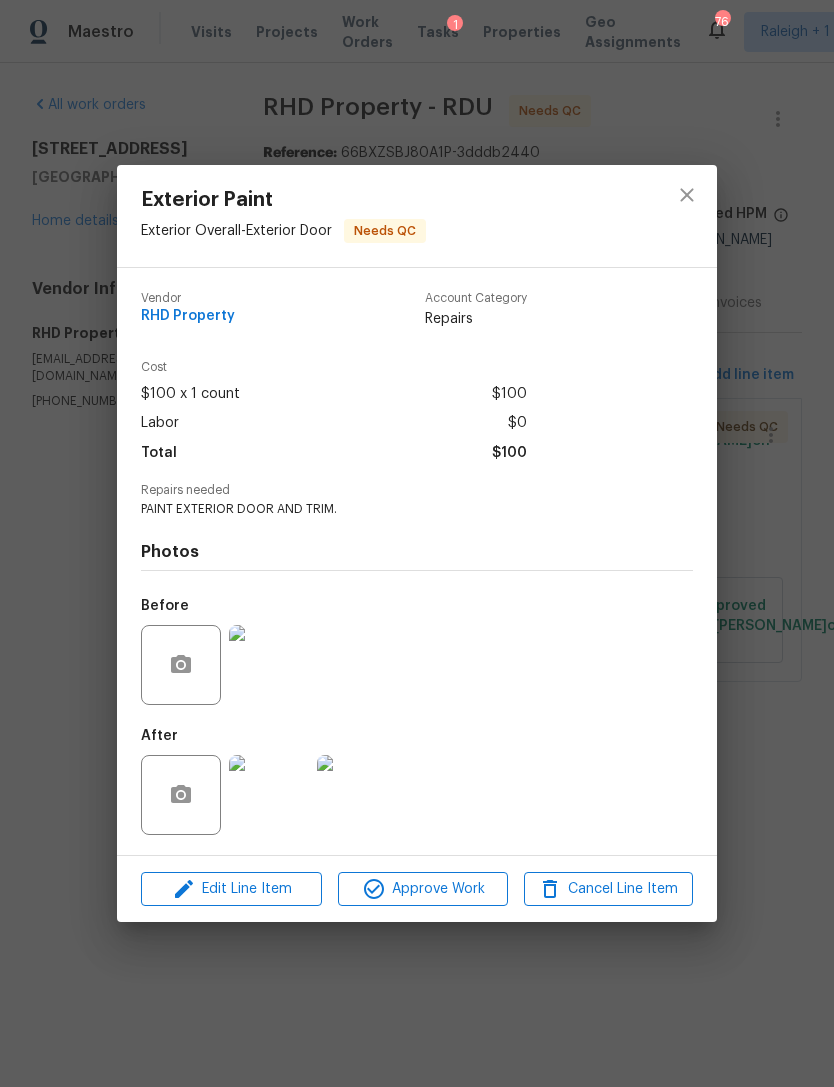 click at bounding box center (269, 795) 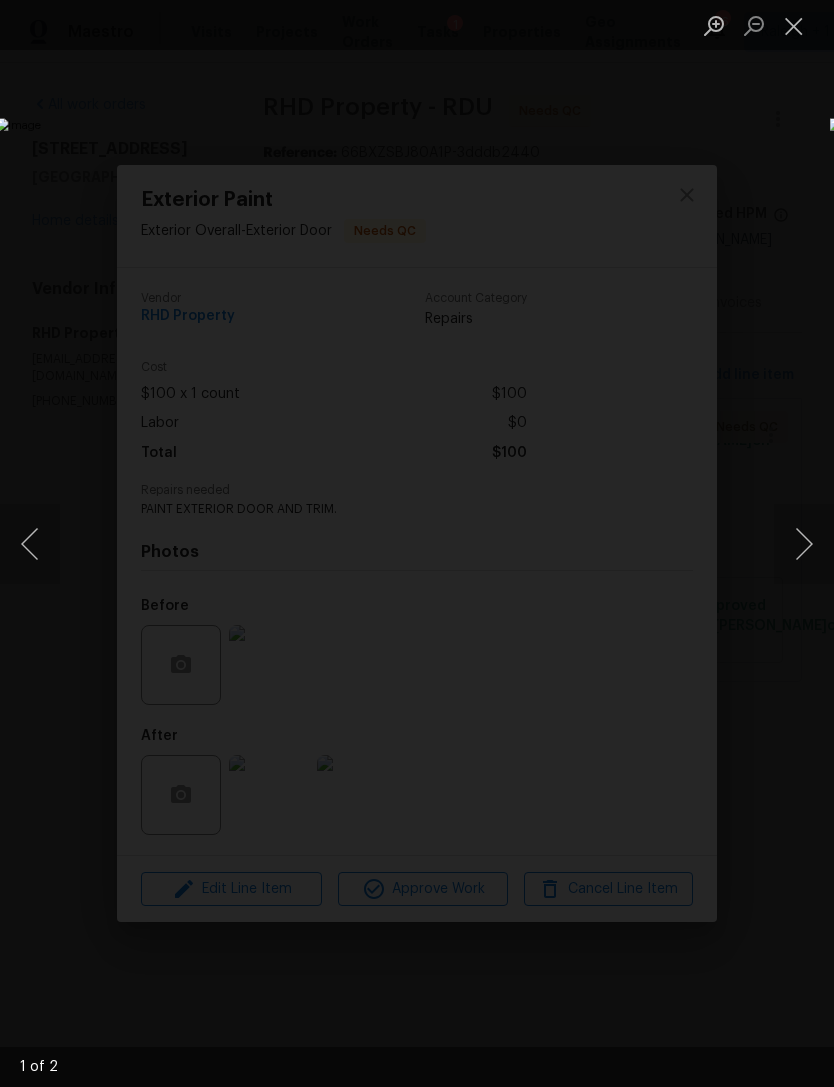 click at bounding box center [804, 544] 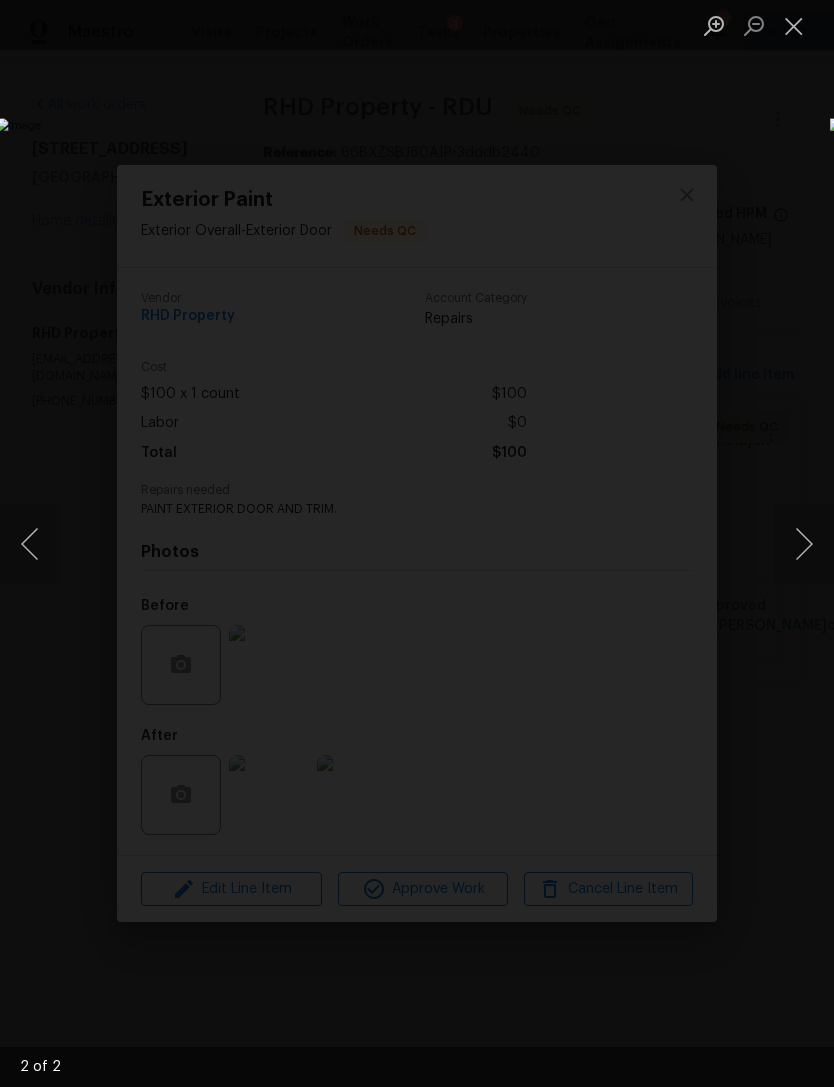 click at bounding box center (794, 25) 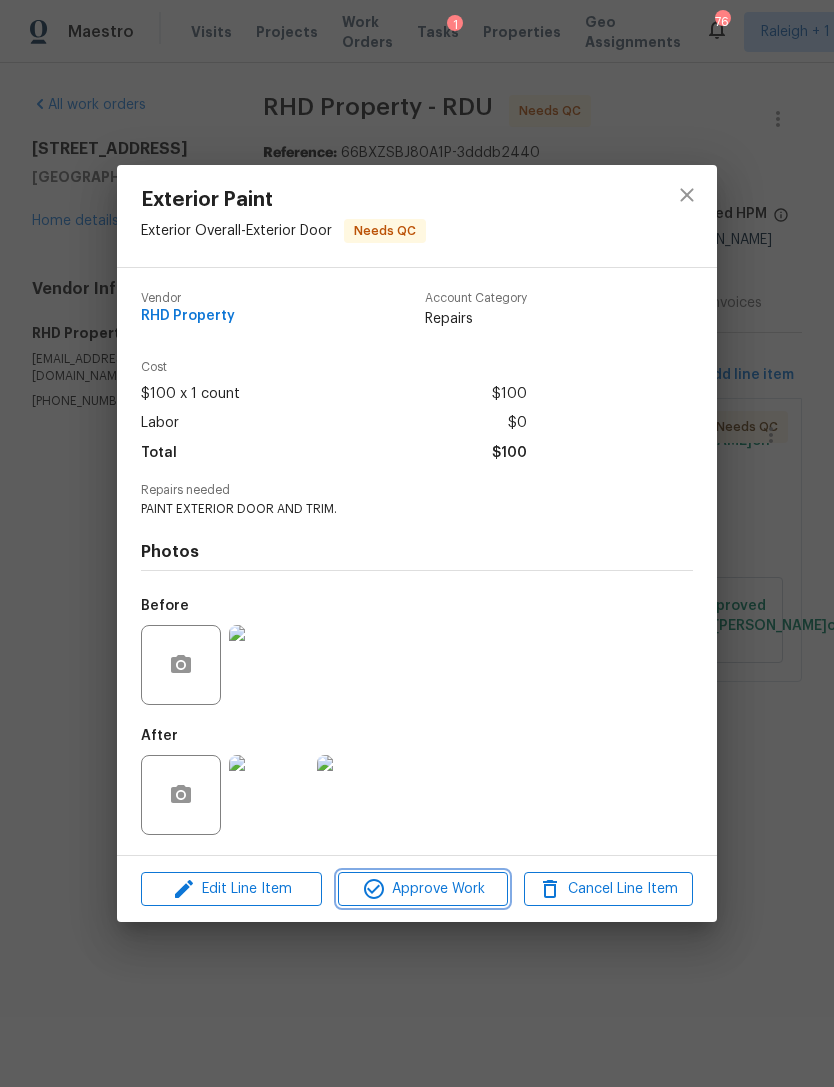 click on "Approve Work" at bounding box center [422, 889] 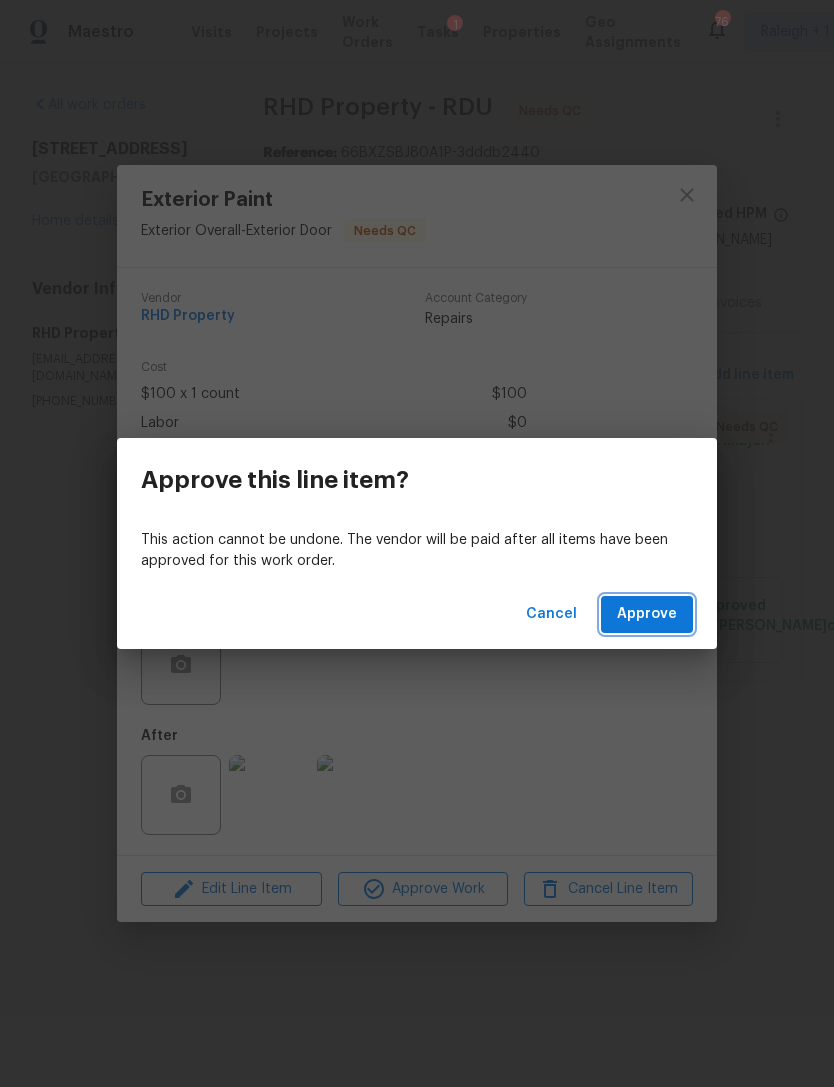 click on "Approve" at bounding box center (647, 614) 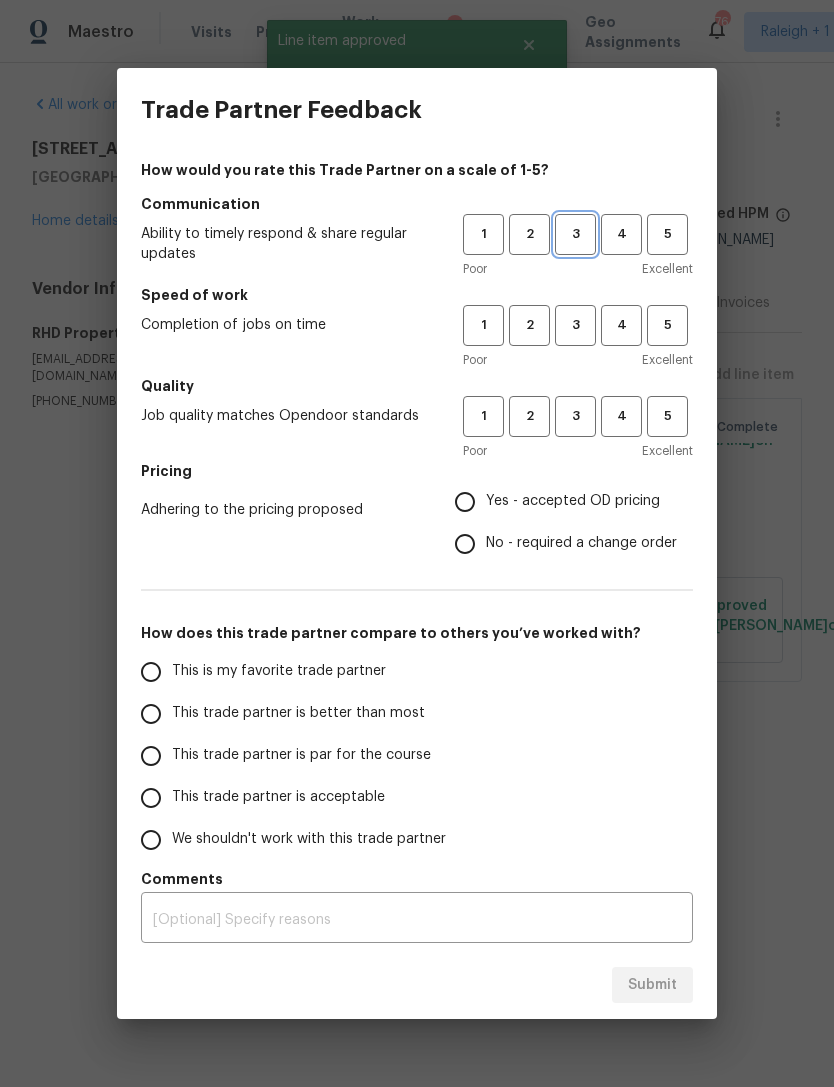 click on "3" at bounding box center (575, 234) 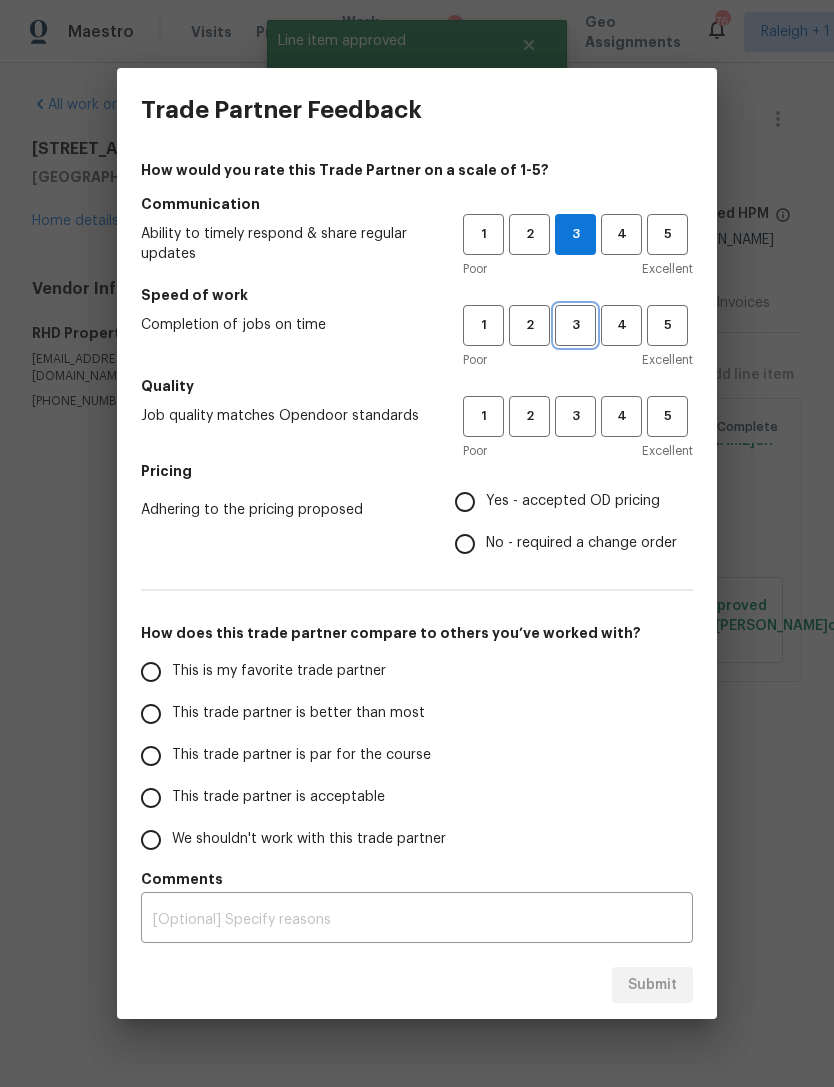 click on "3" at bounding box center [575, 325] 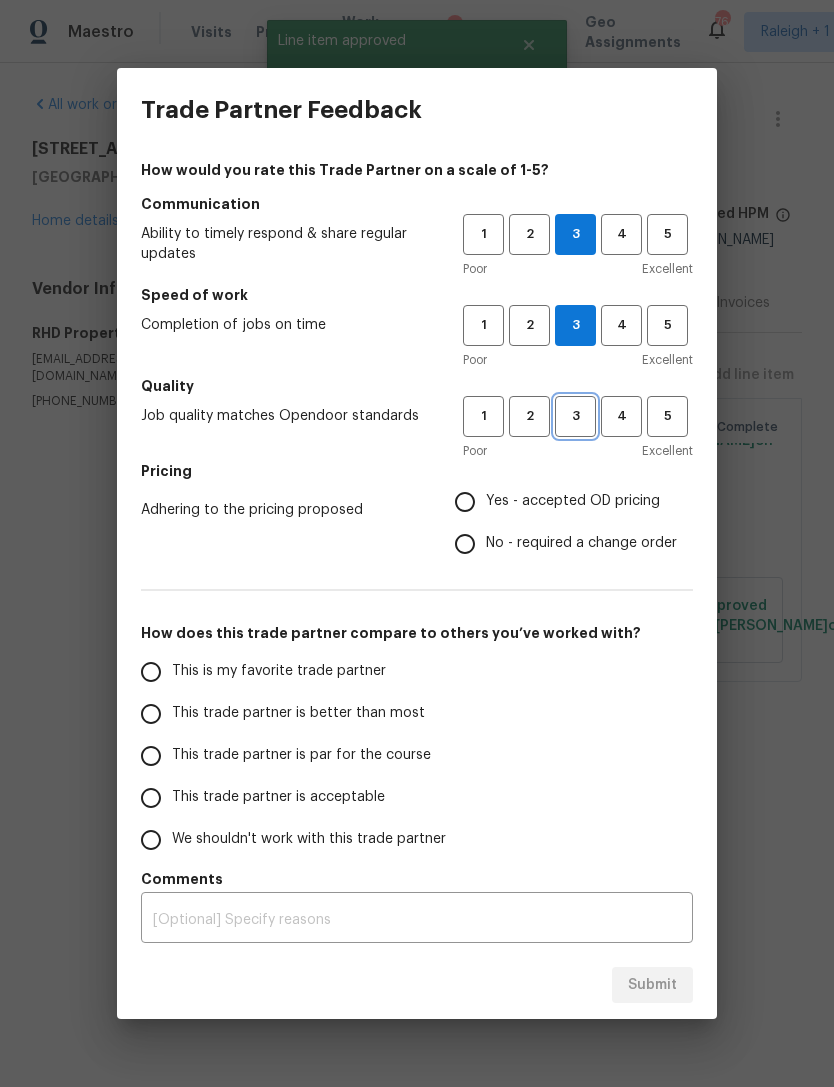 click on "3" at bounding box center [575, 416] 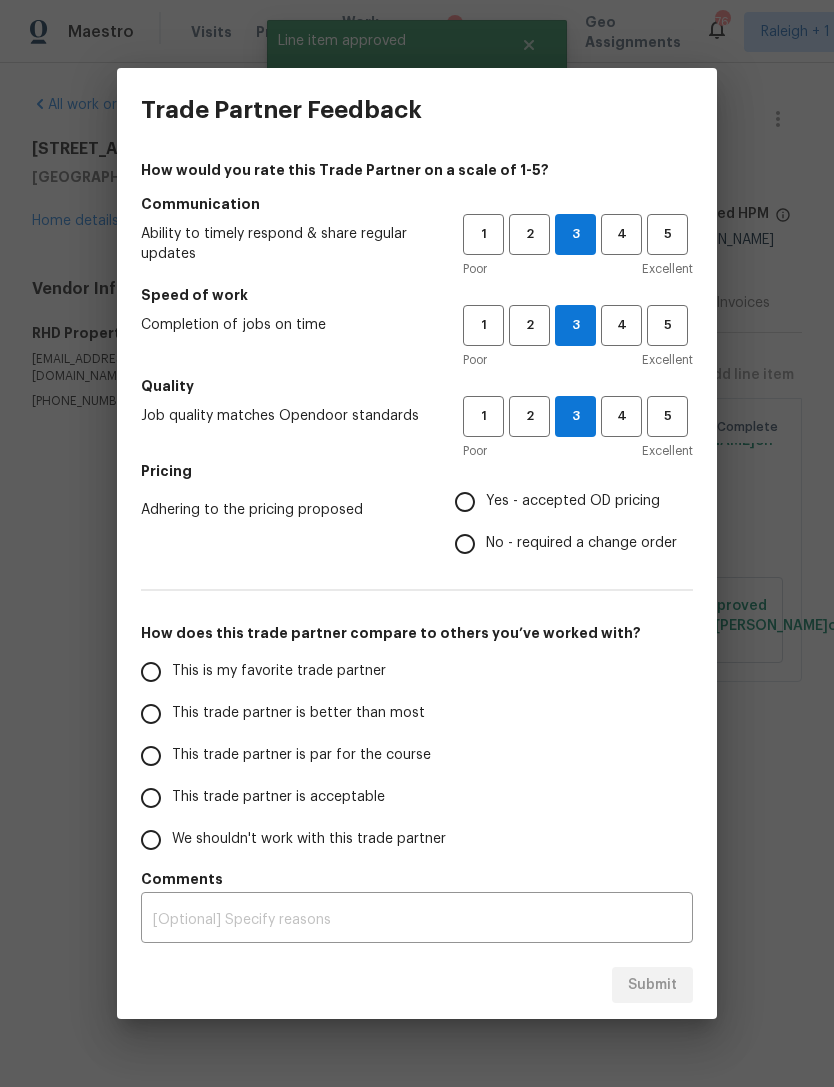 click on "Yes - accepted OD pricing" at bounding box center (465, 502) 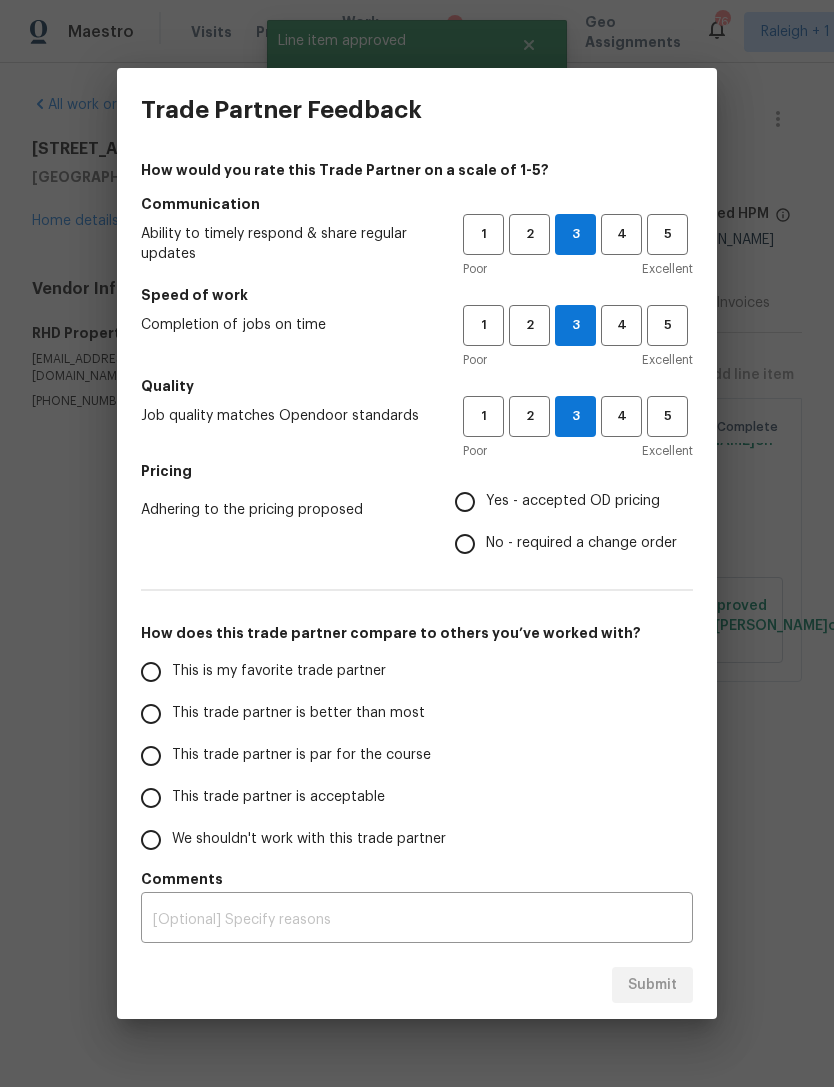 radio on "true" 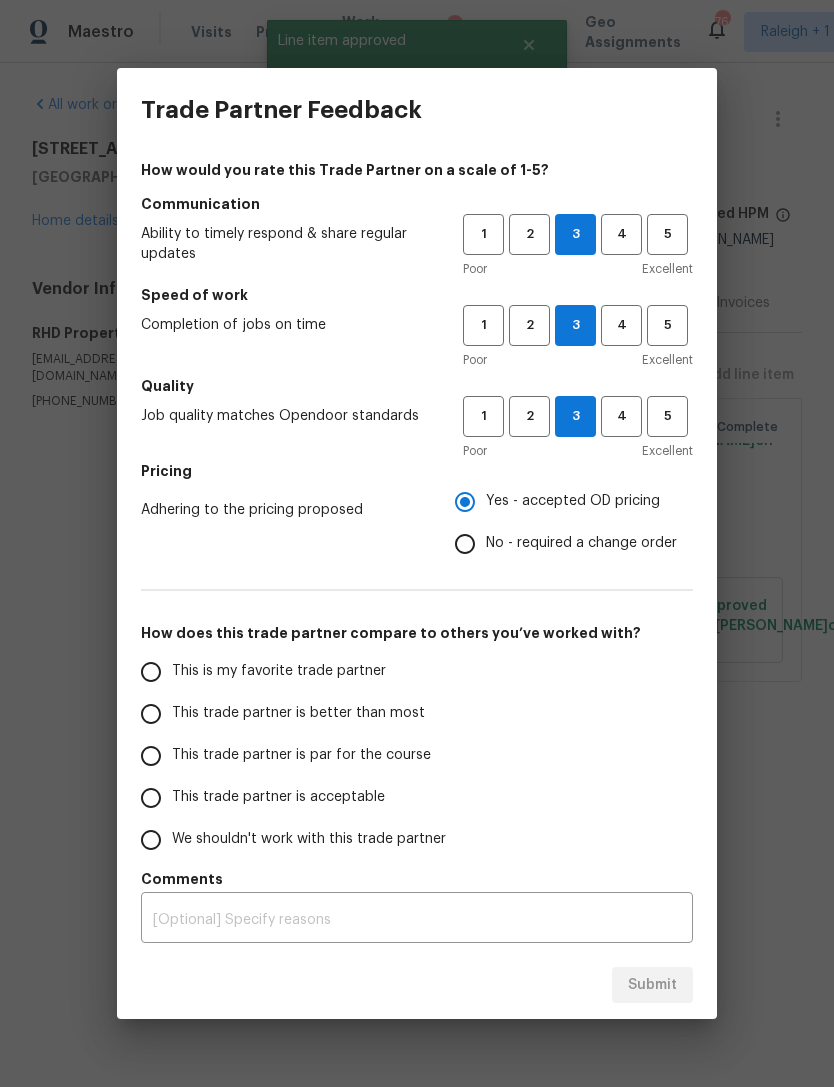click on "This trade partner is par for the course" at bounding box center [151, 756] 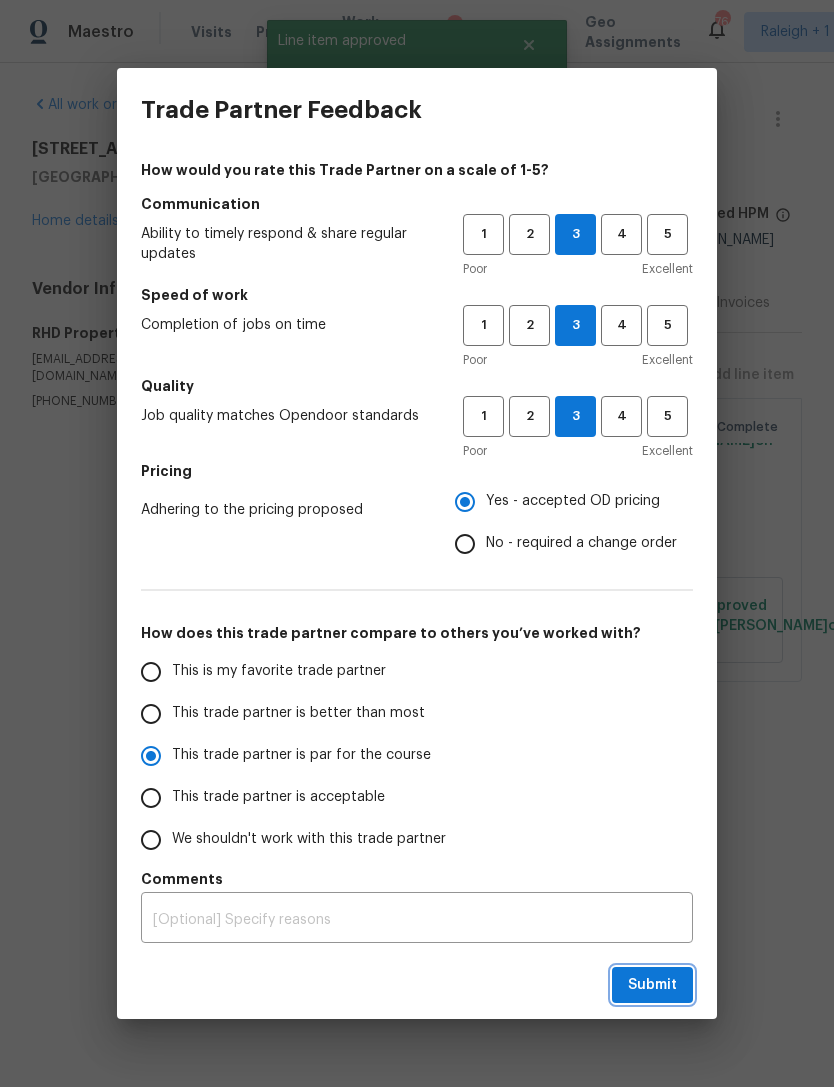 click on "Submit" at bounding box center [652, 985] 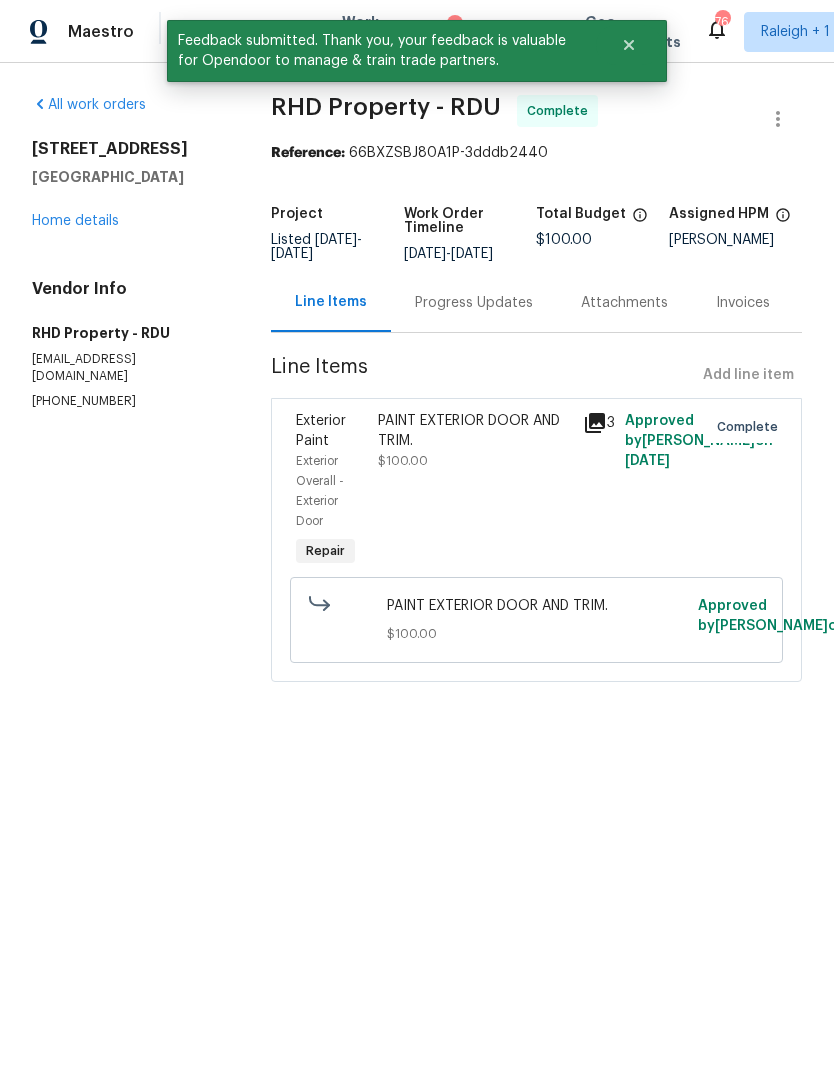 click on "Home details" at bounding box center (75, 221) 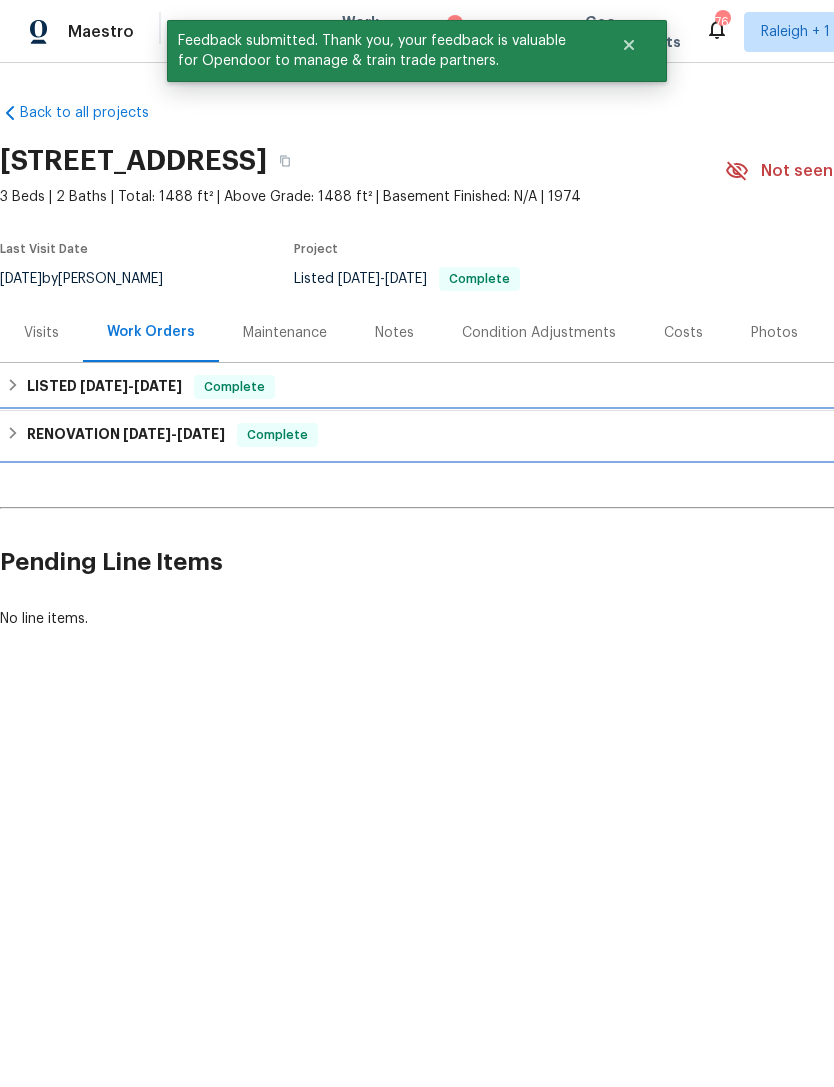 click on "RENOVATION   7/1/25  -  7/11/25" at bounding box center [126, 435] 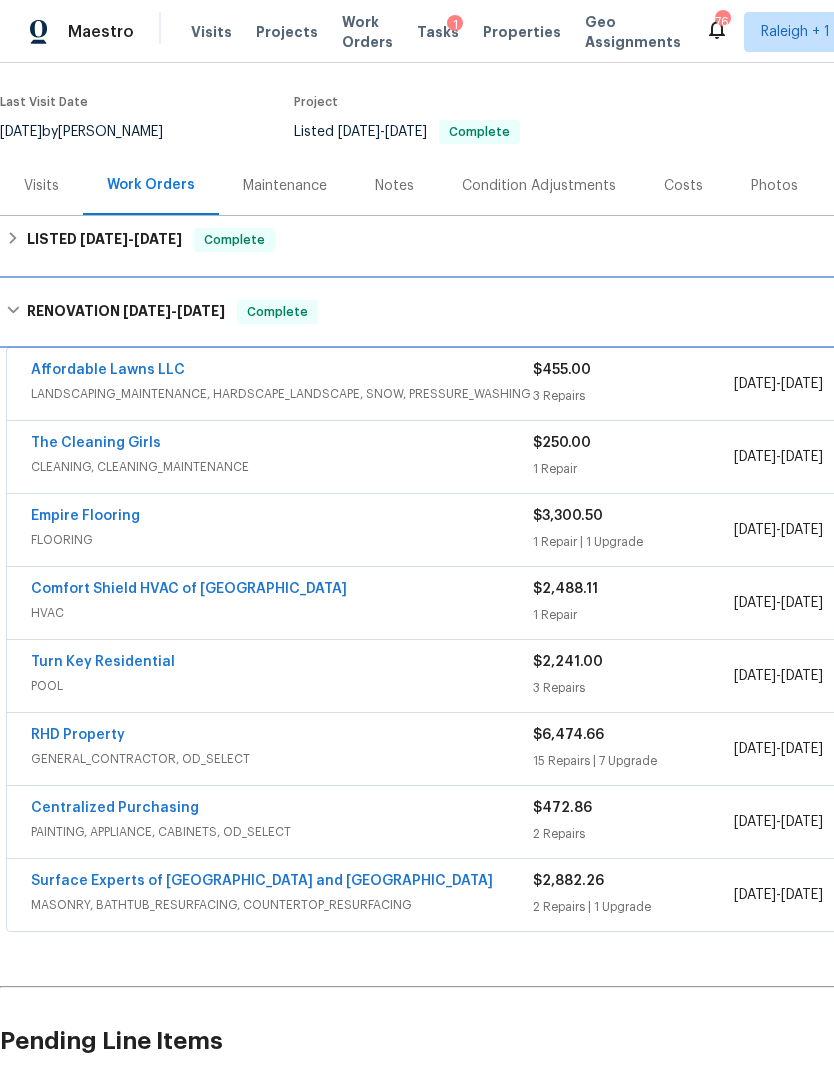 scroll, scrollTop: 155, scrollLeft: 0, axis: vertical 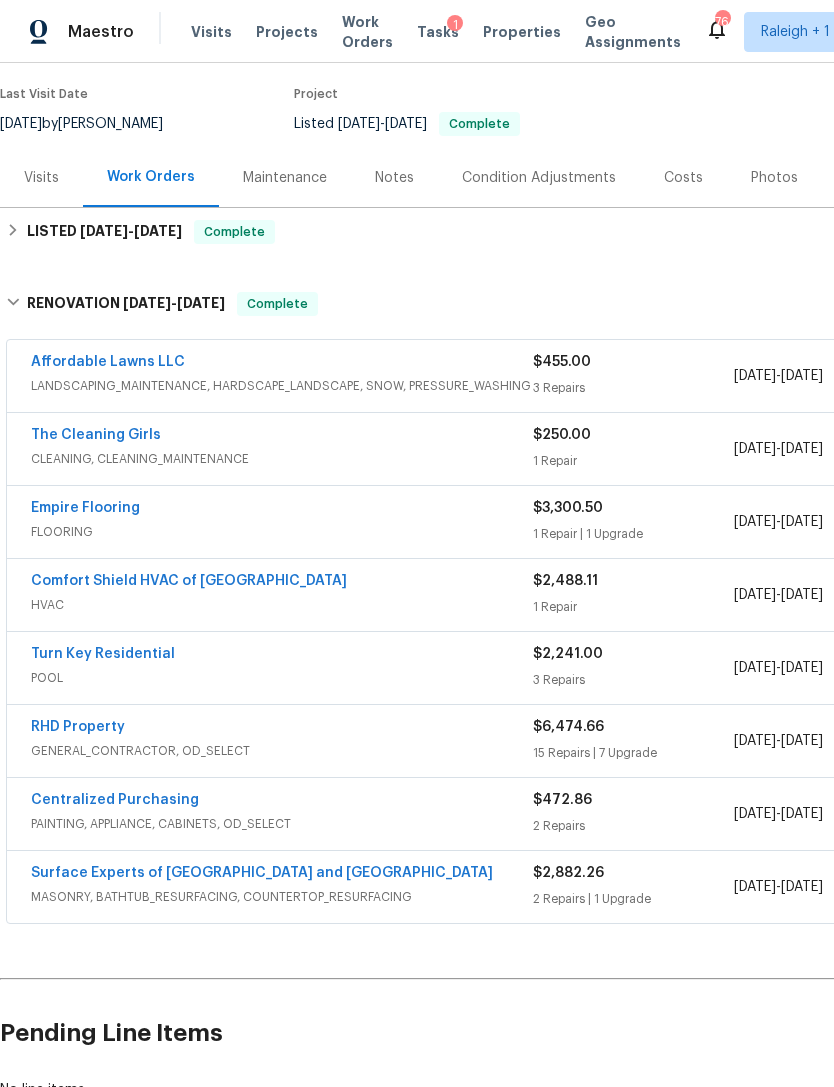 click on "RHD Property" at bounding box center (78, 727) 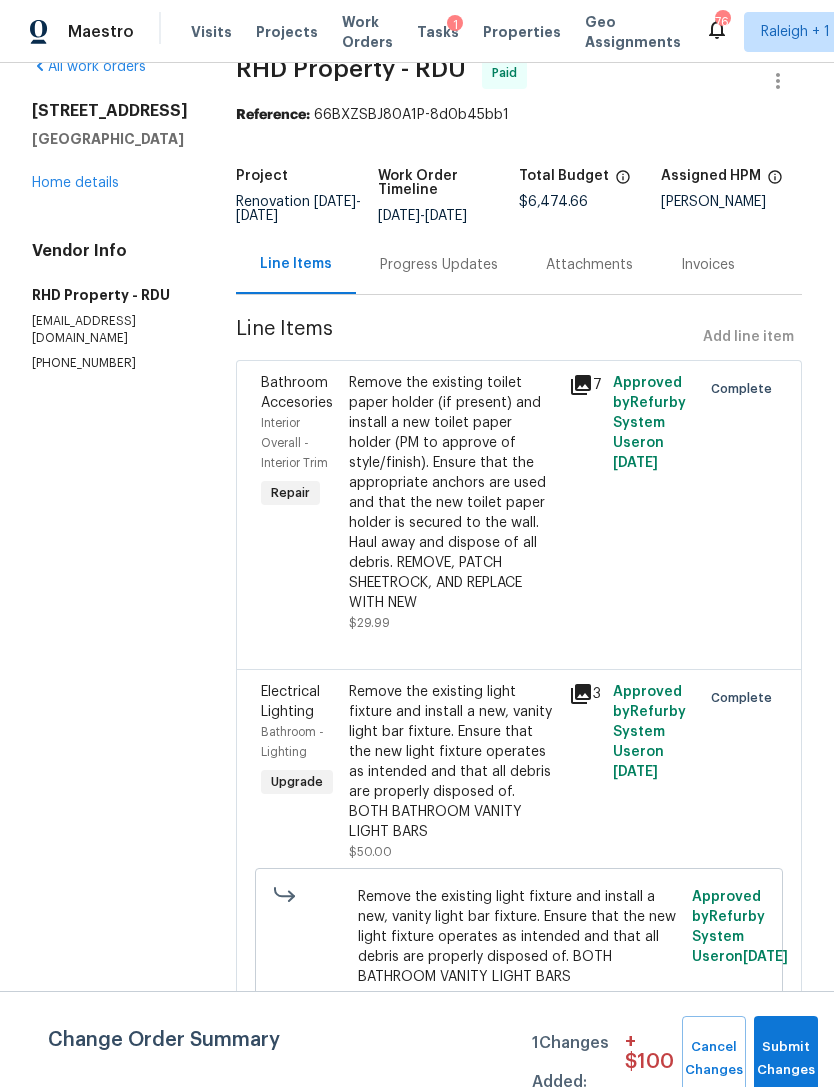 scroll, scrollTop: 71, scrollLeft: 0, axis: vertical 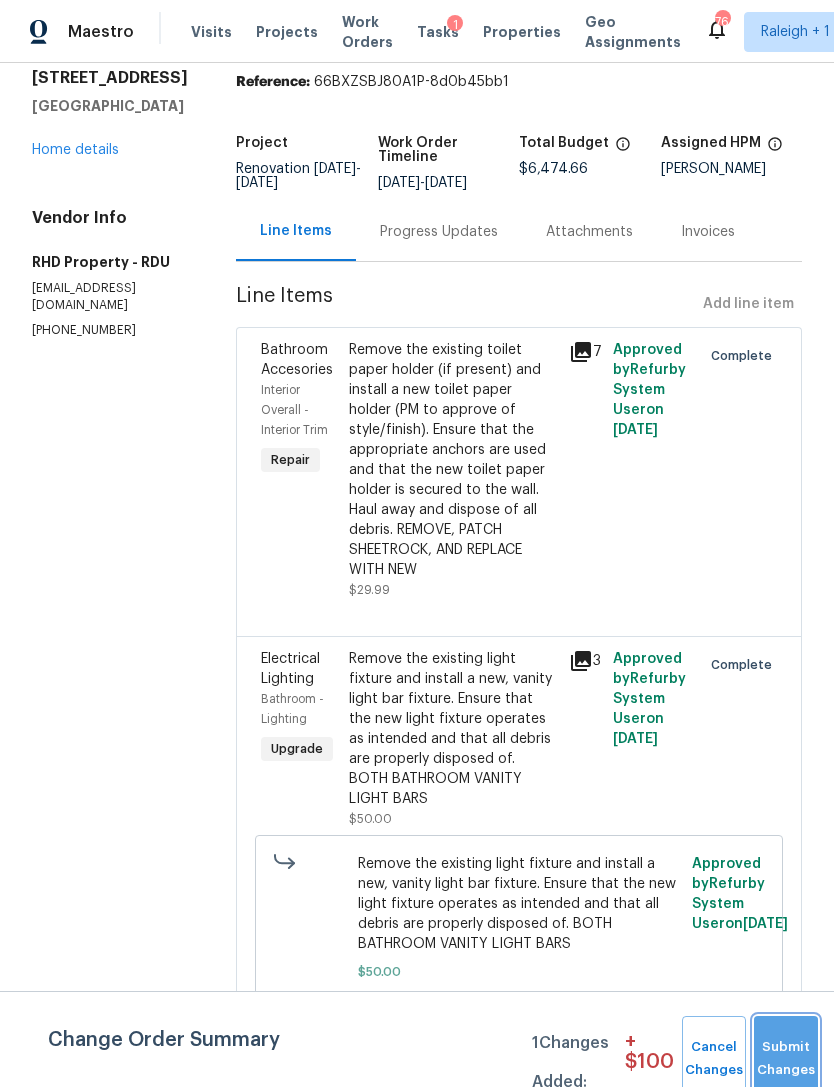 click on "Submit Changes" at bounding box center (786, 1059) 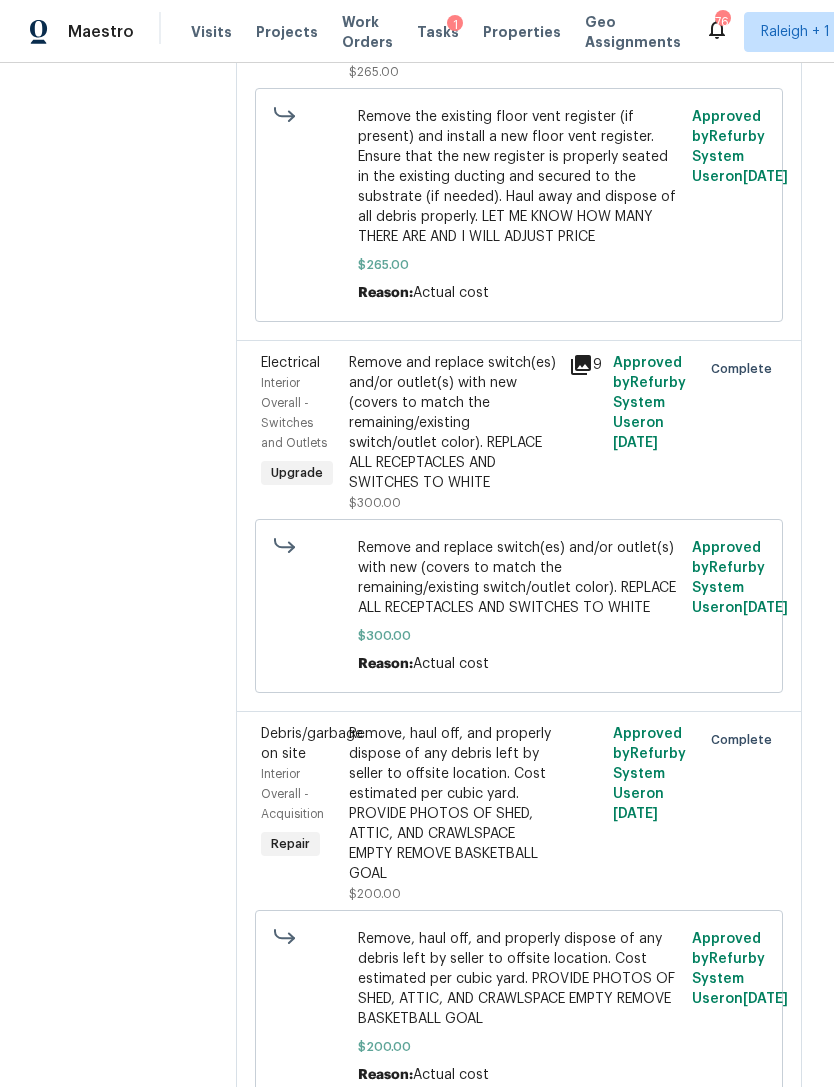 scroll, scrollTop: 1581, scrollLeft: 0, axis: vertical 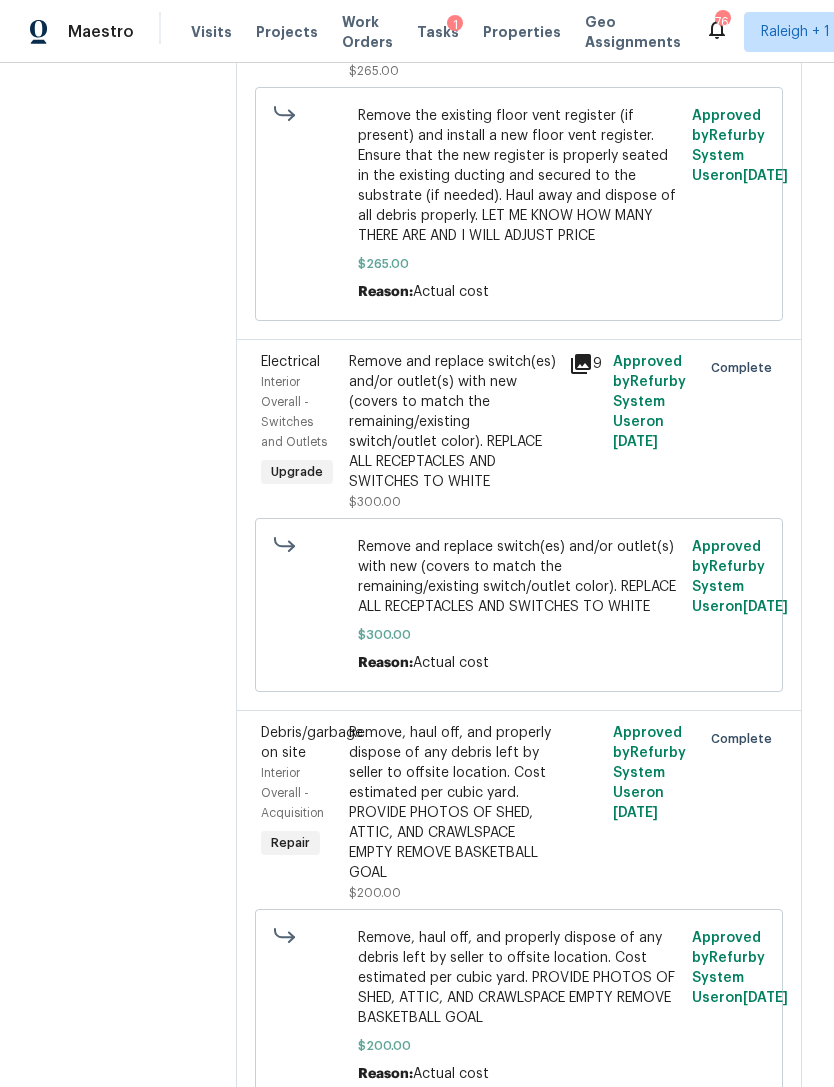 click on "Remove and replace switch(es) and/or outlet(s) with new (covers to match the remaining/existing switch/outlet color).
REPLACE ALL RECEPTACLES AND SWITCHES TO WHITE" at bounding box center [453, 422] 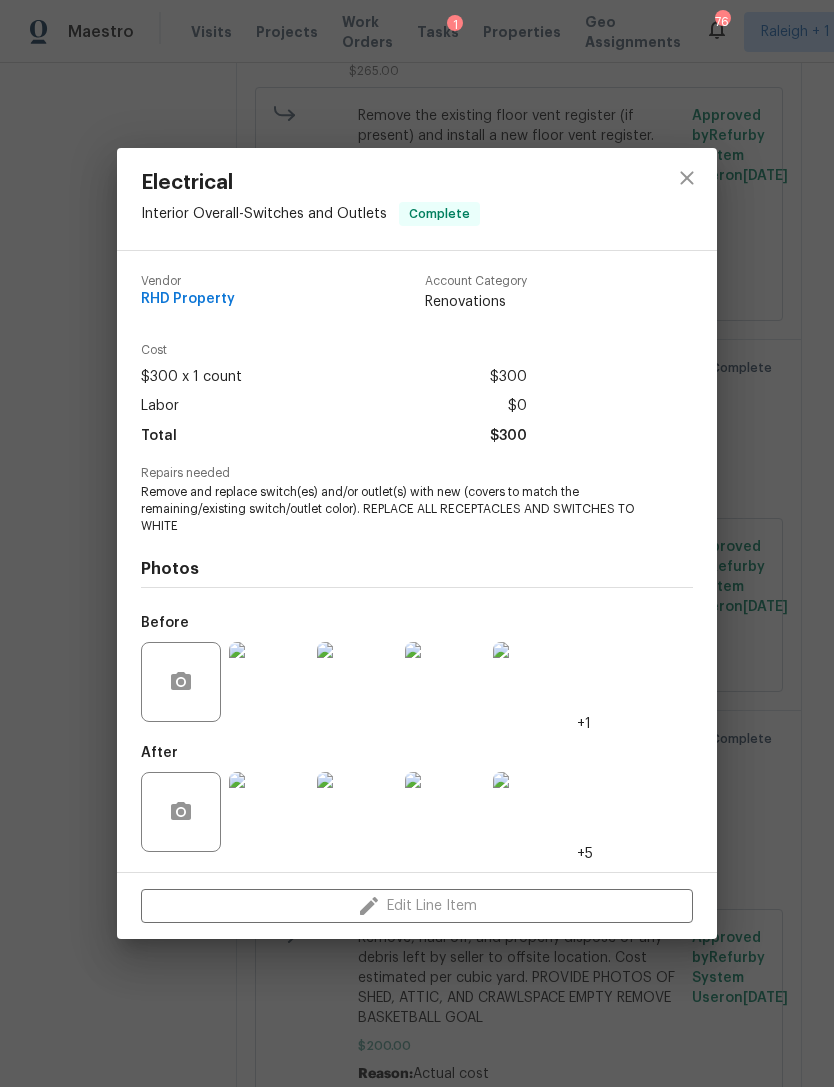 click at bounding box center (269, 682) 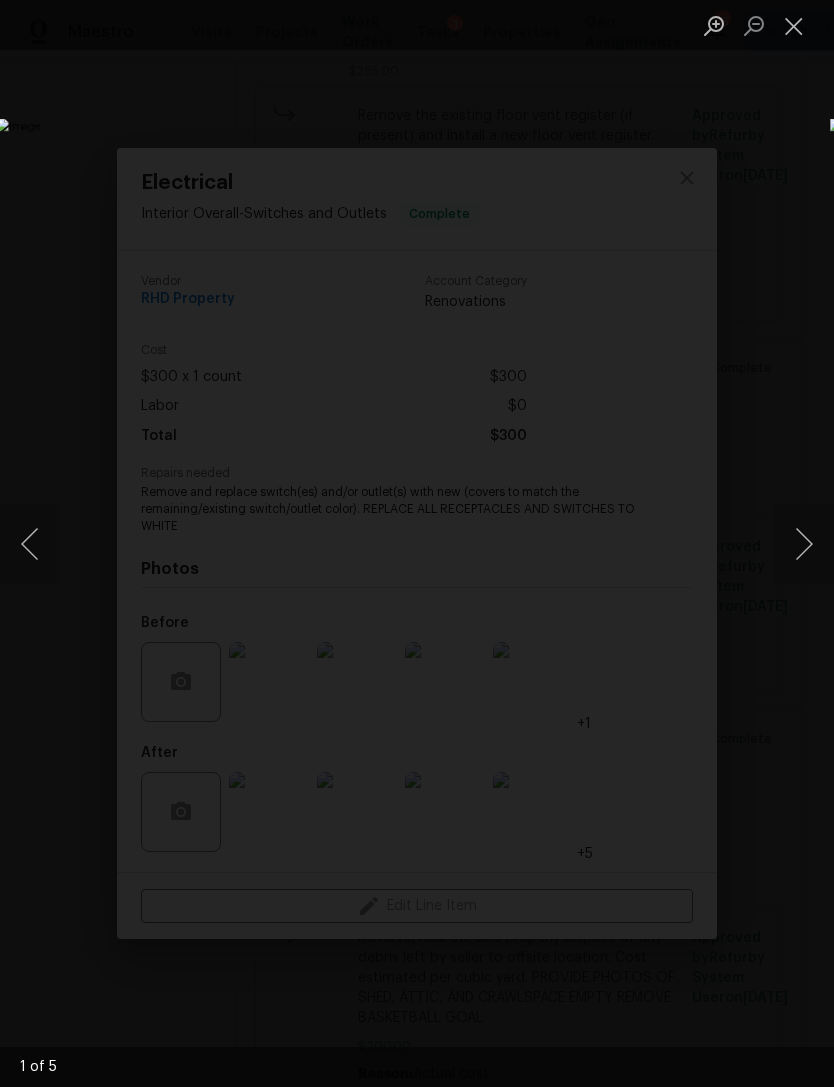 click at bounding box center (804, 544) 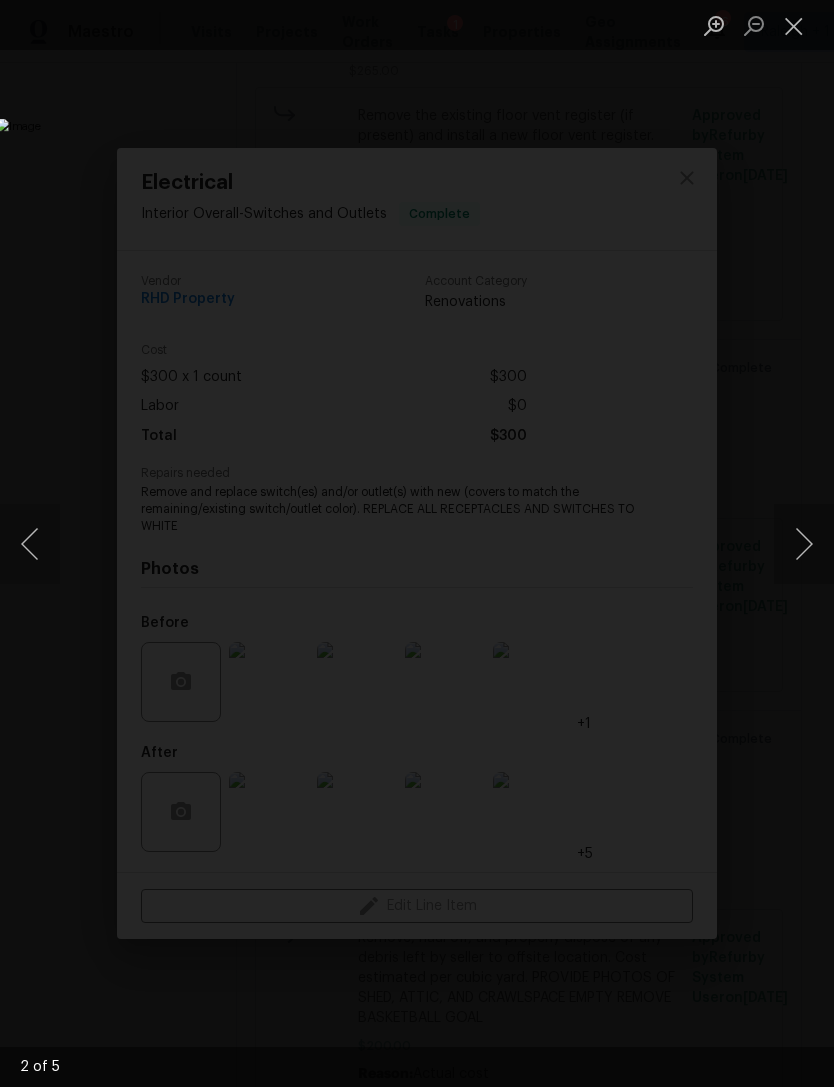 click at bounding box center [804, 544] 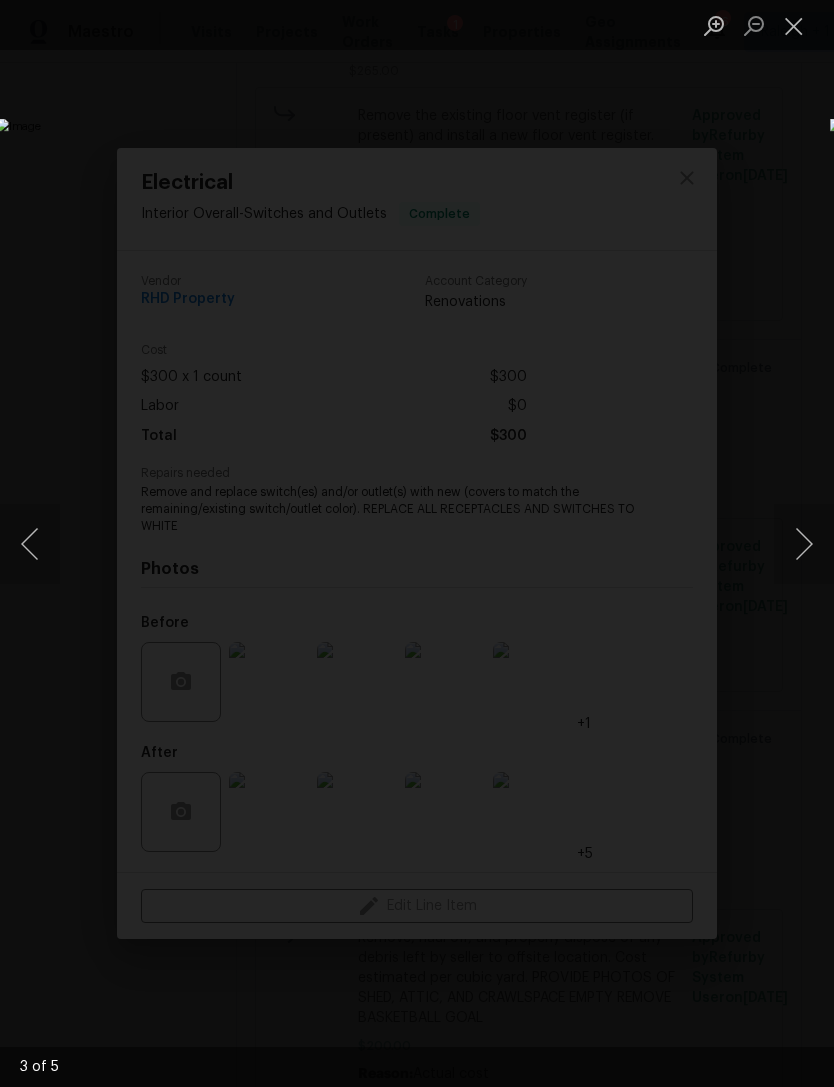 click at bounding box center (804, 544) 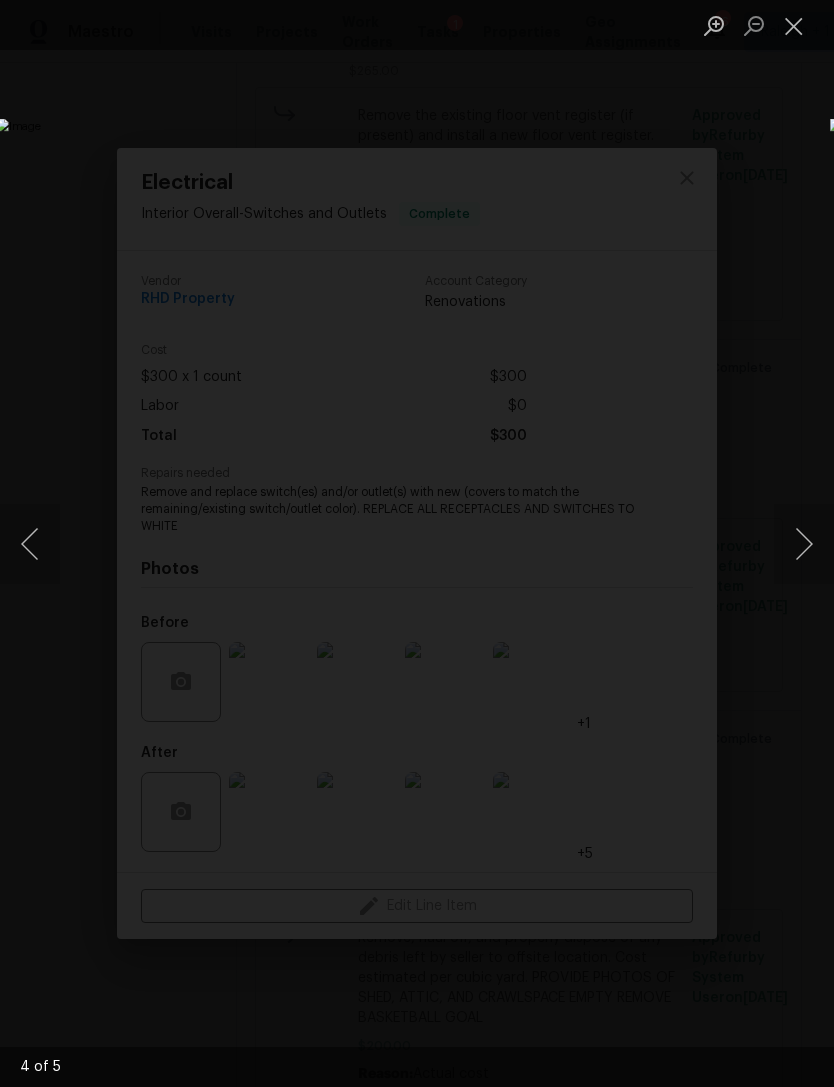 click at bounding box center [804, 544] 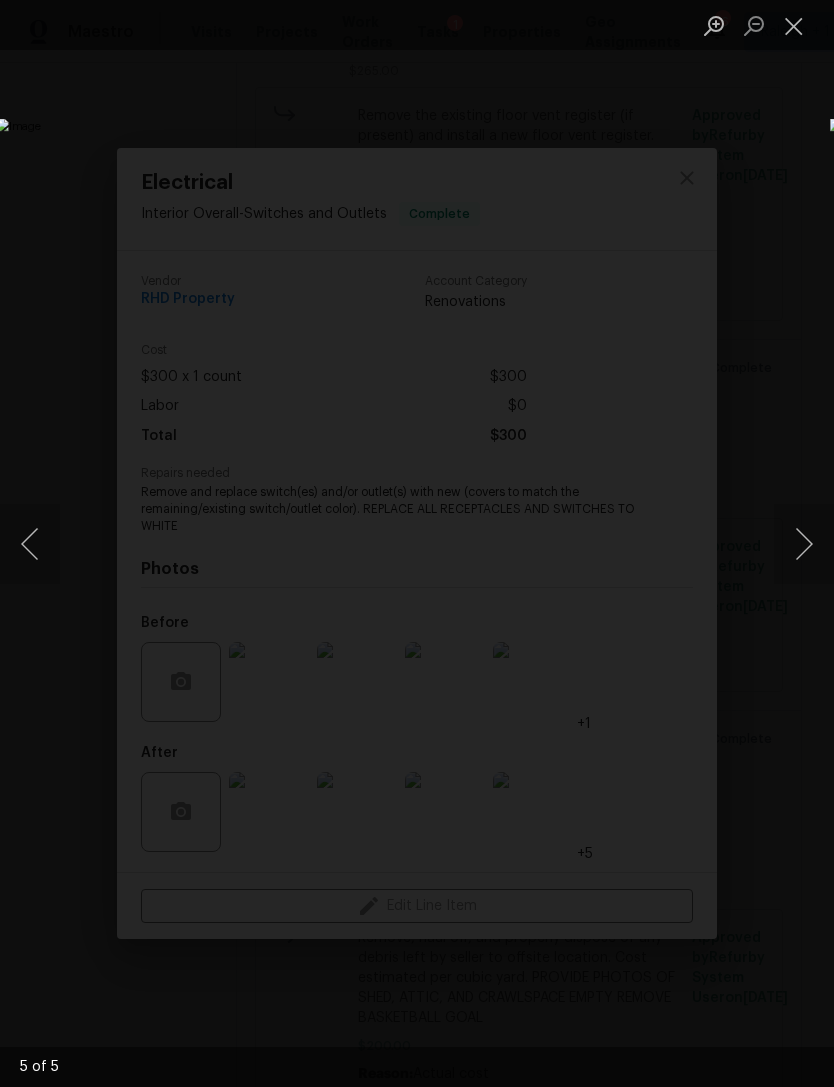 click at bounding box center [804, 544] 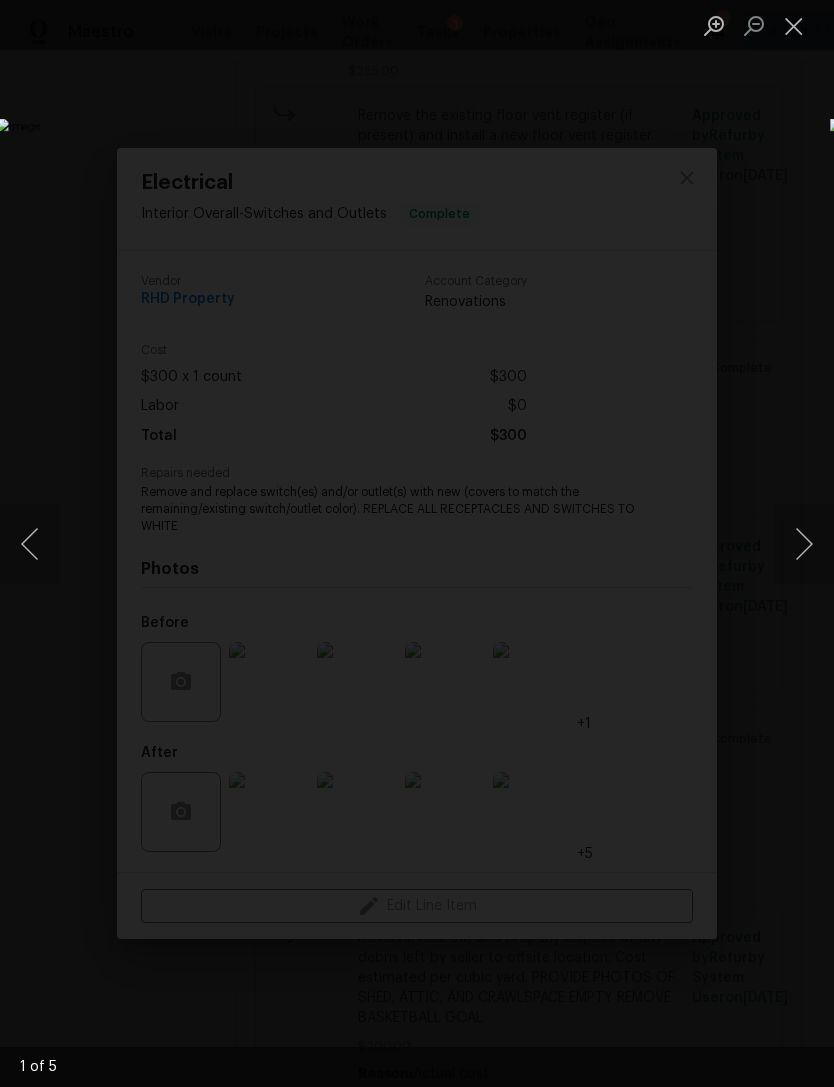 click at bounding box center [794, 25] 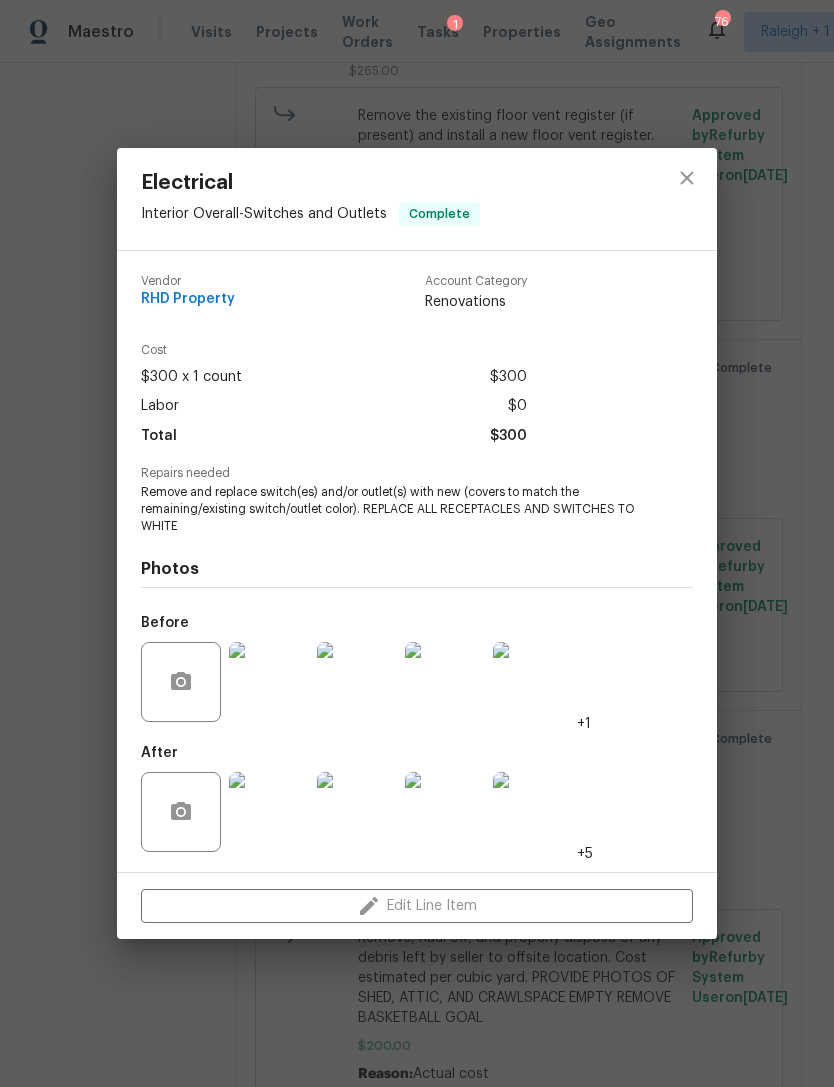click at bounding box center [269, 812] 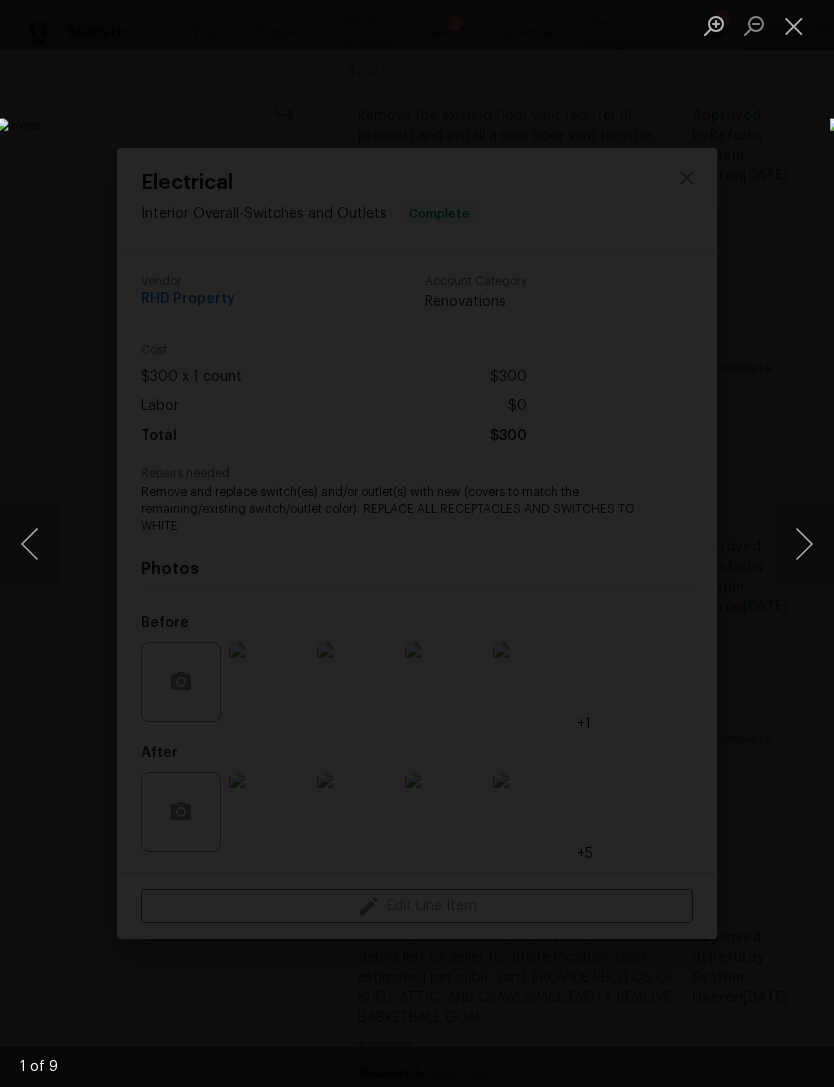 click at bounding box center [804, 544] 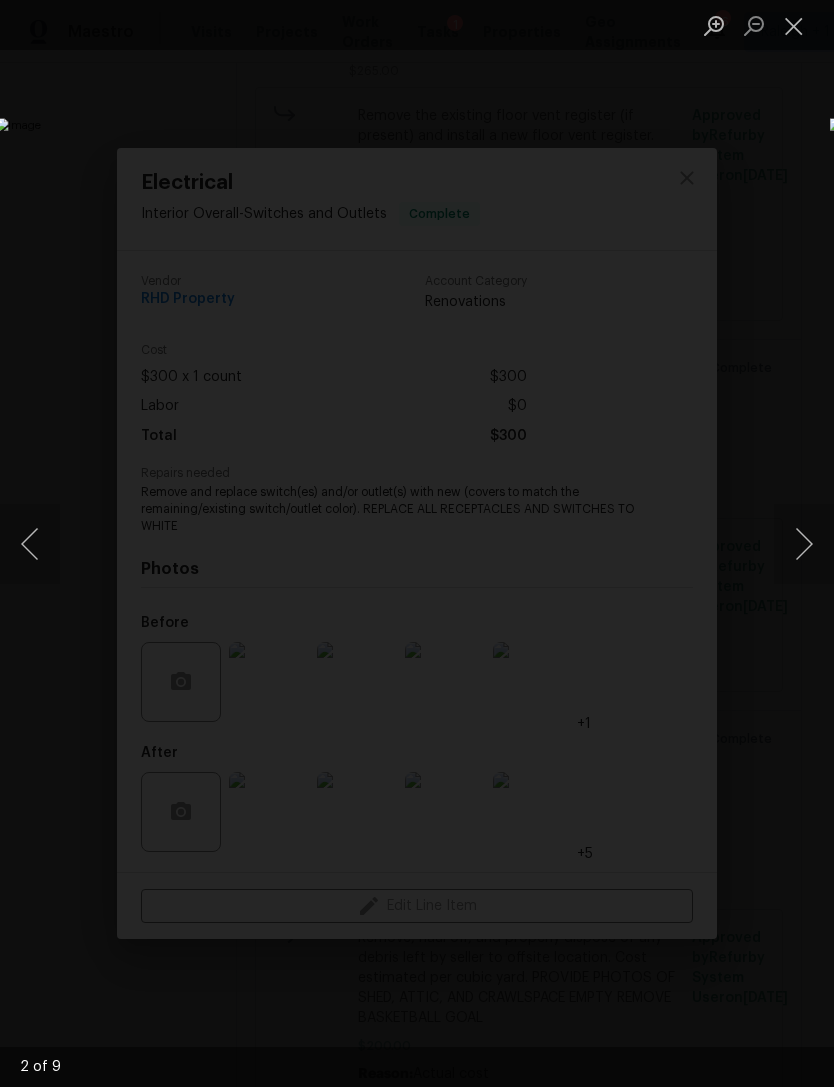 click at bounding box center [804, 544] 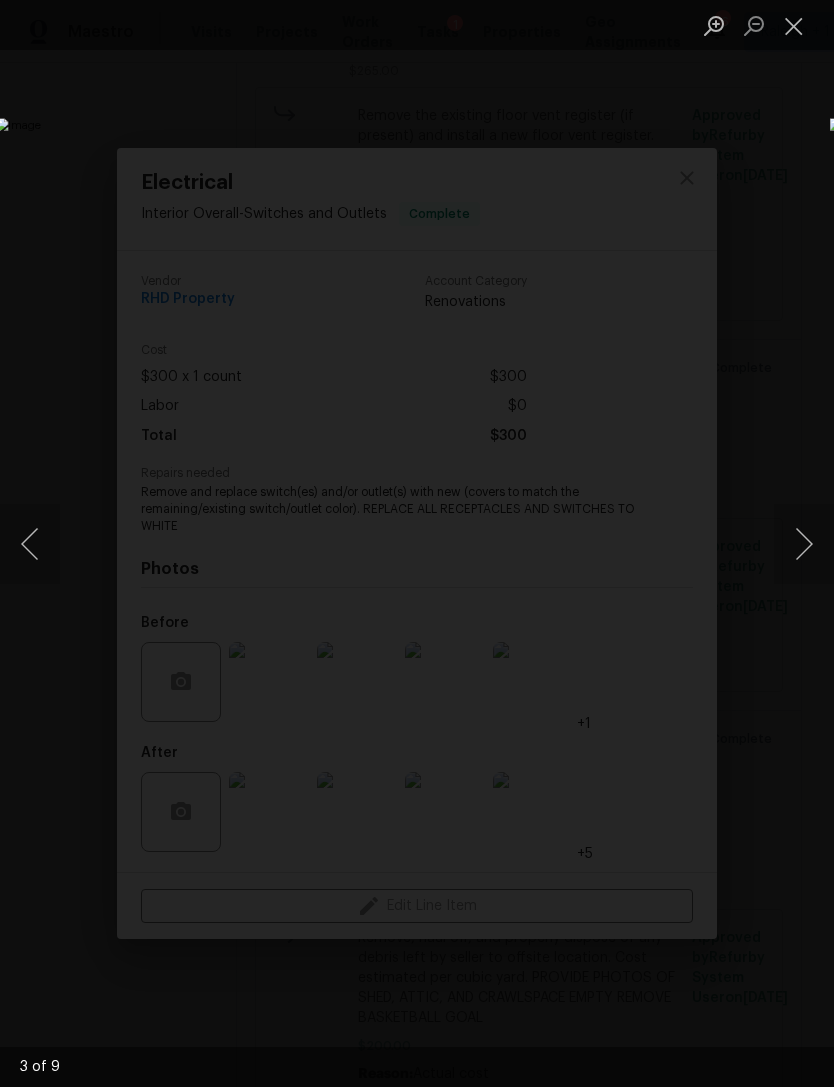 click at bounding box center (804, 544) 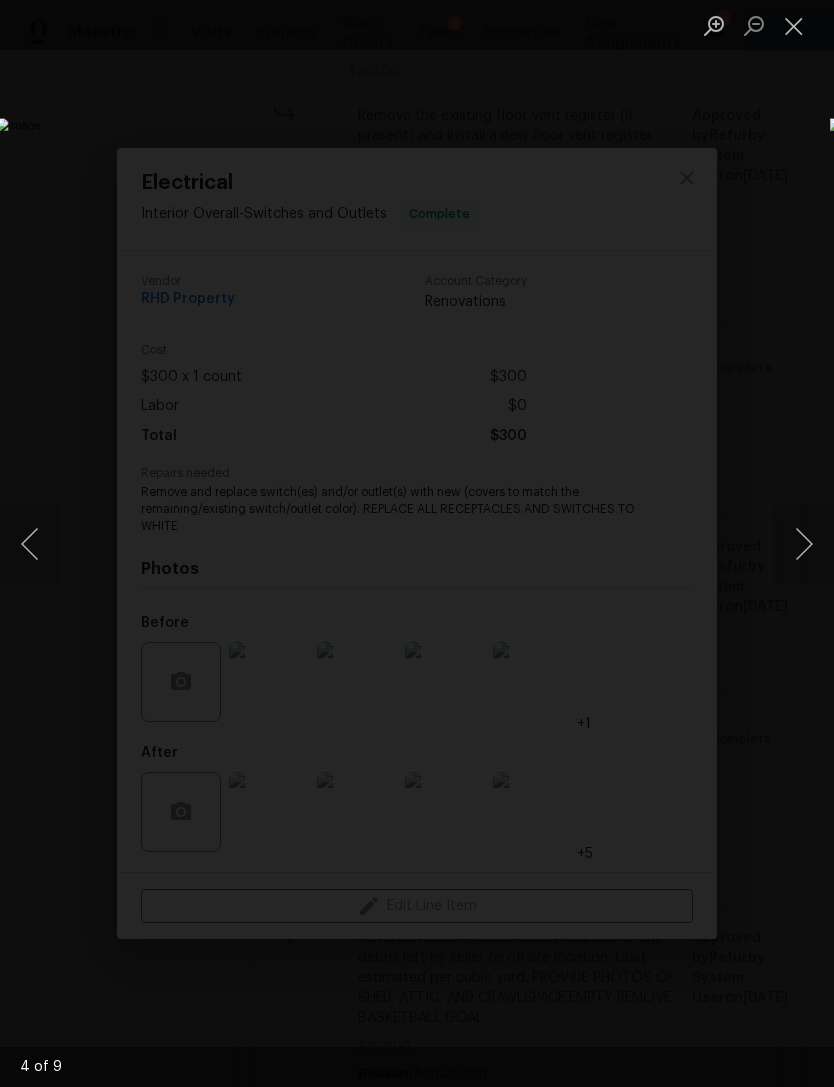 click at bounding box center [794, 25] 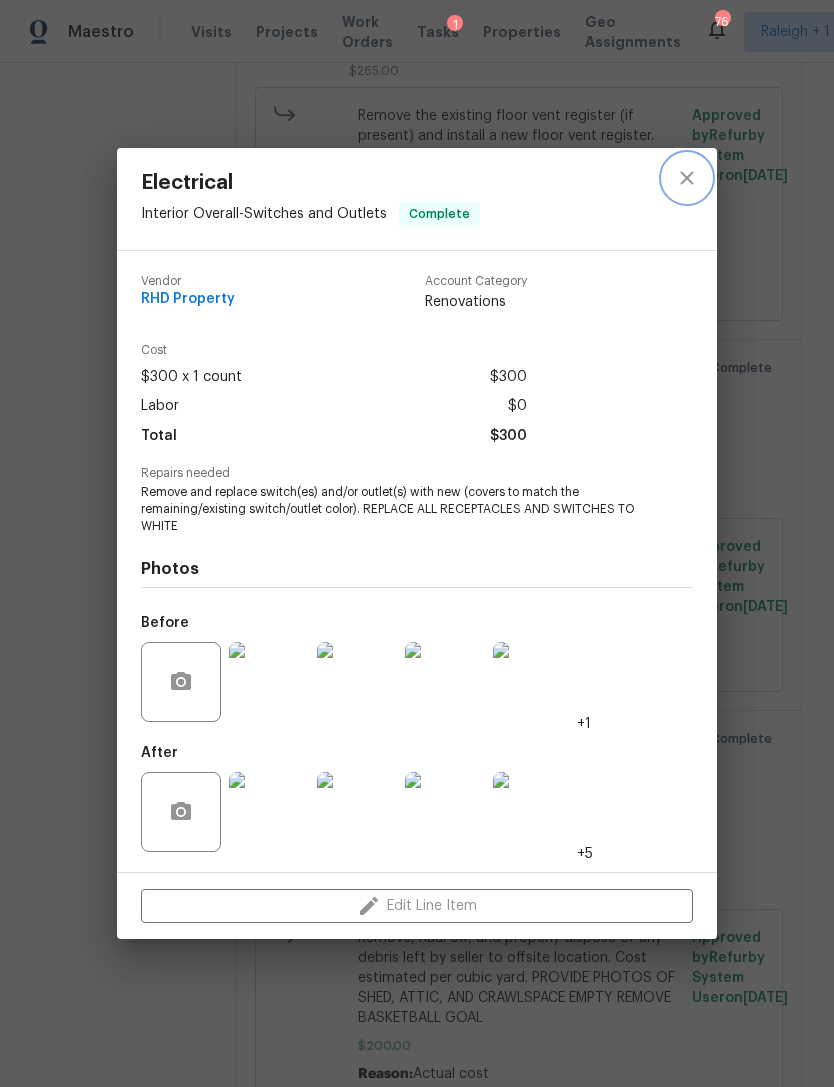 click 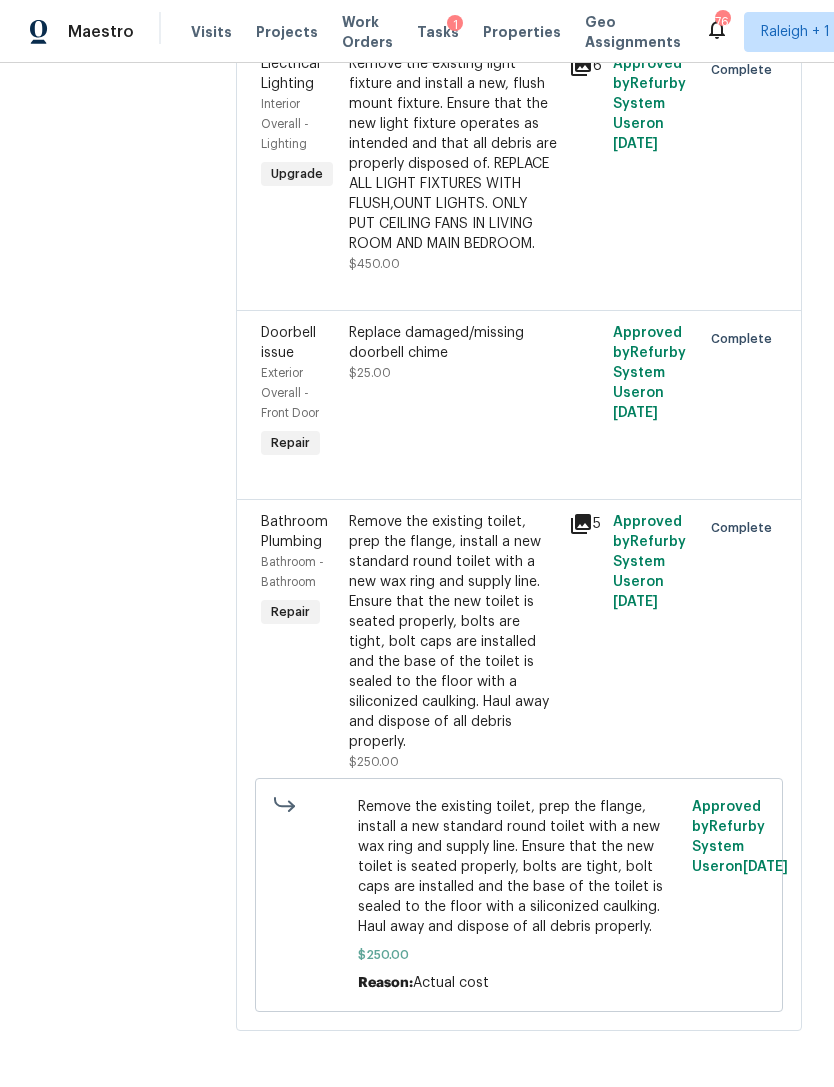 scroll, scrollTop: 7943, scrollLeft: 0, axis: vertical 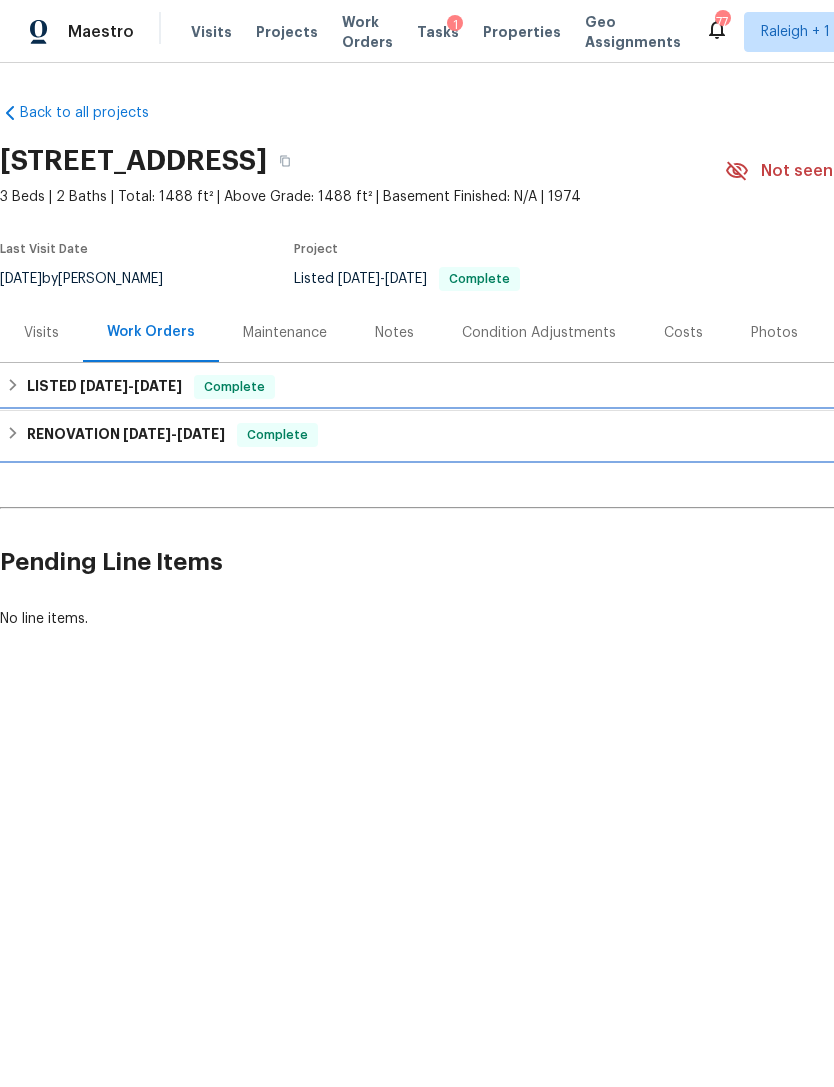 click on "RENOVATION   [DATE]  -  [DATE]" at bounding box center [126, 435] 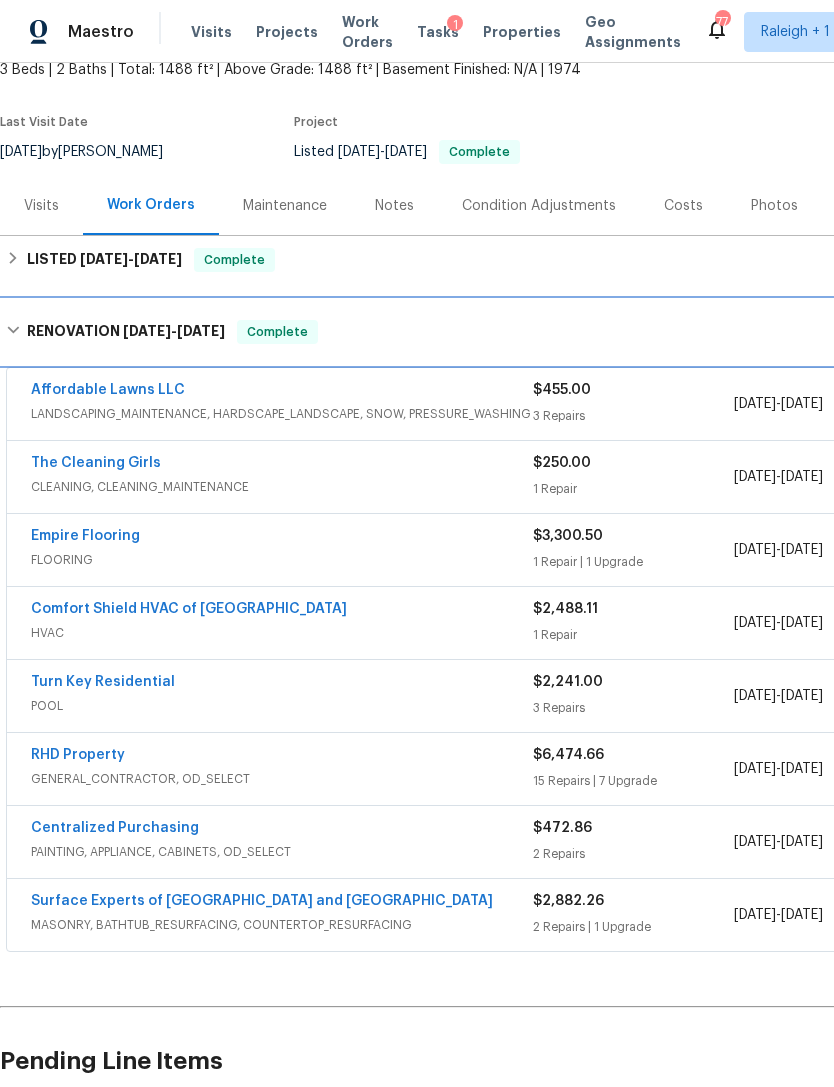 scroll, scrollTop: 129, scrollLeft: 0, axis: vertical 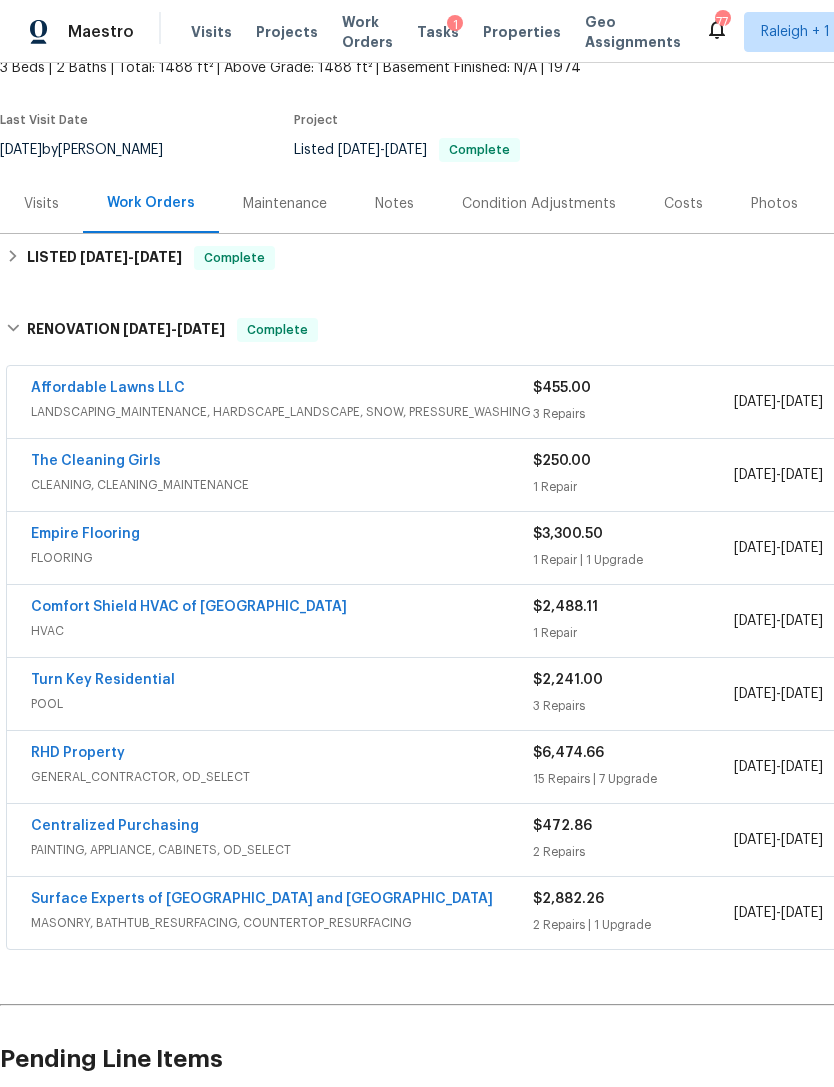 click on "Surface Experts of [GEOGRAPHIC_DATA] and [GEOGRAPHIC_DATA]" at bounding box center (262, 899) 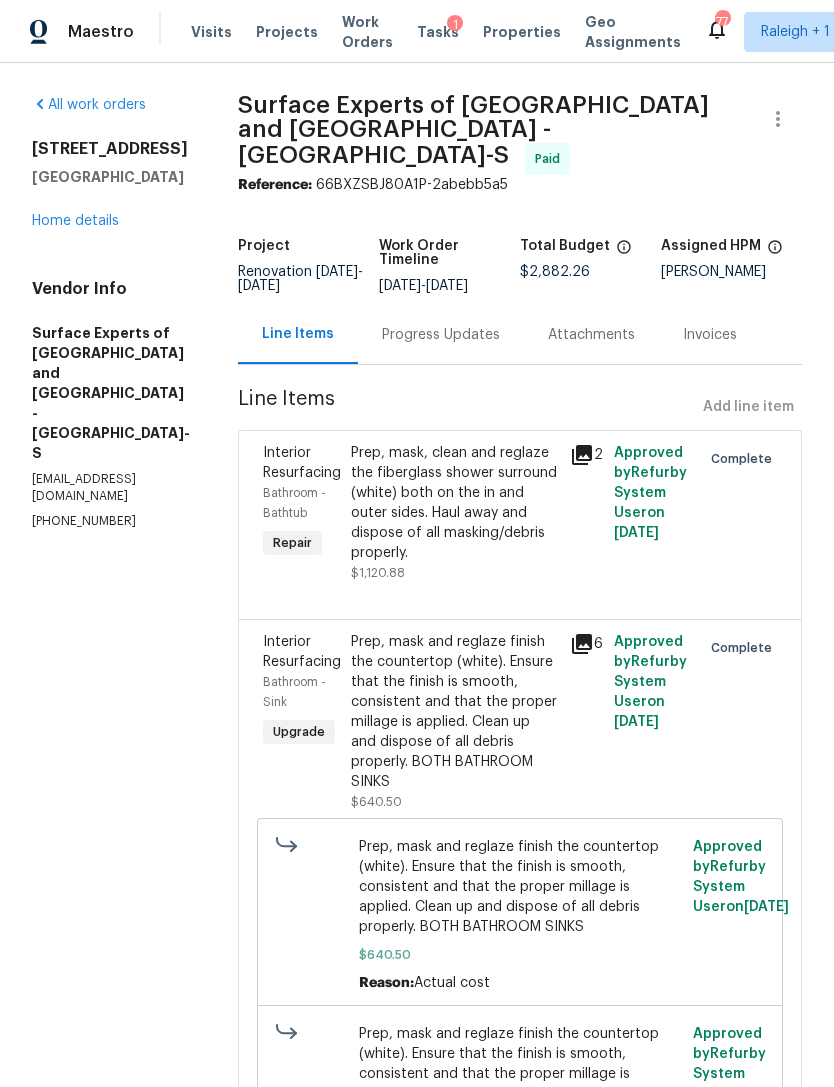 scroll, scrollTop: 0, scrollLeft: 0, axis: both 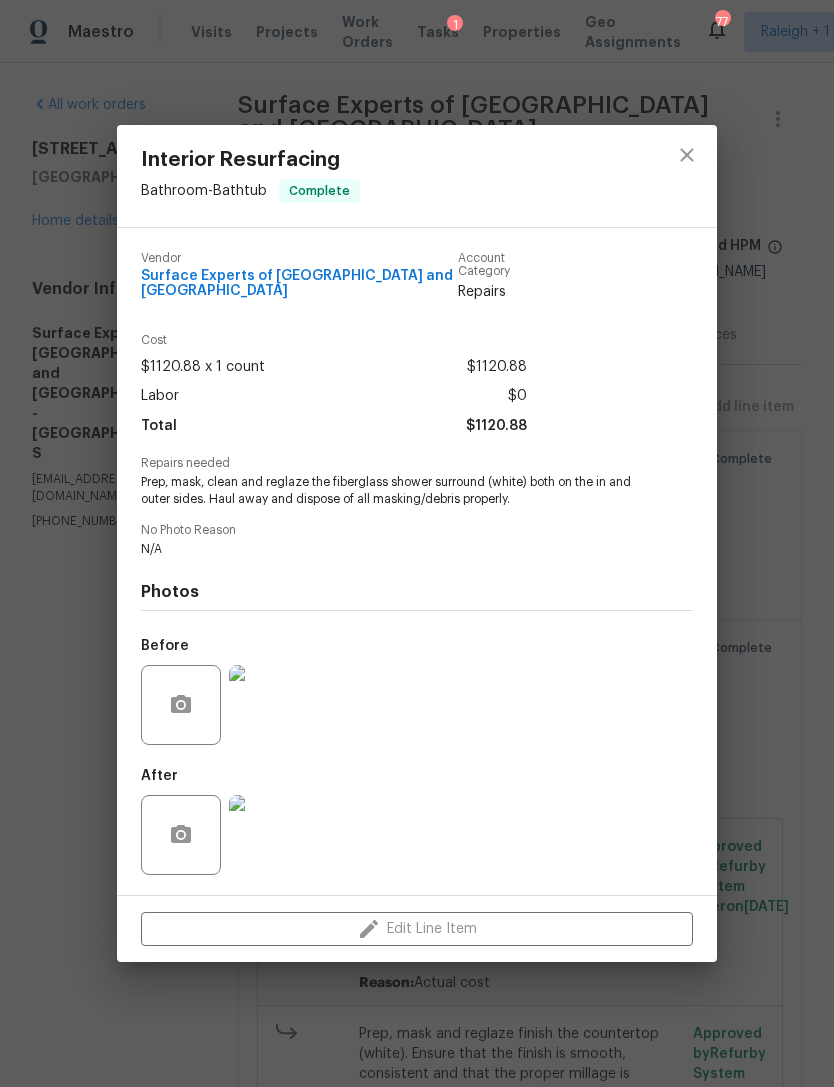 click at bounding box center [269, 705] 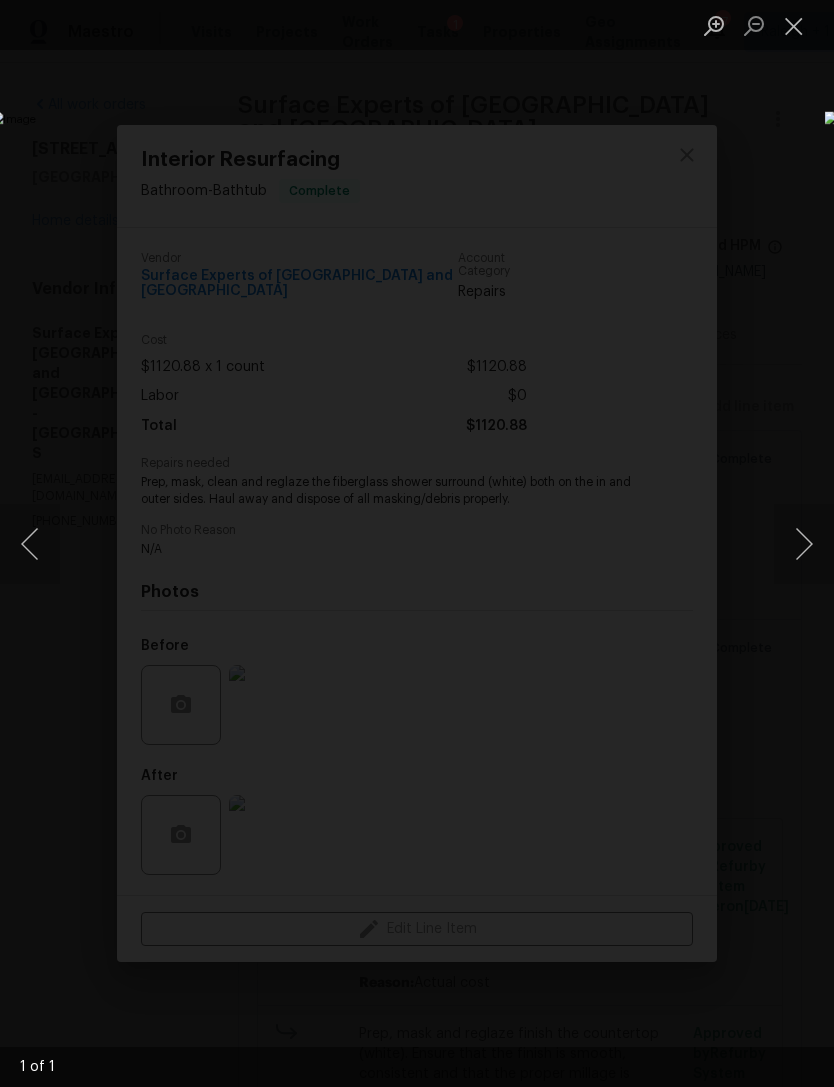 click at bounding box center [794, 25] 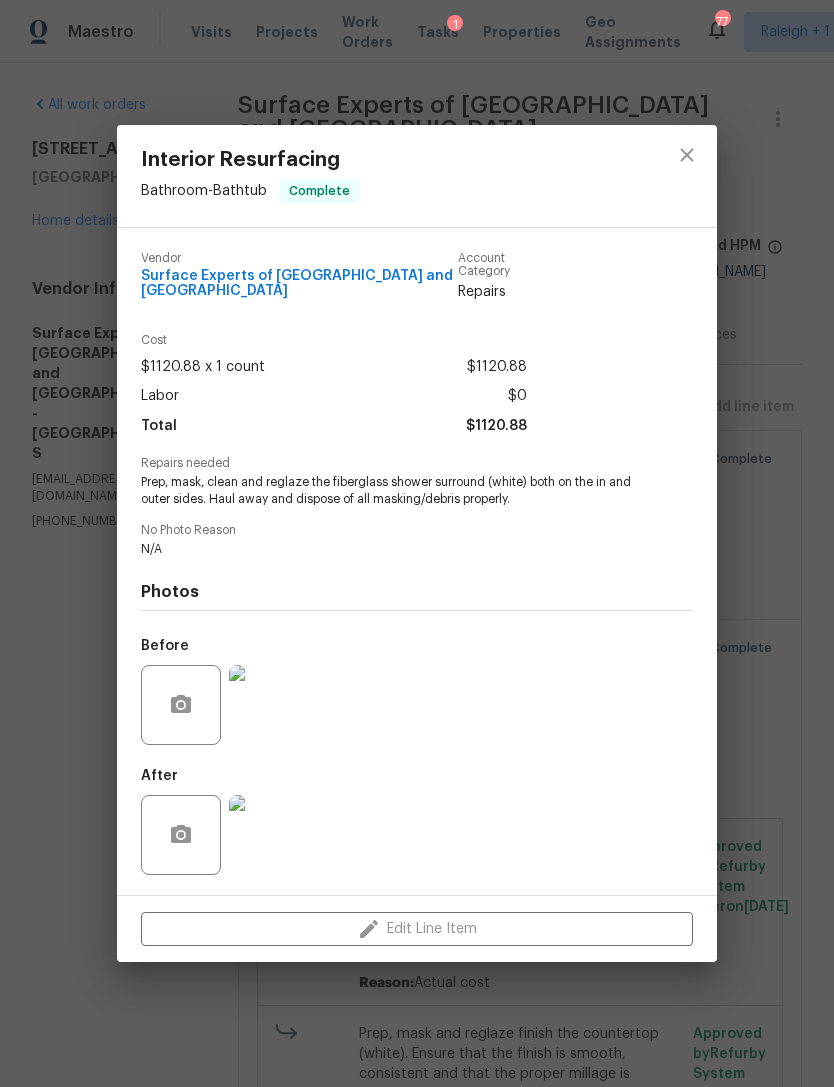 click at bounding box center (269, 835) 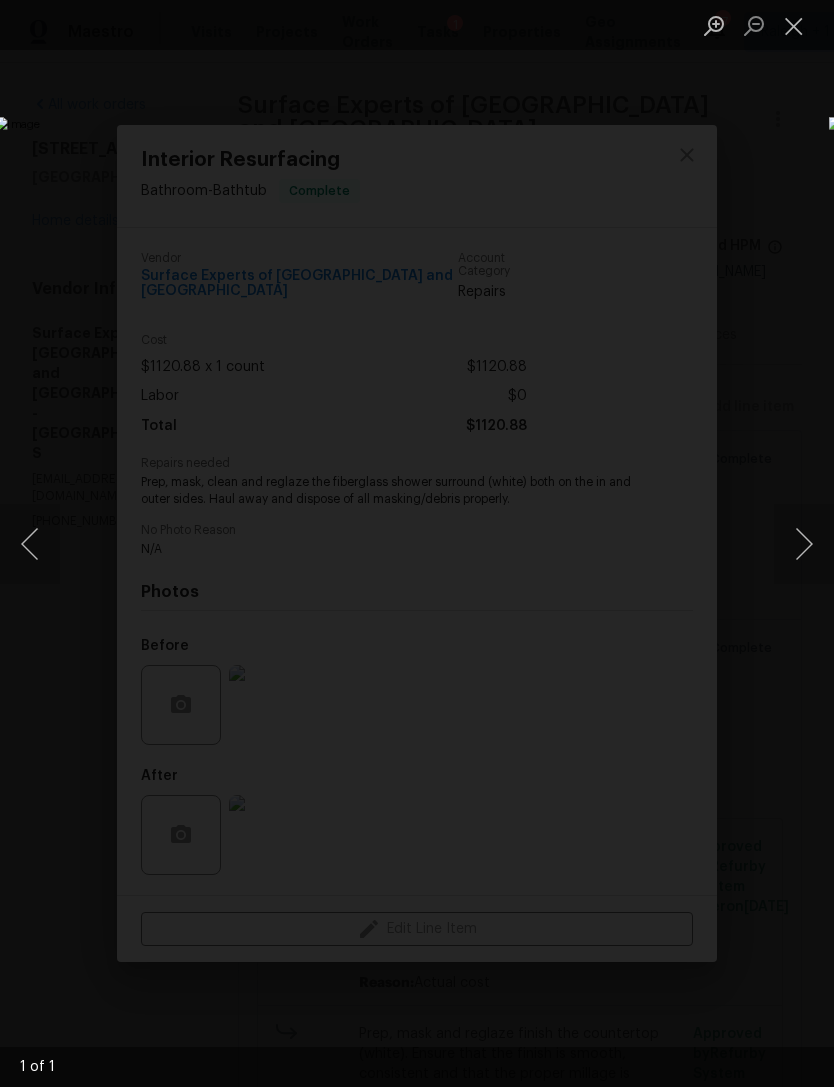 click at bounding box center [794, 25] 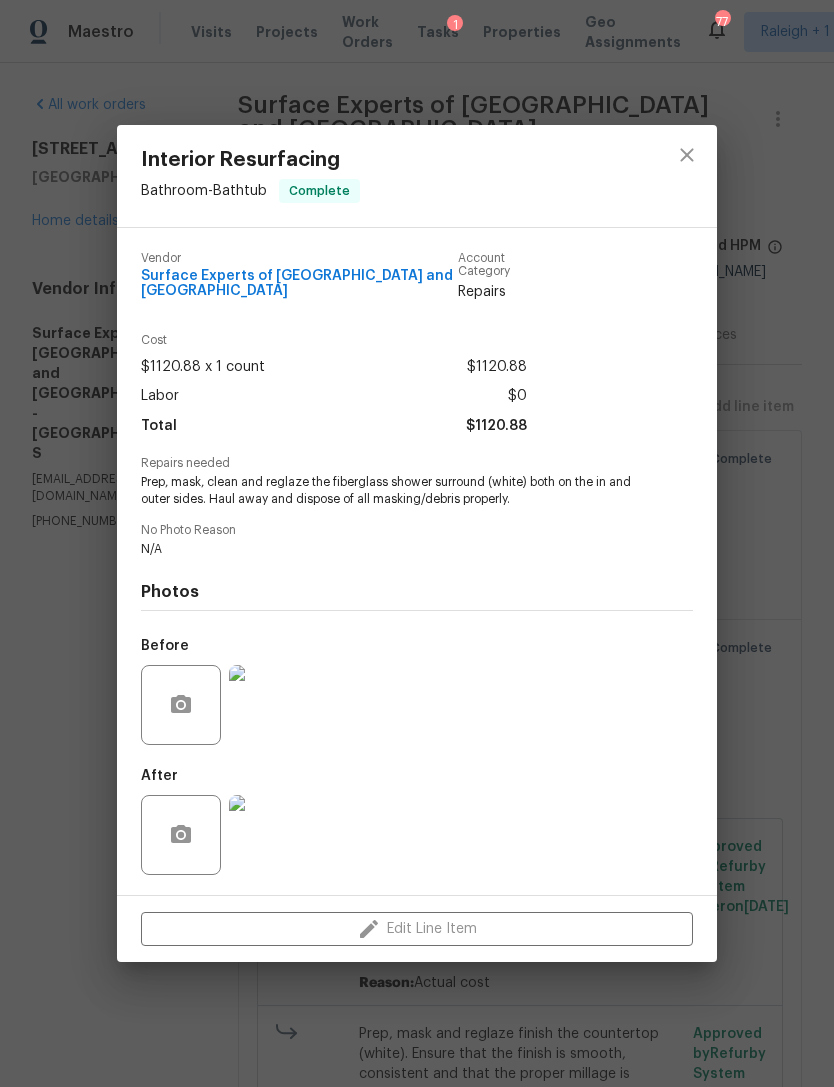 click 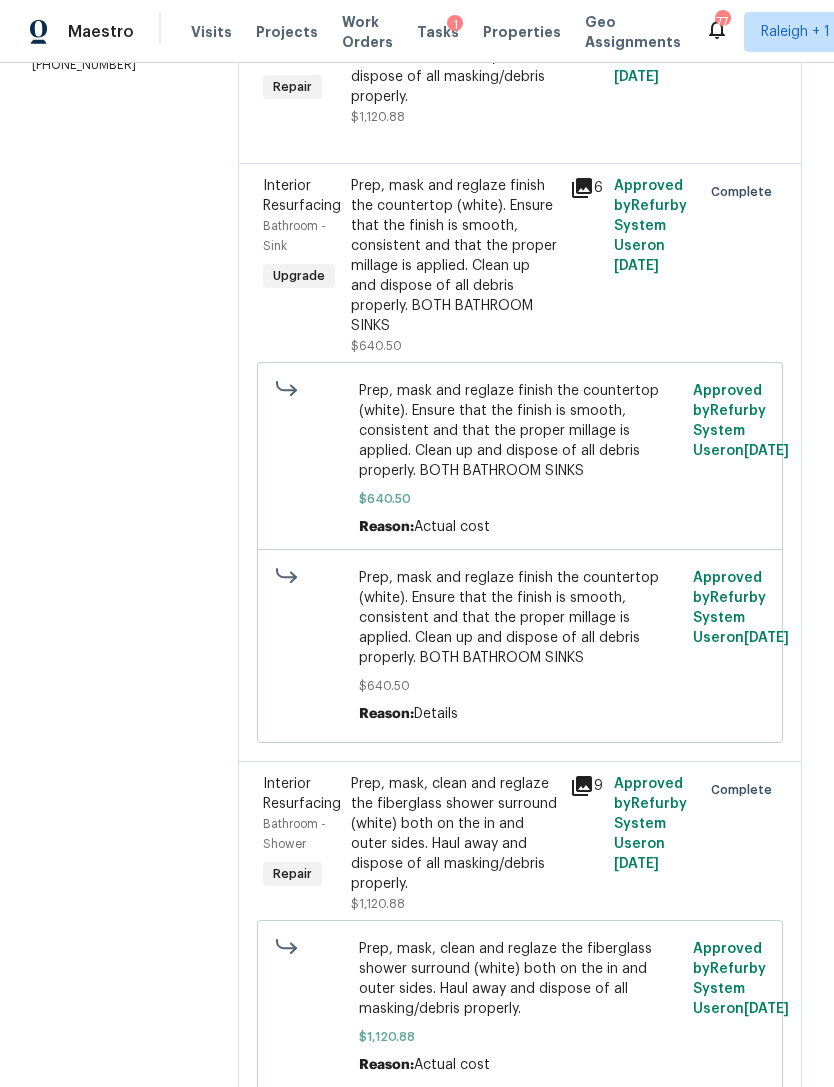 scroll, scrollTop: 455, scrollLeft: 0, axis: vertical 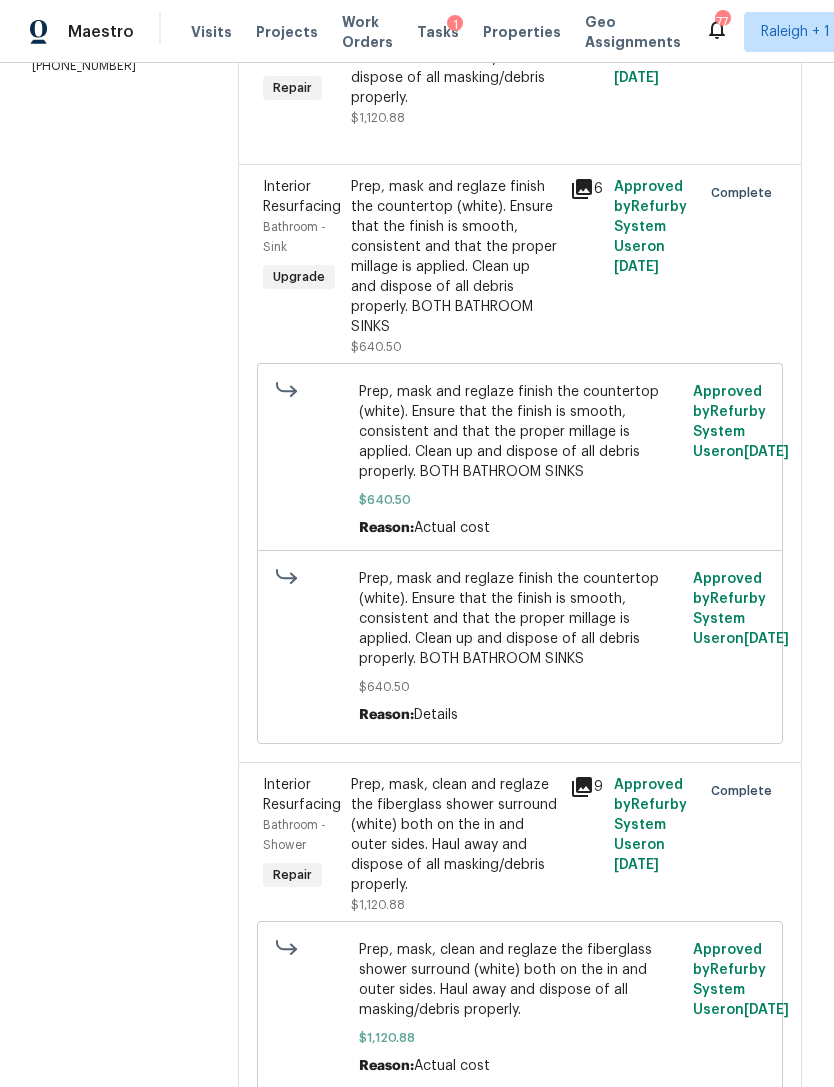 click on "Prep, mask, clean and reglaze the fiberglass shower surround (white) both on the in and outer sides. Haul away and dispose of all masking/debris properly." at bounding box center (454, 835) 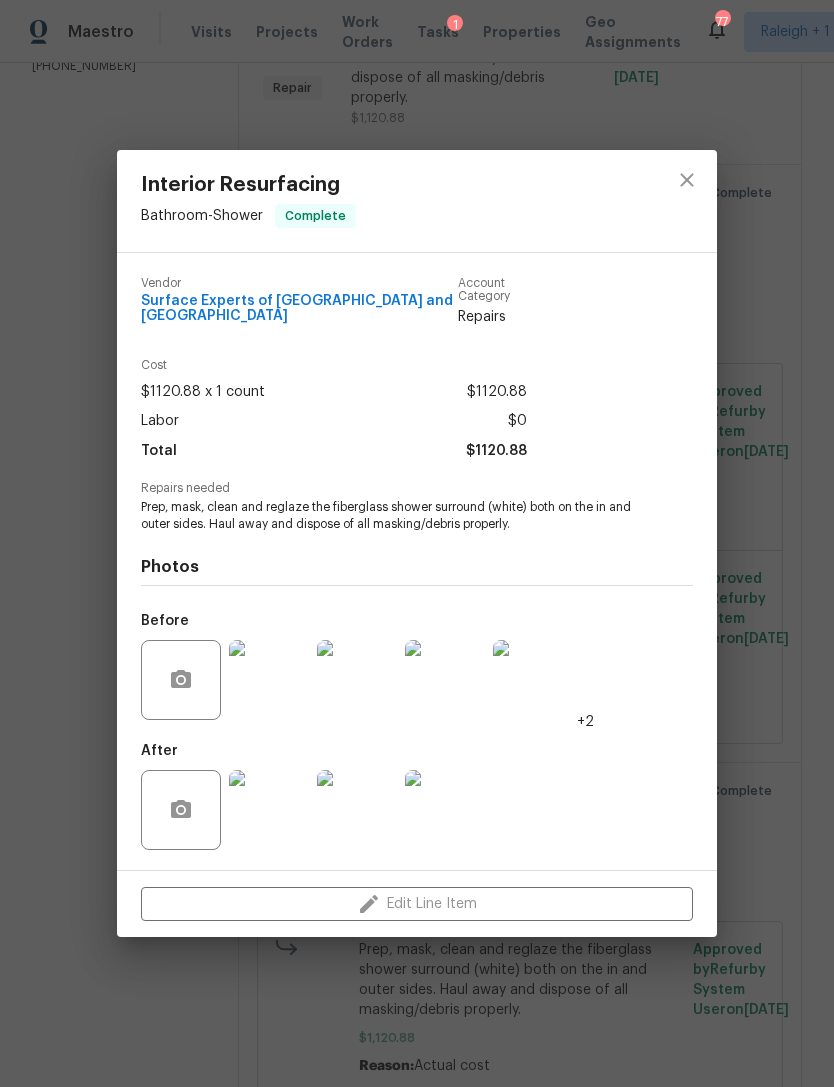 click at bounding box center [269, 680] 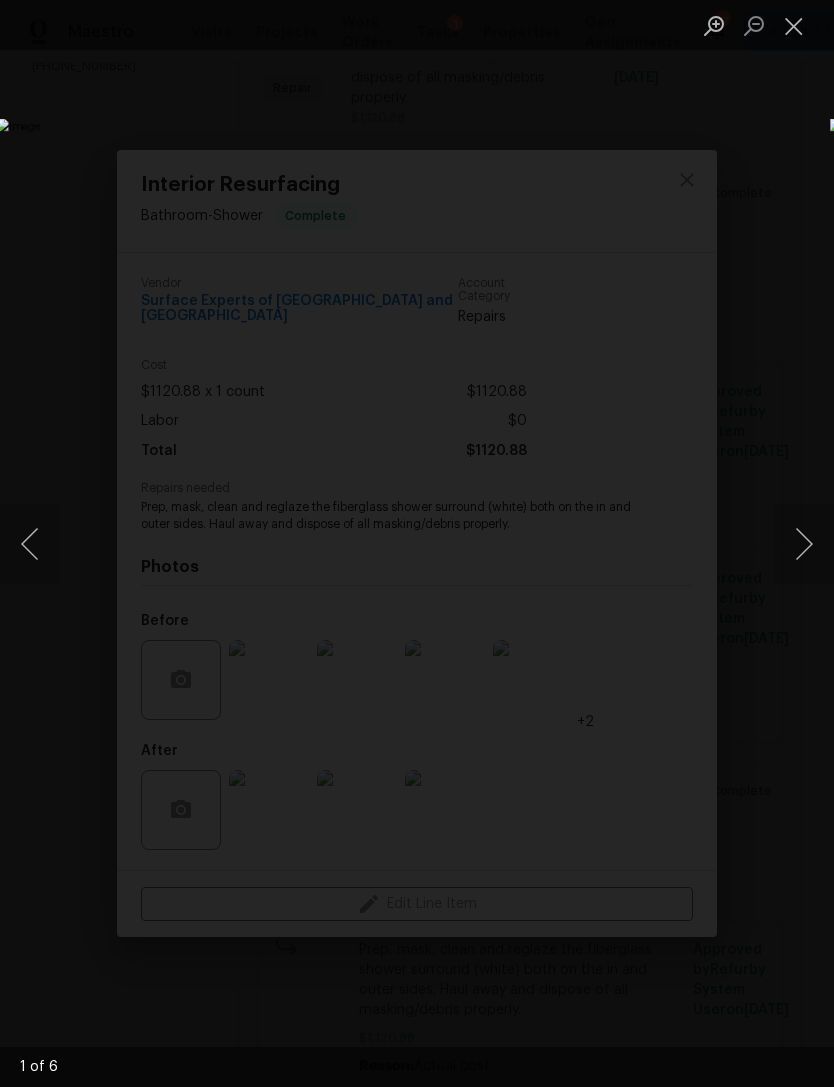 click at bounding box center (804, 544) 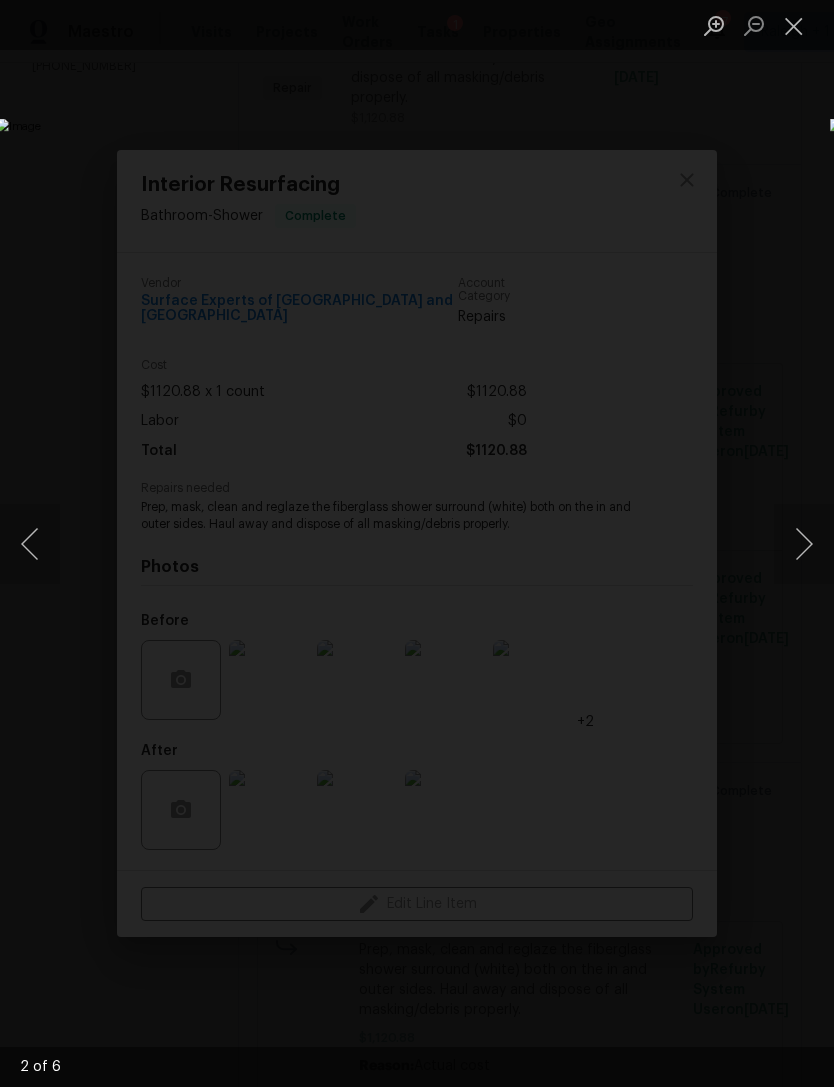 click at bounding box center [804, 544] 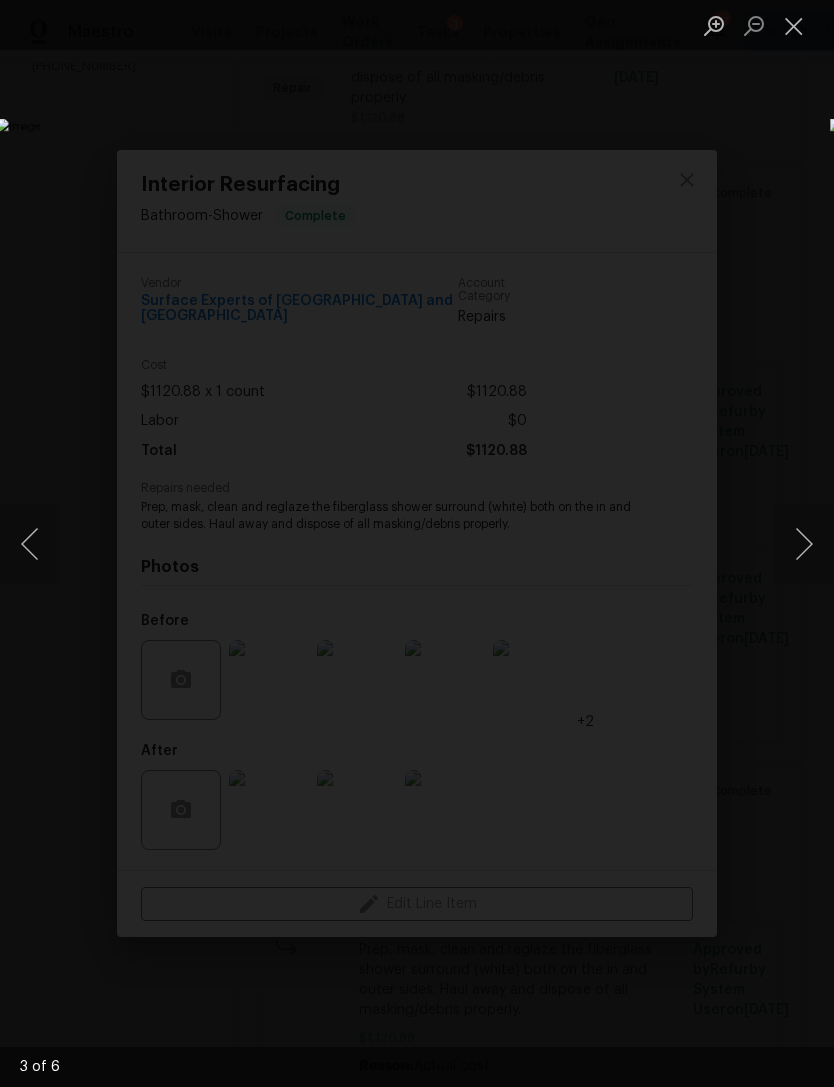 click at bounding box center (804, 544) 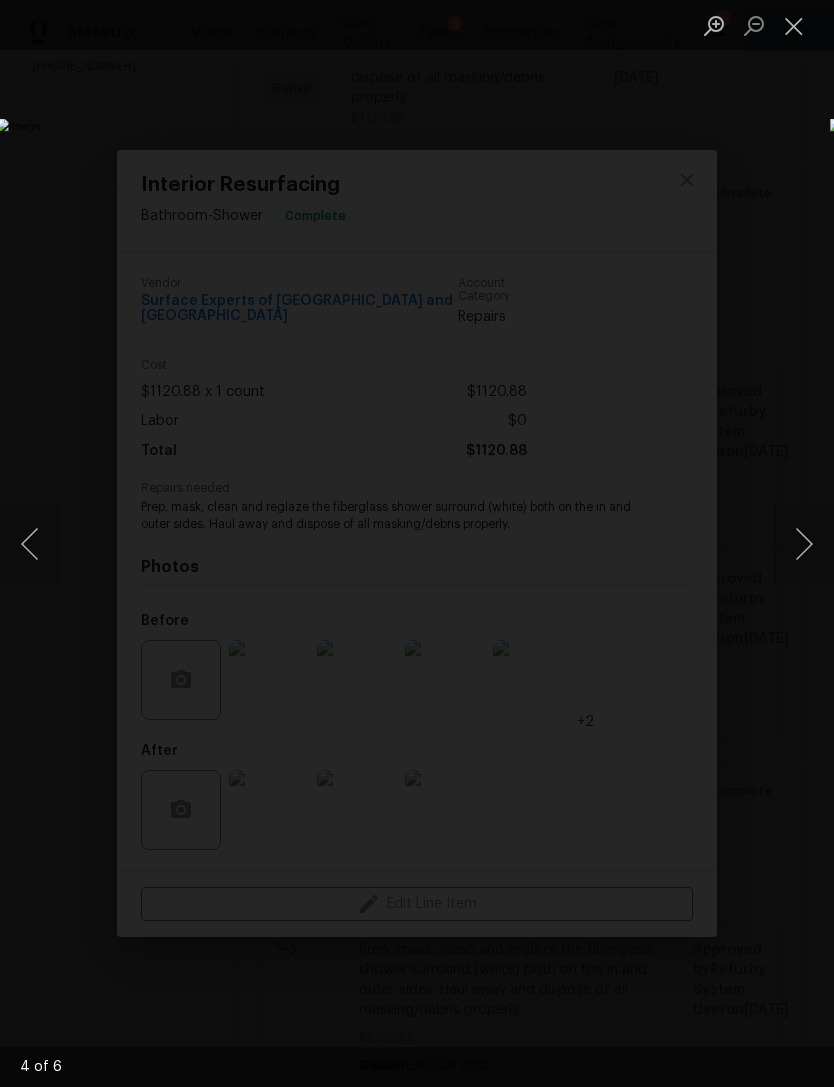click at bounding box center (794, 25) 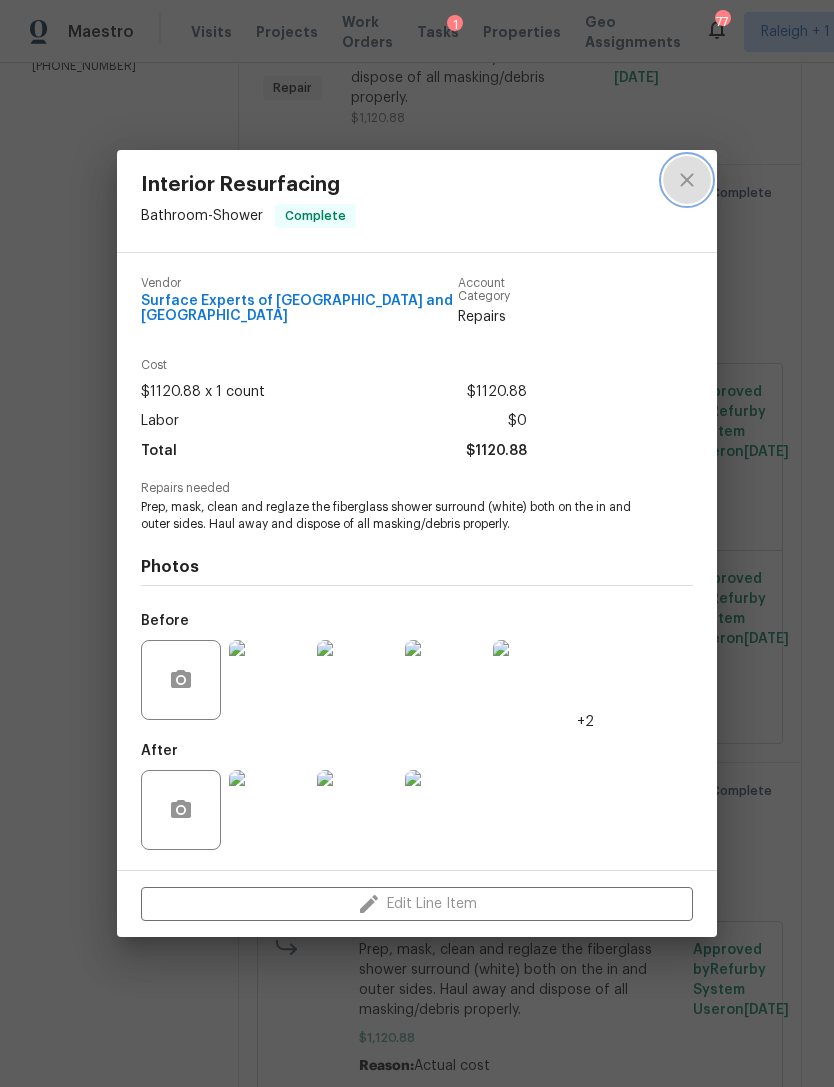 click 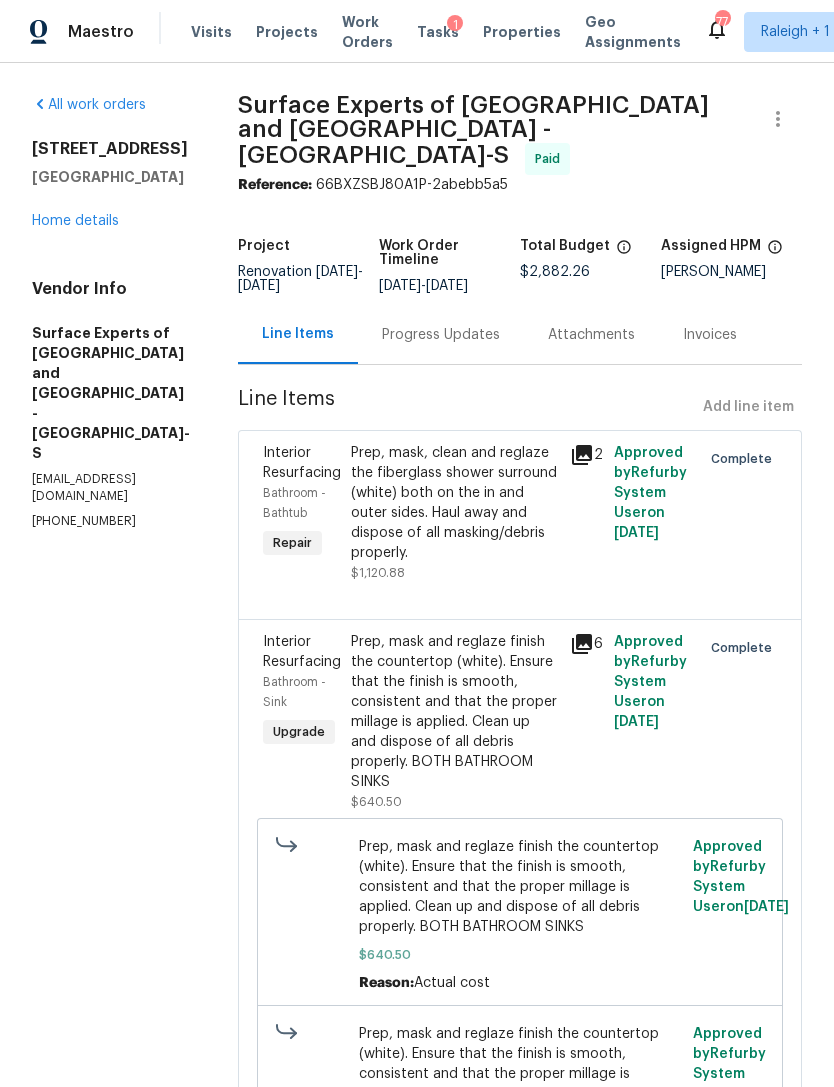 scroll, scrollTop: 0, scrollLeft: 0, axis: both 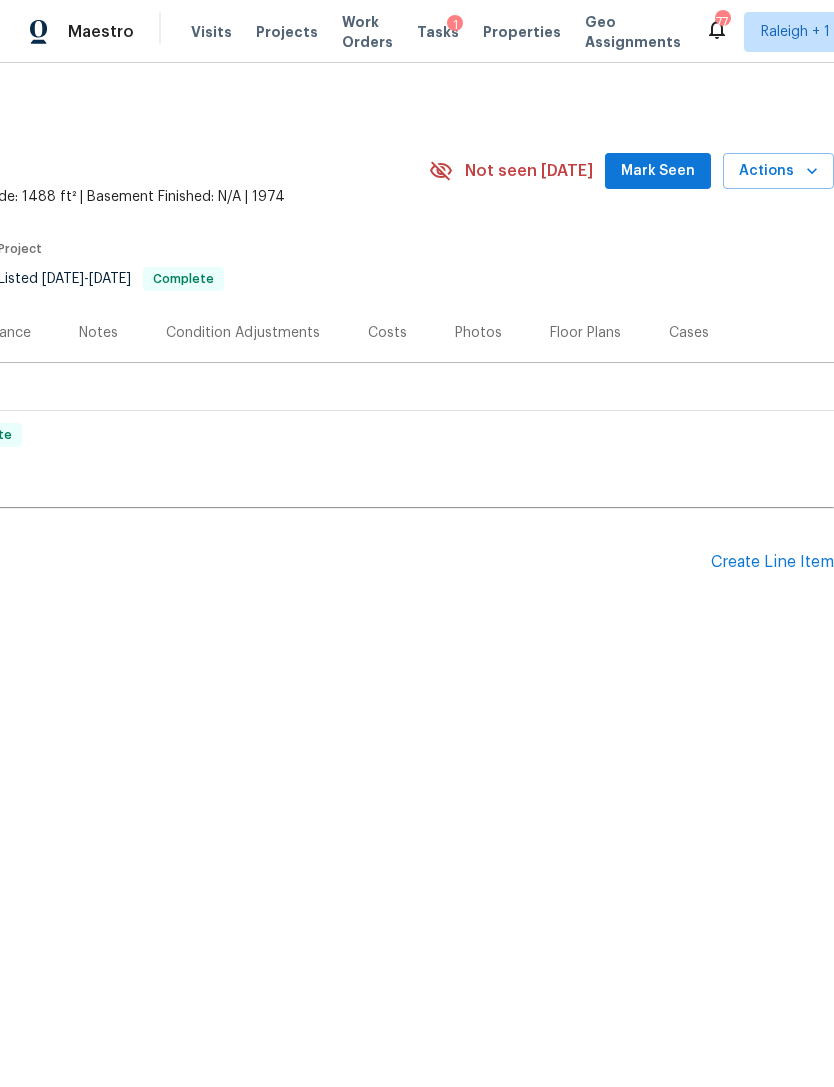 click on "Create Line Item" at bounding box center [772, 562] 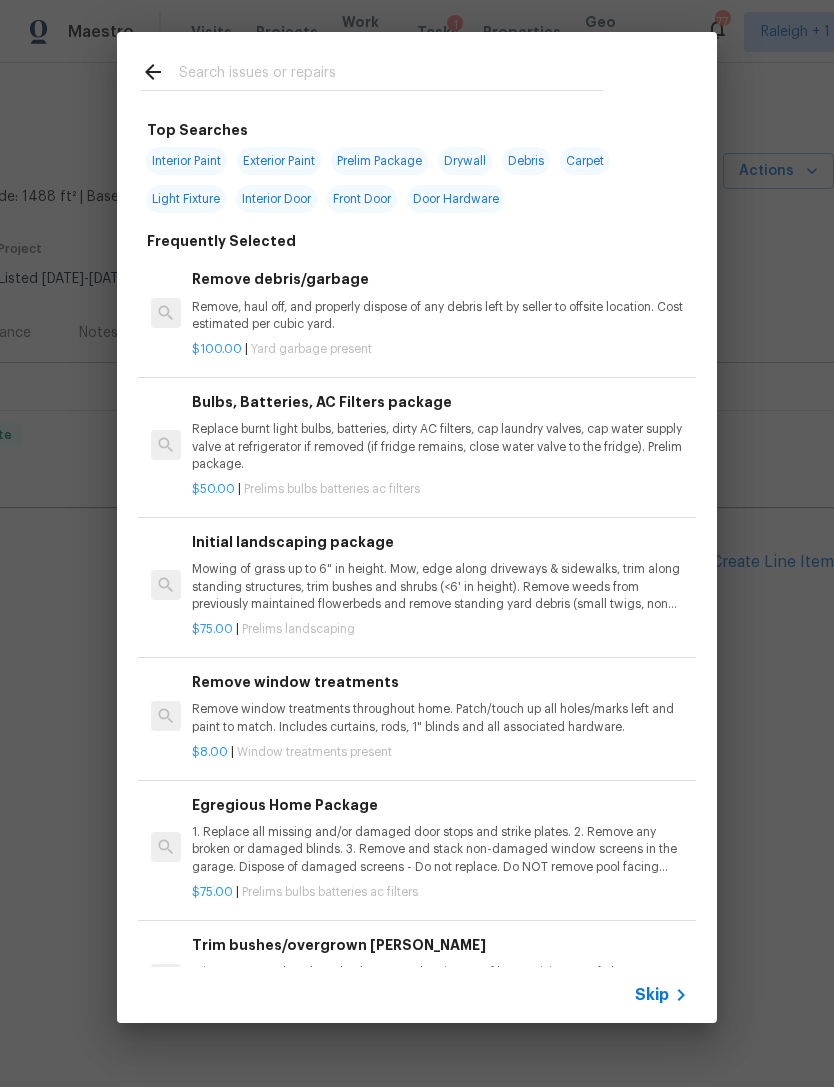 click at bounding box center [372, 71] 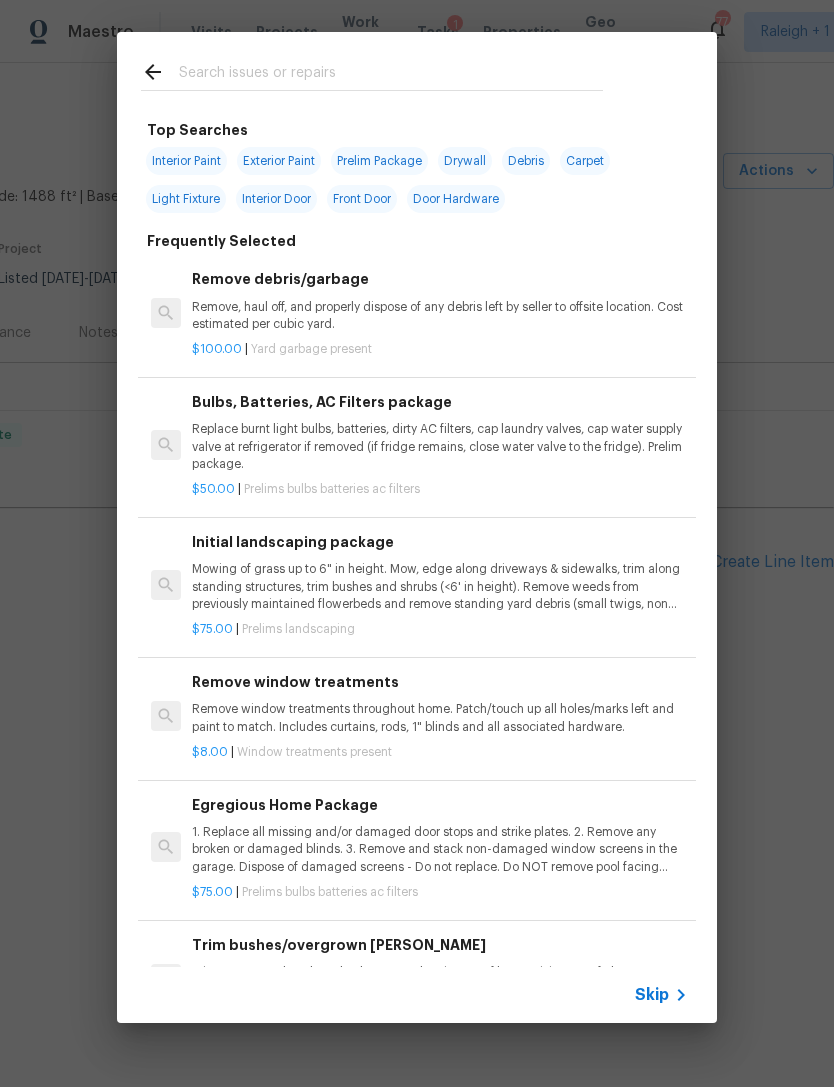 click at bounding box center [391, 75] 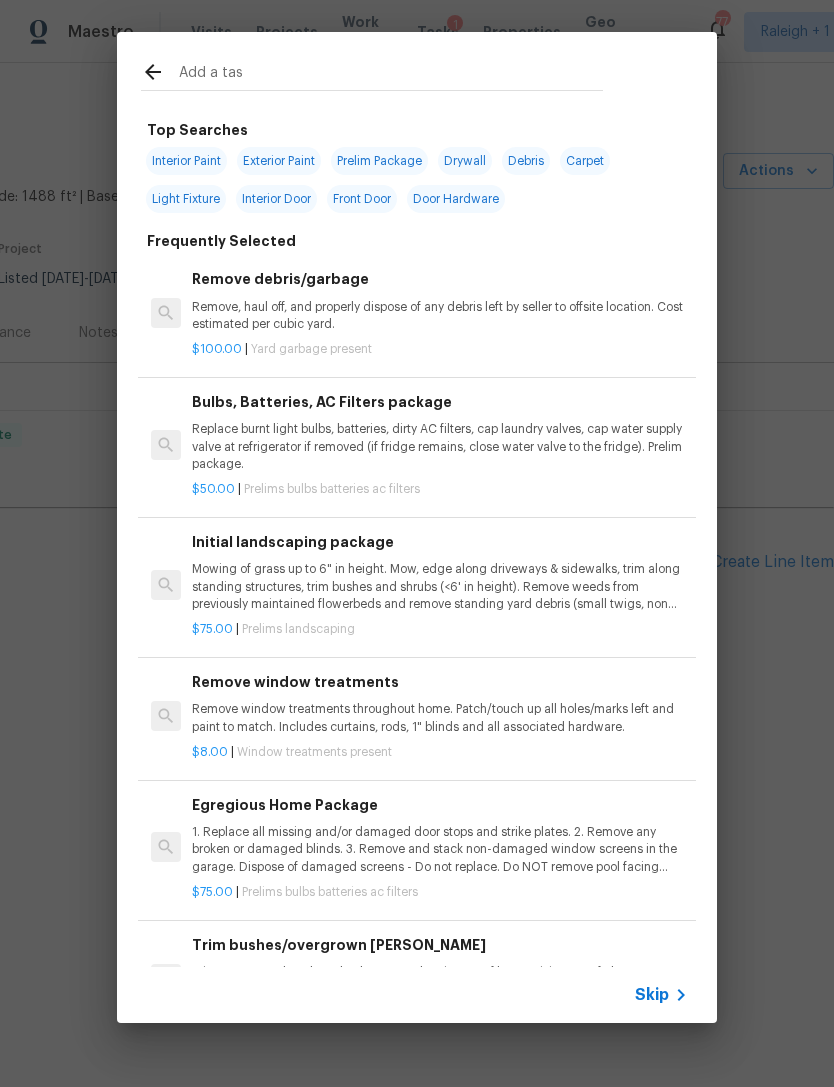 type on "Add a task" 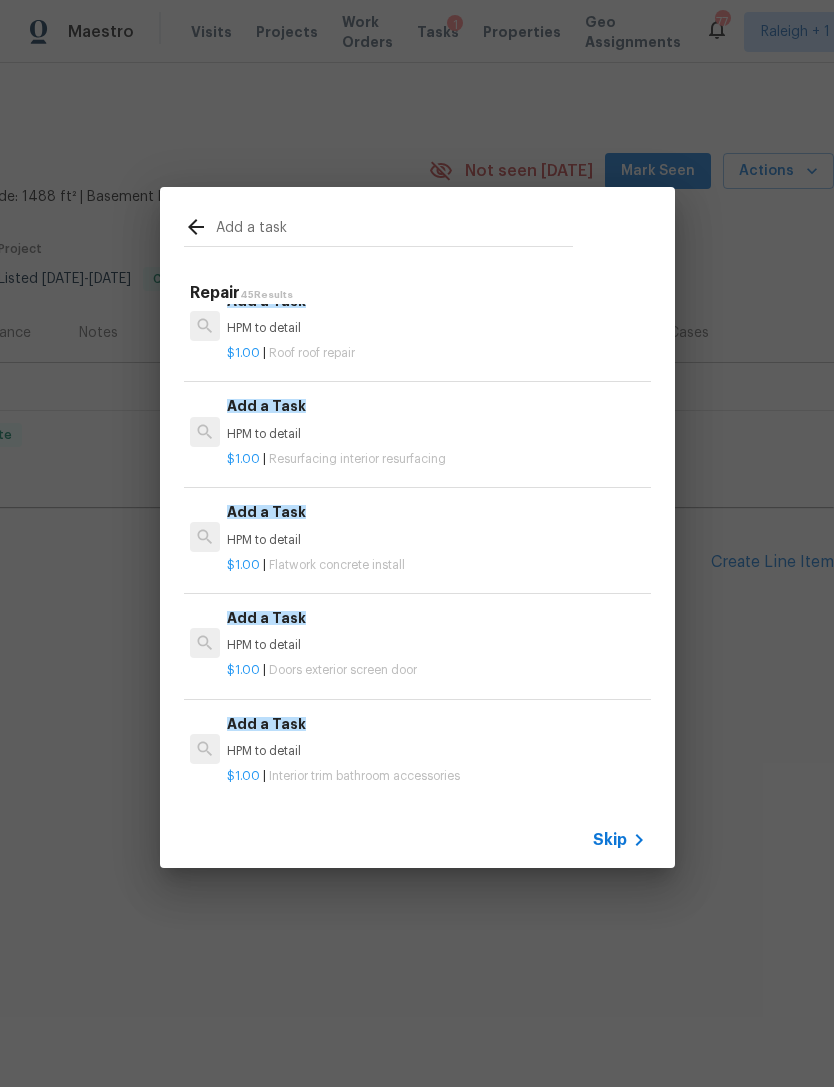 scroll, scrollTop: 1526, scrollLeft: 0, axis: vertical 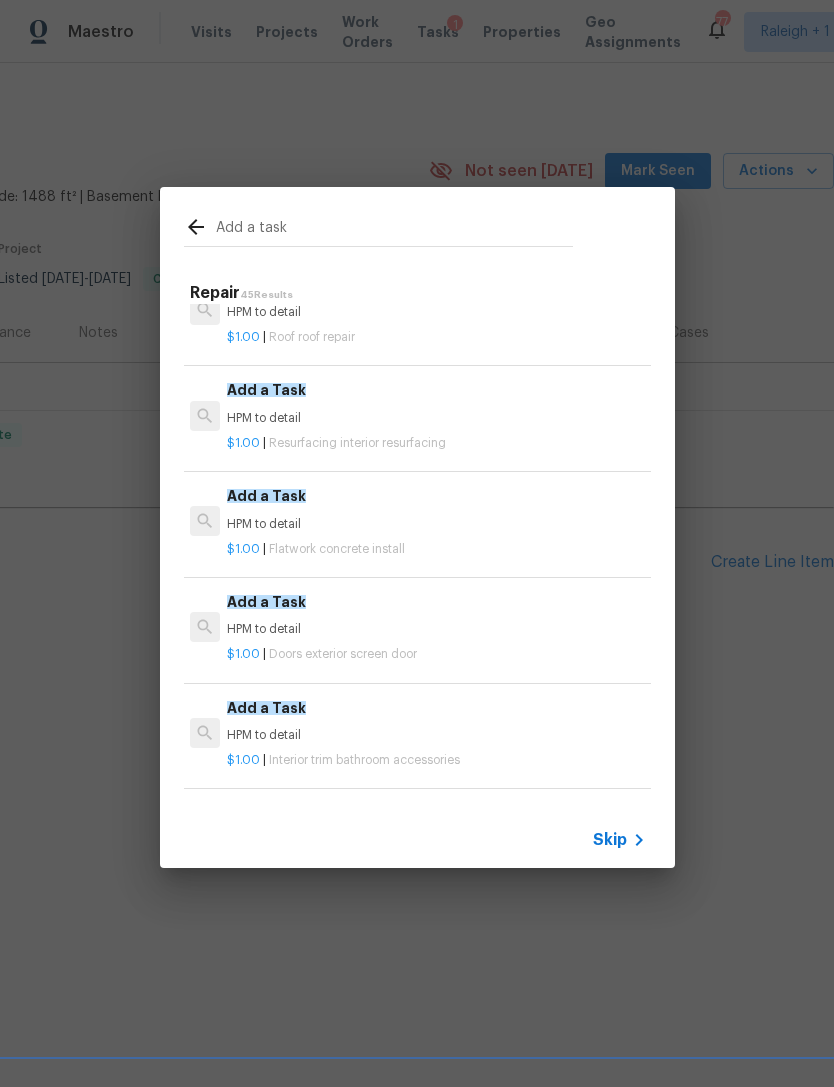 click on "HPM to detail" at bounding box center (436, 418) 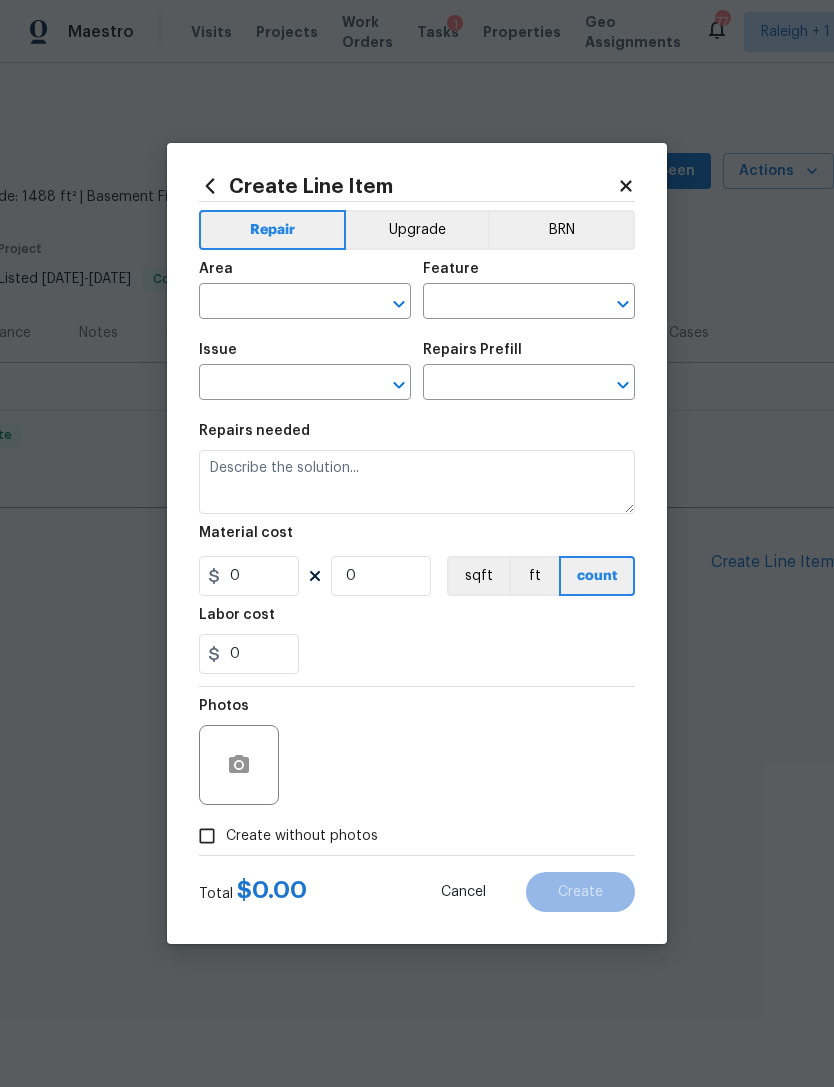 type on "Interior Resurfacing" 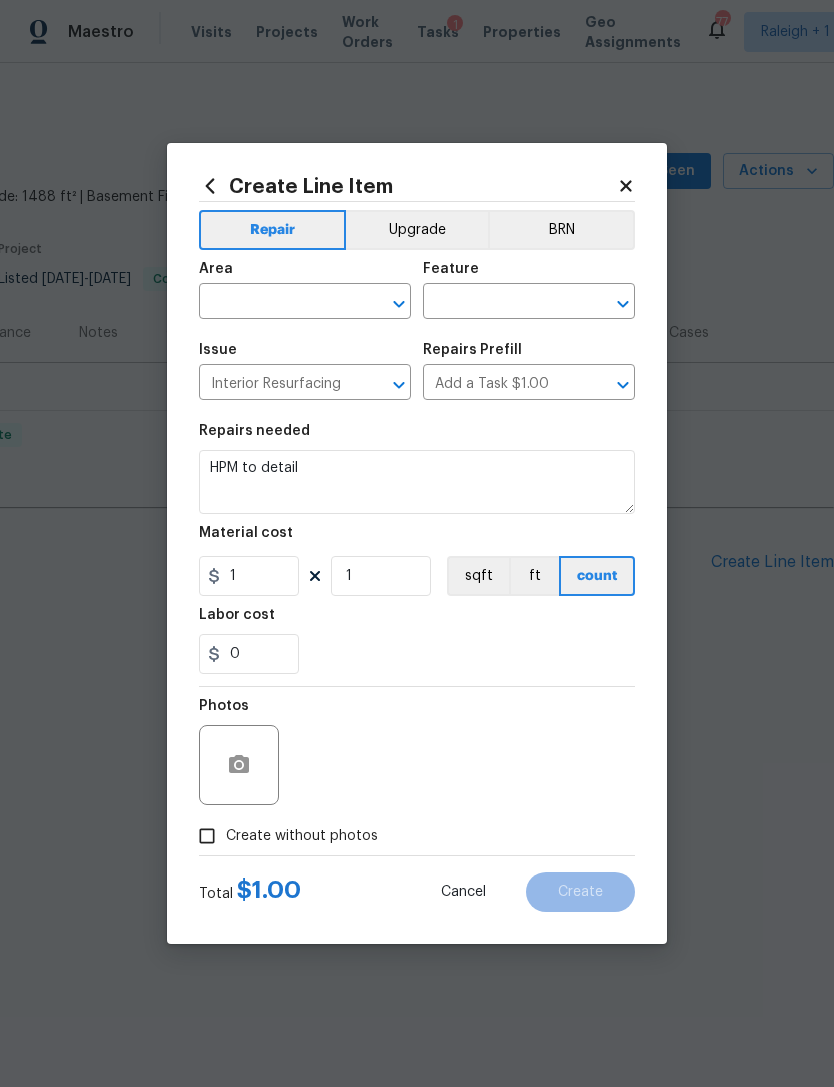 click on "Repairs needed HPM to detail Material cost 1 1 sqft ft count Labor cost 0" at bounding box center [417, 549] 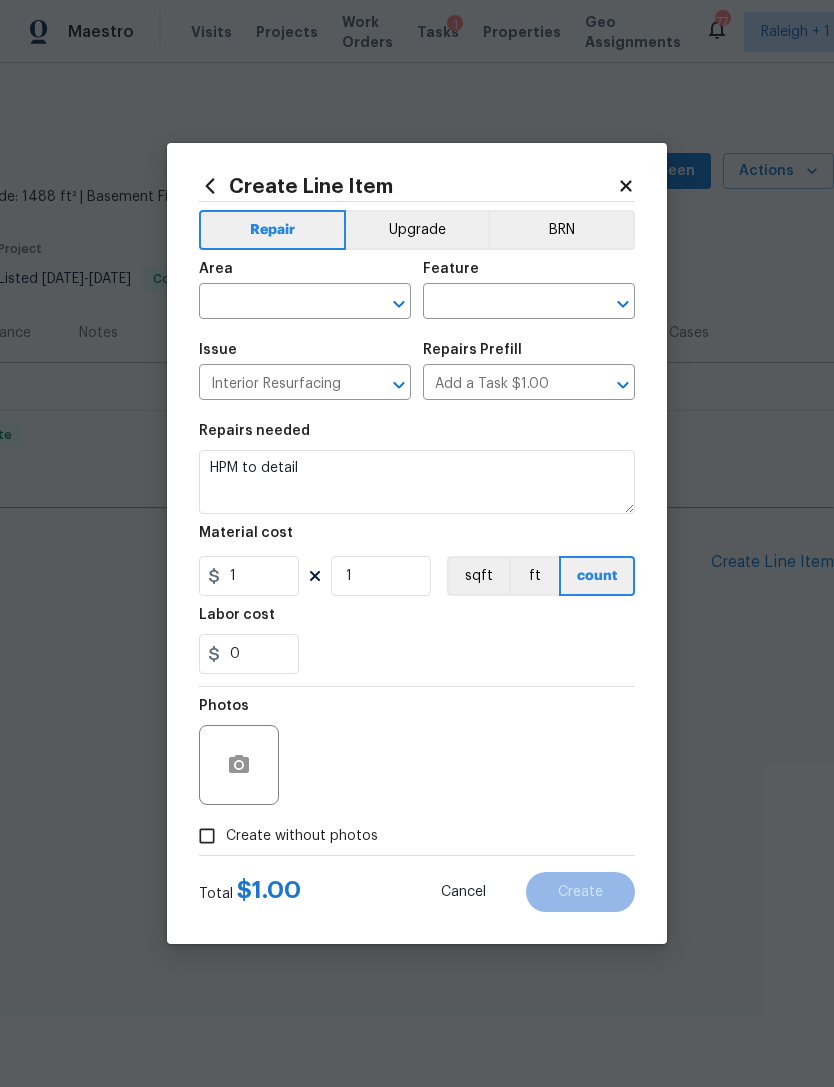 click at bounding box center [277, 303] 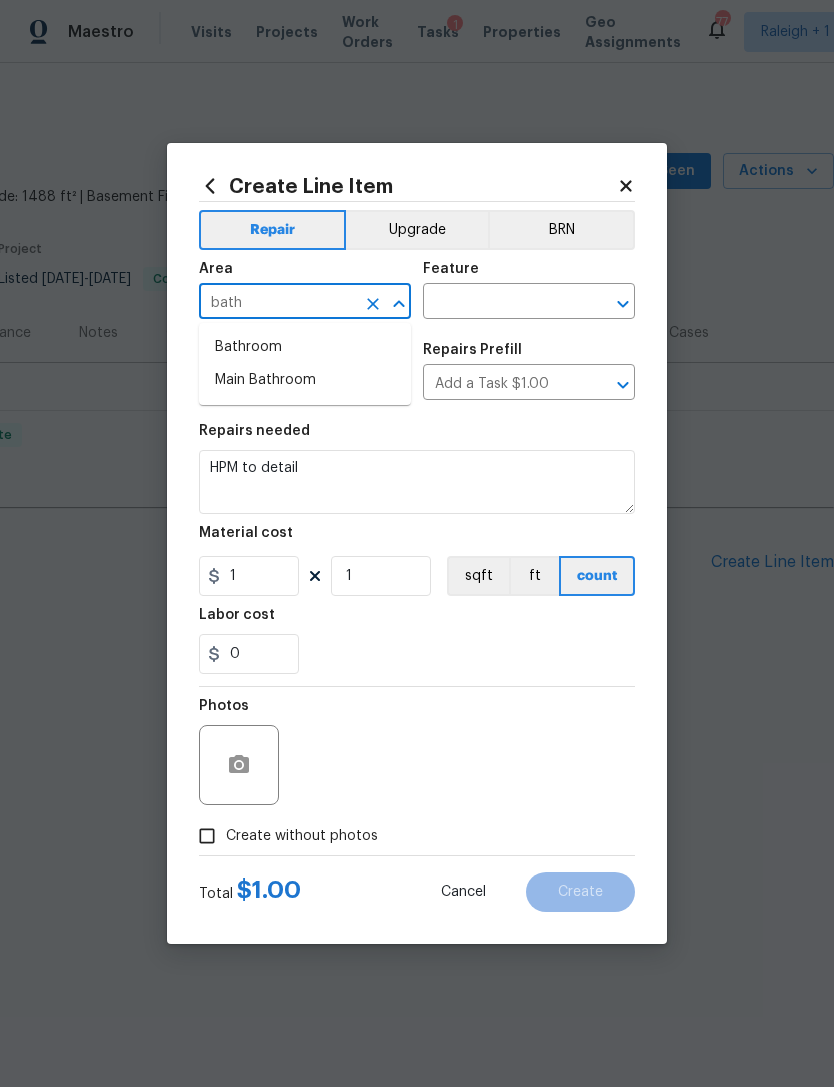 click on "Bathroom" at bounding box center [305, 347] 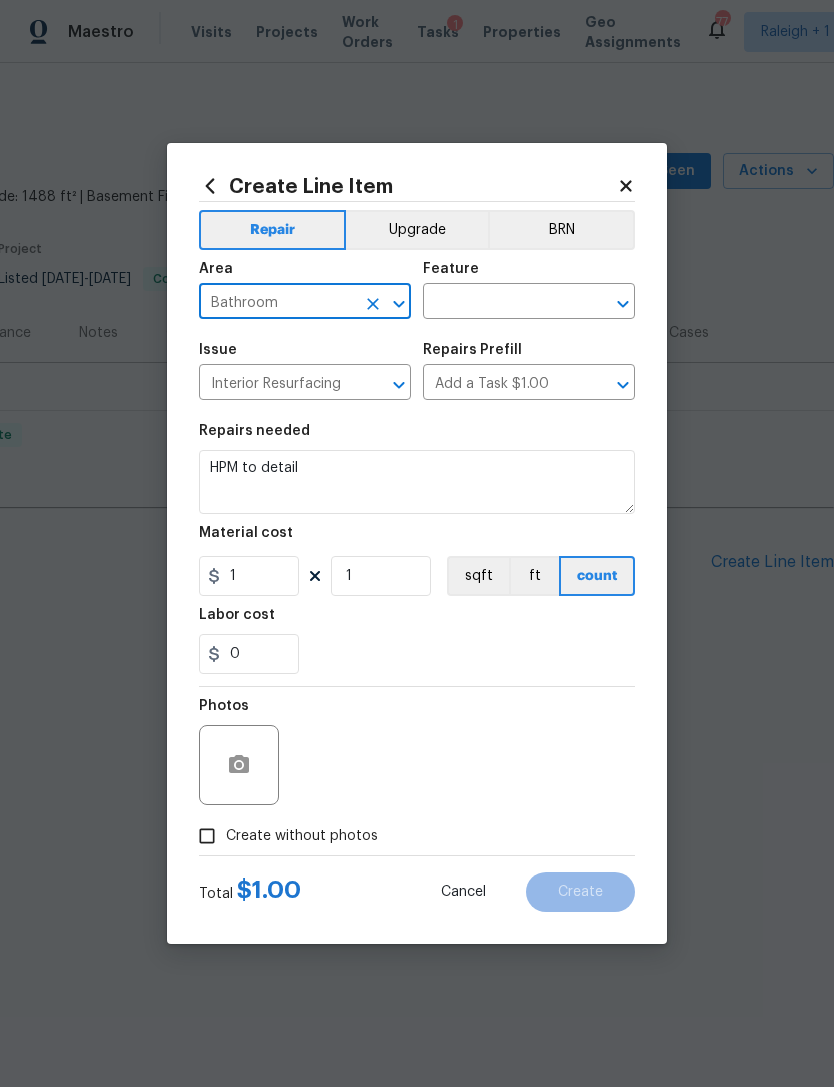 click at bounding box center [501, 303] 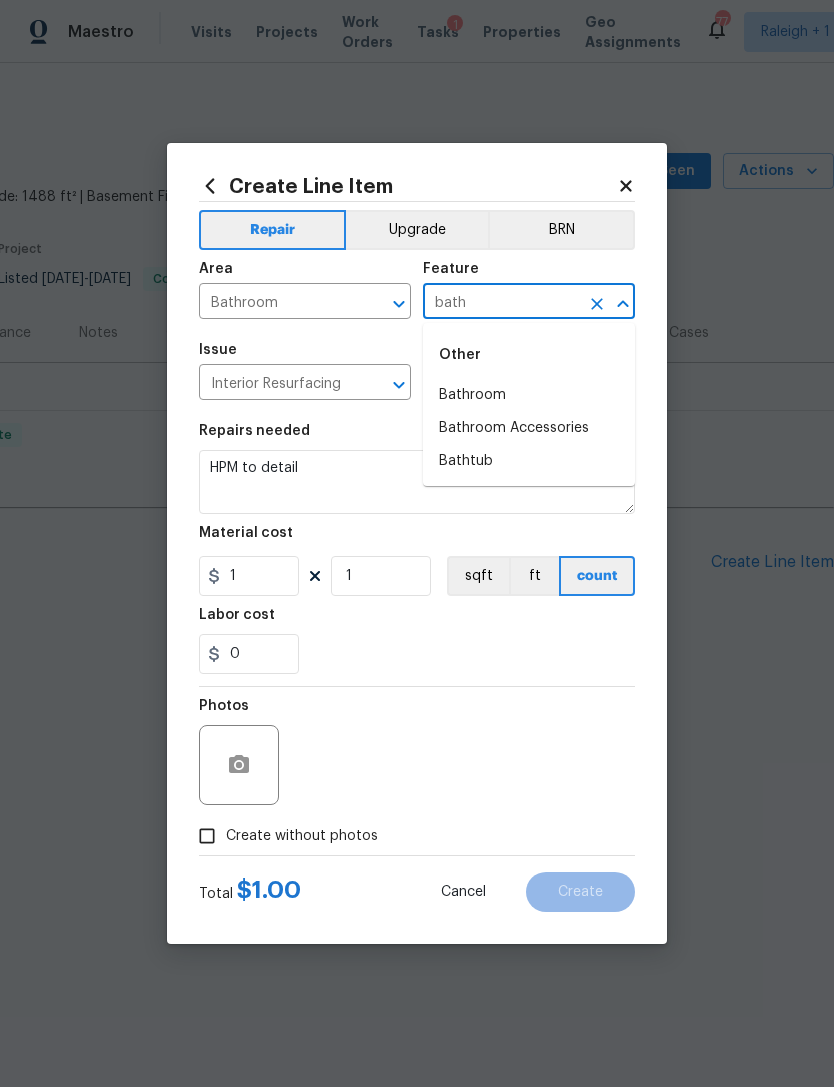 click on "Bathtub" at bounding box center [529, 461] 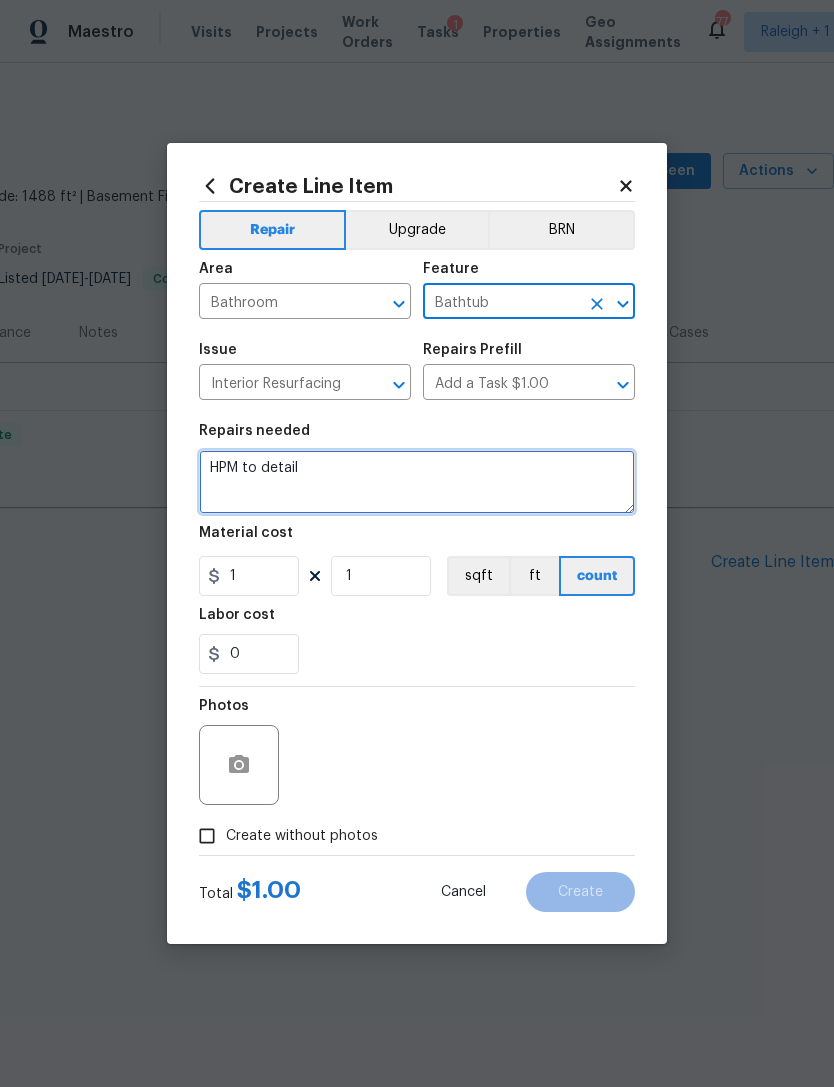 click on "HPM to detail" at bounding box center (417, 482) 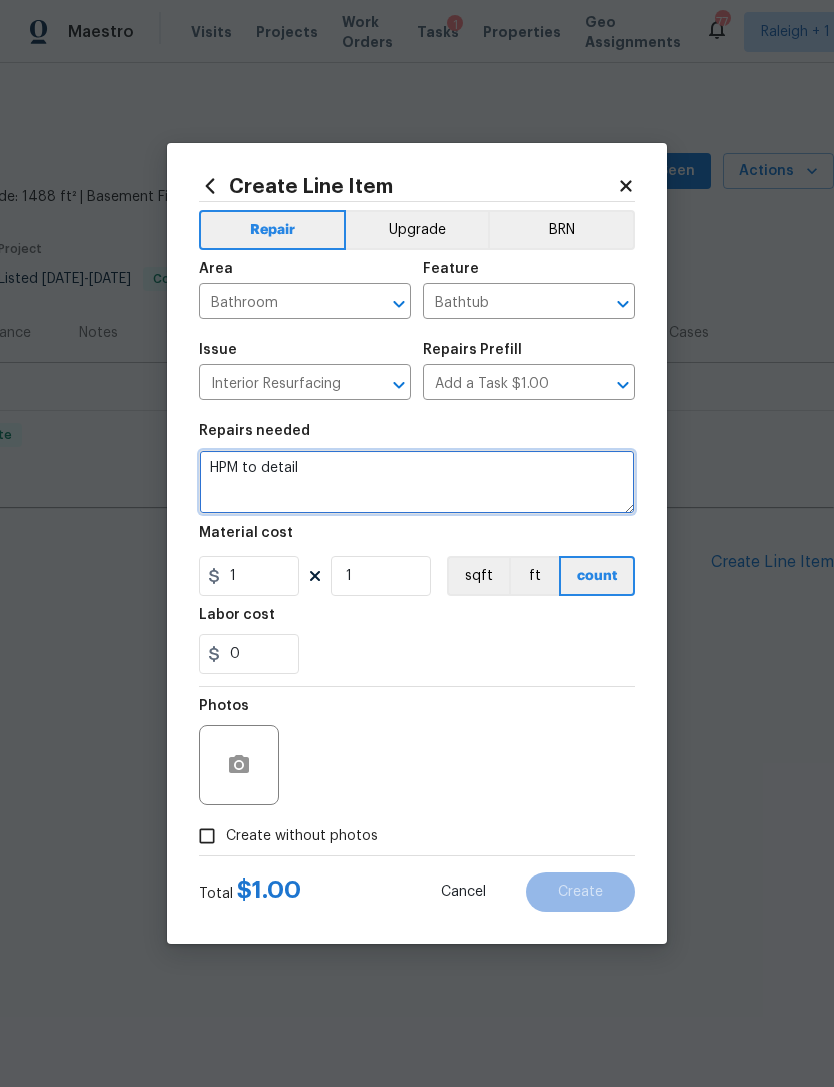 click on "HPM to detail" at bounding box center (417, 482) 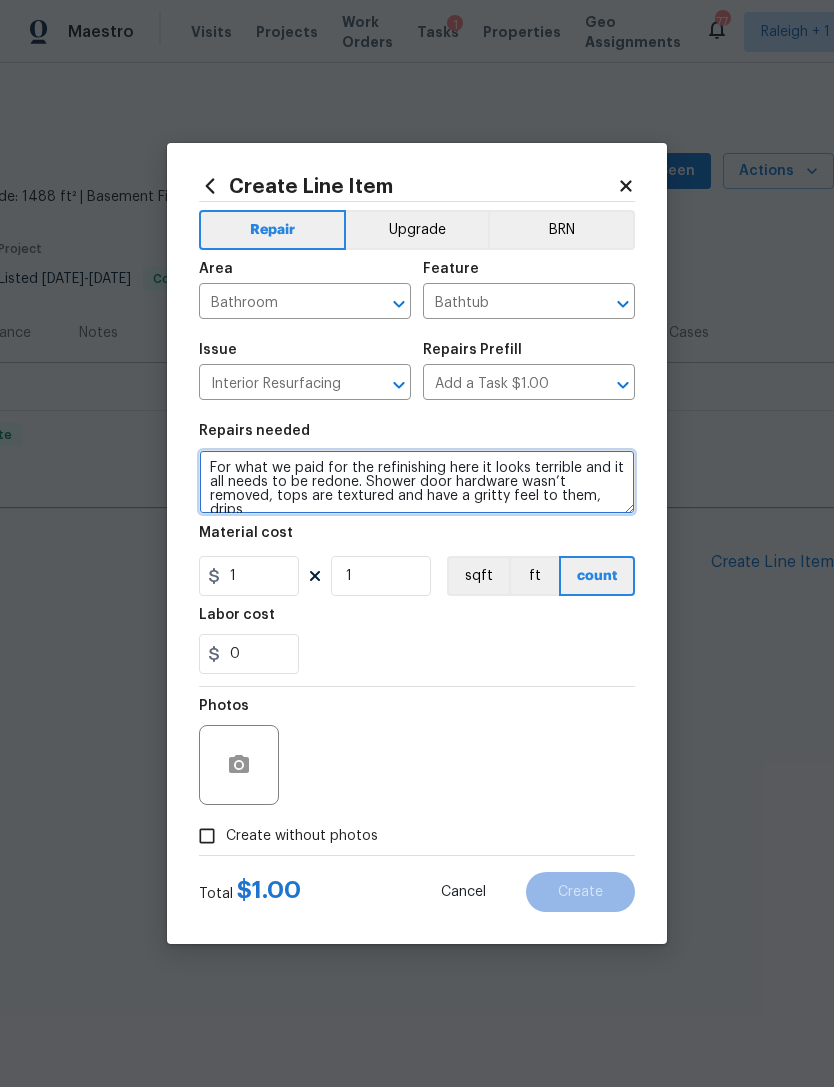 scroll, scrollTop: 4, scrollLeft: 0, axis: vertical 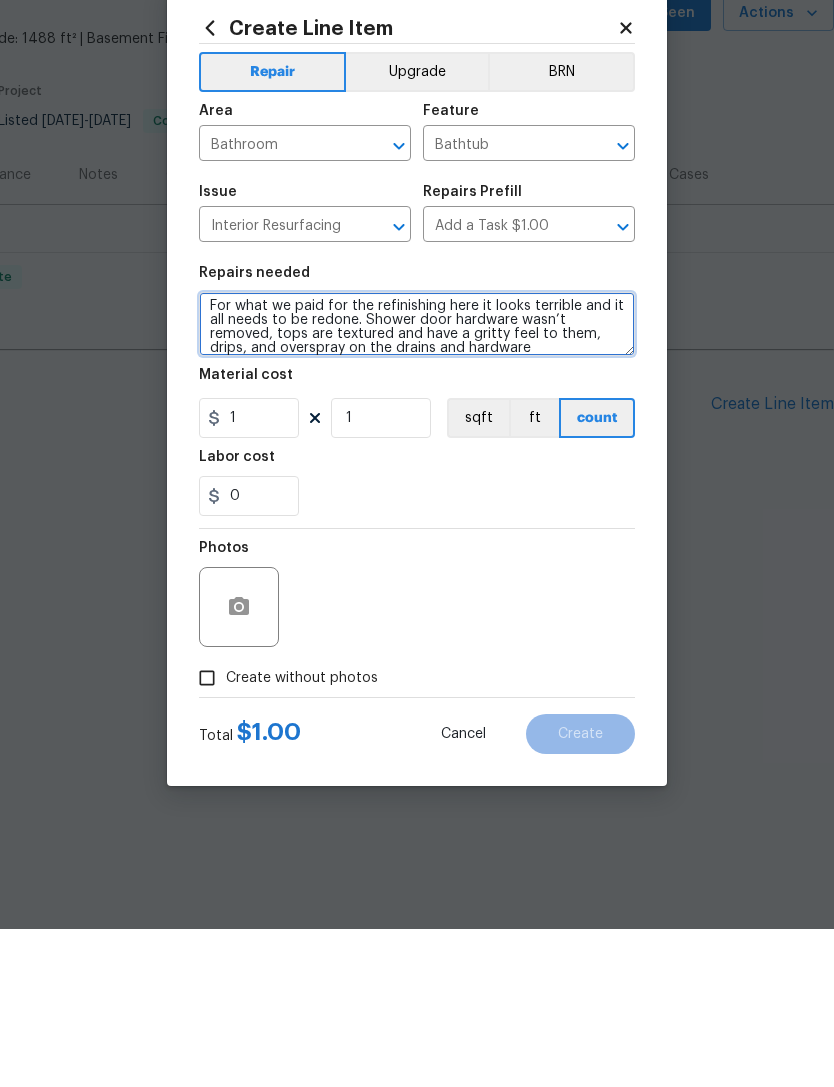 type on "For what we paid for the refinishing here it looks terrible and it all needs to be redone. Shower door hardware wasn’t removed, tops are textured and have a gritty feel to them, drips, and overspray on the drains and hardware" 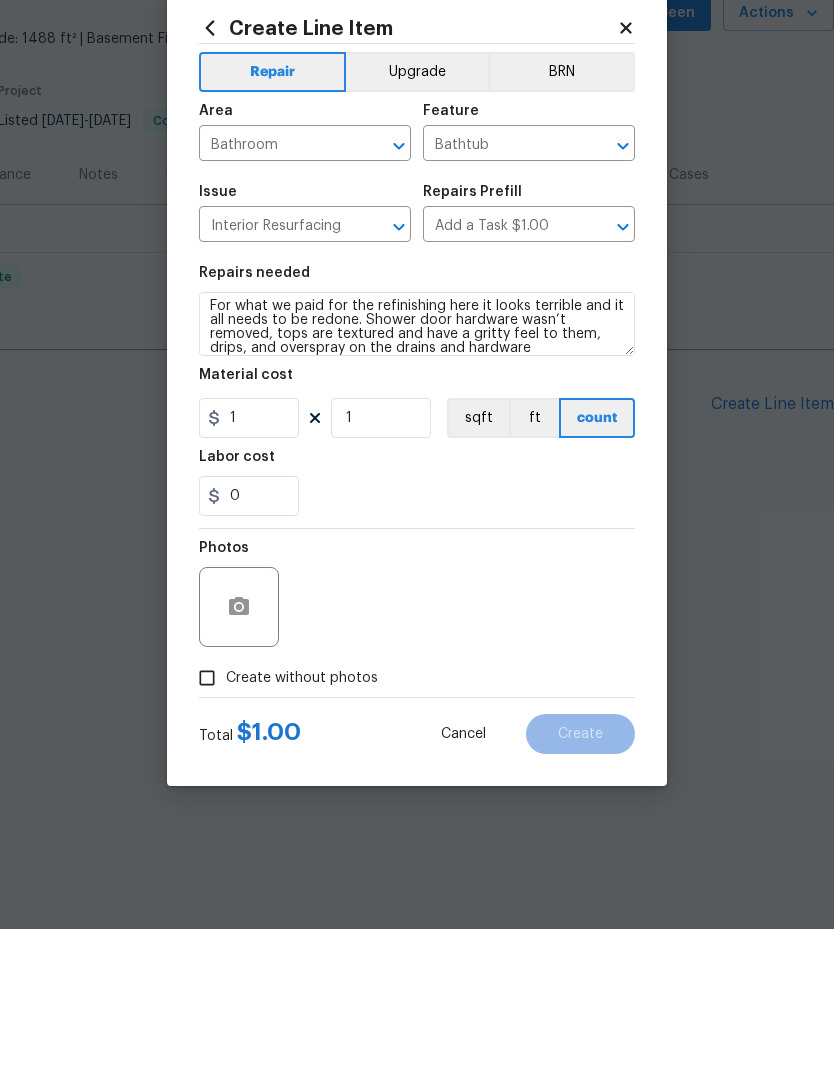 click on "Create without photos" at bounding box center (207, 836) 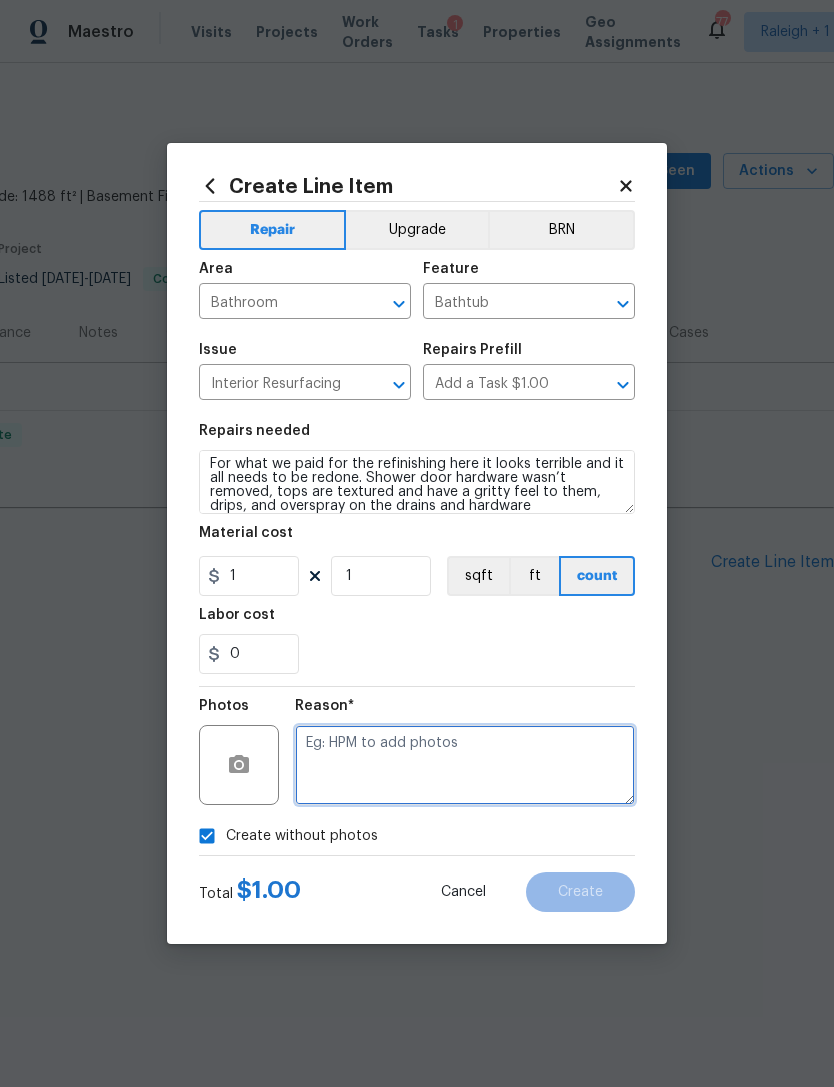 click at bounding box center (465, 765) 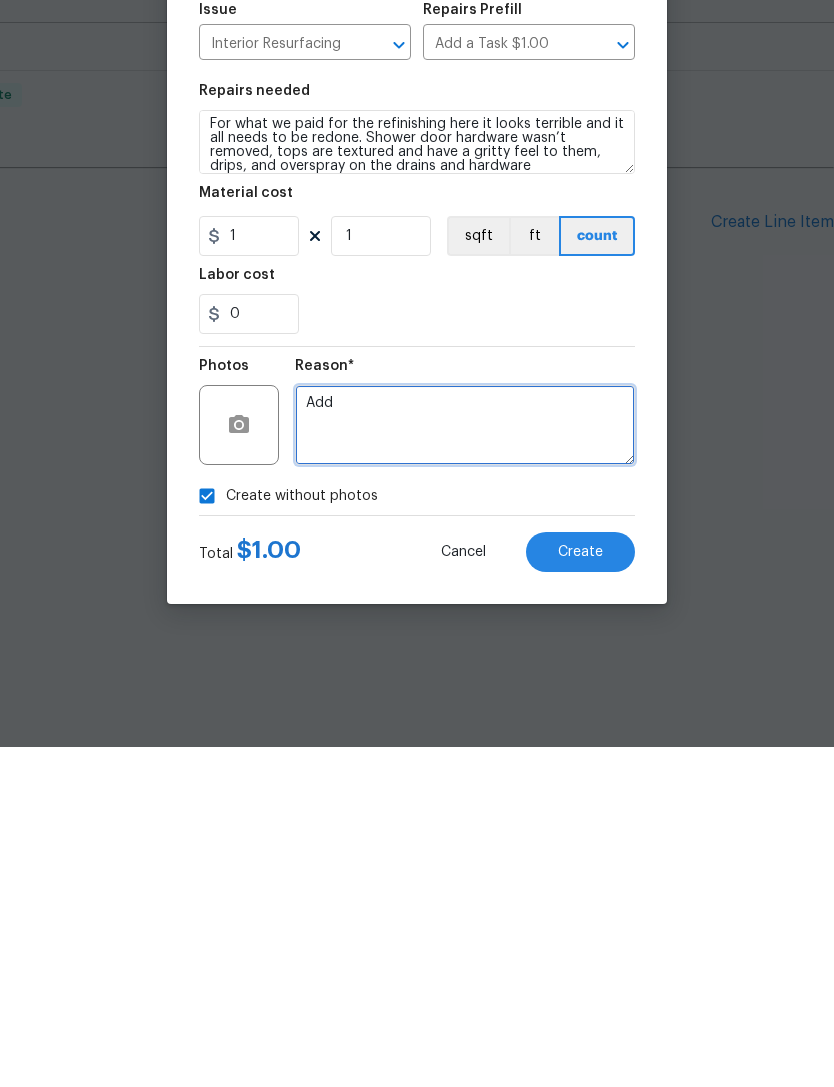 type on "Add" 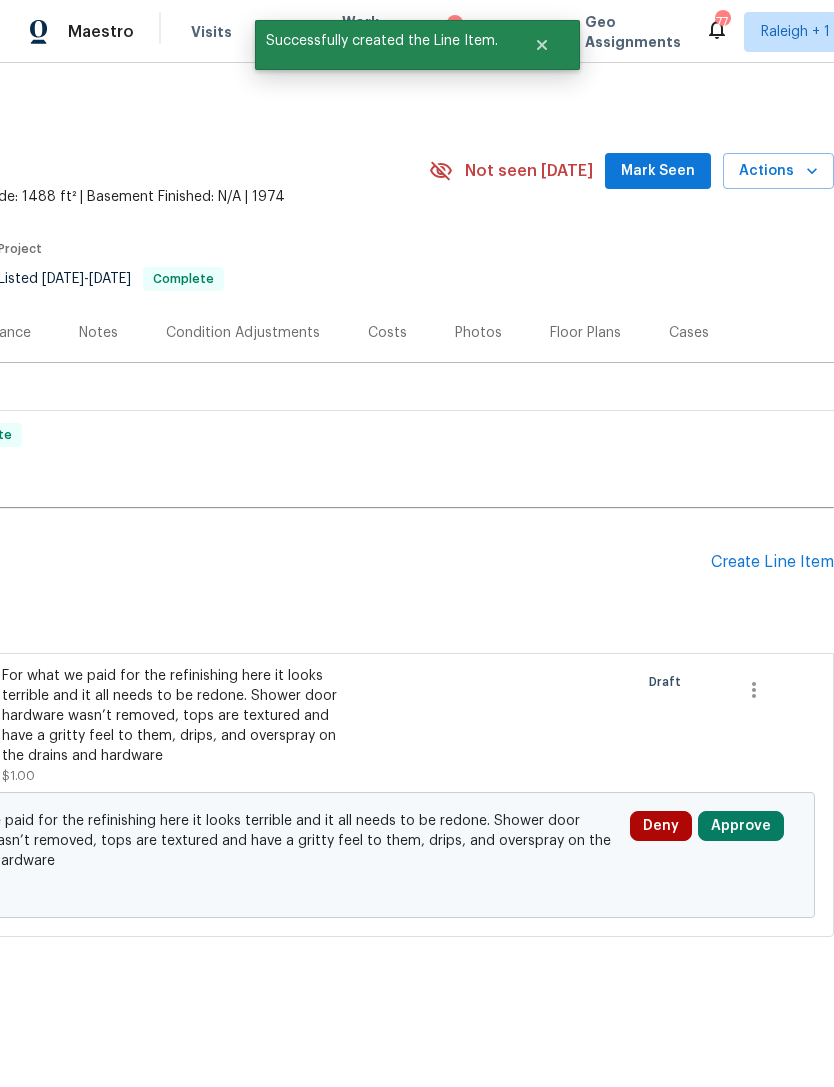 scroll, scrollTop: 0, scrollLeft: 296, axis: horizontal 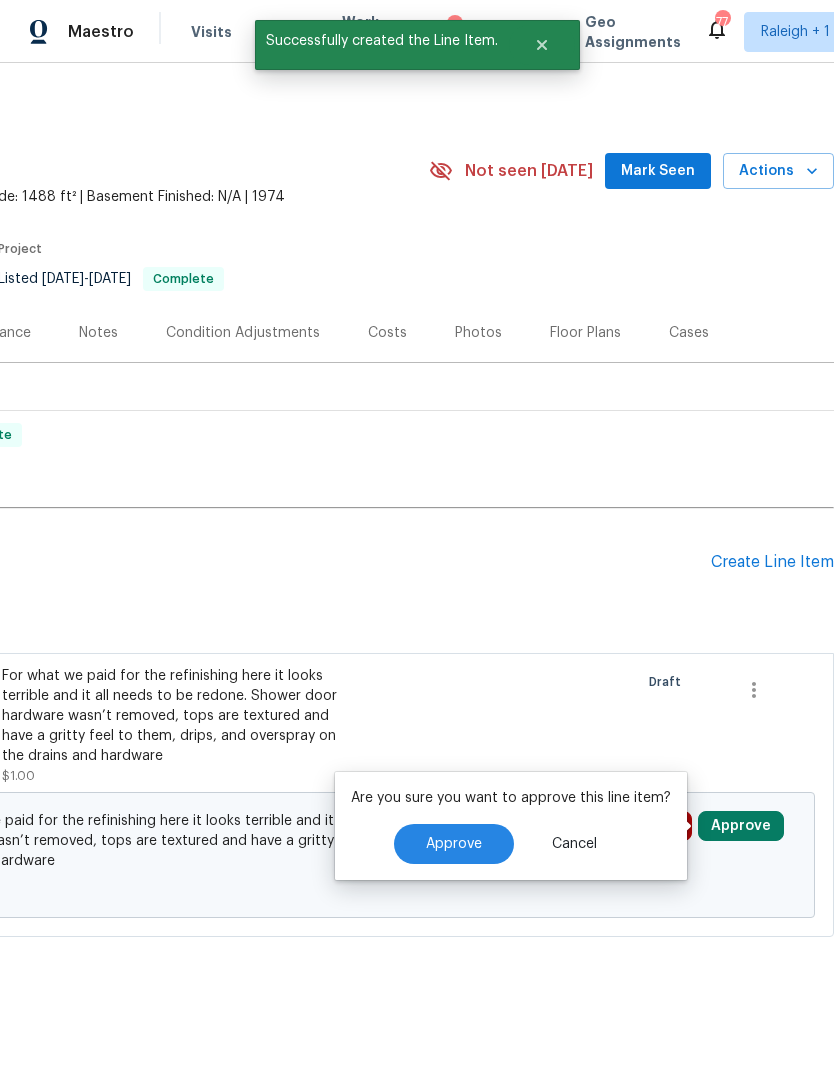 click on "Approve" at bounding box center [454, 844] 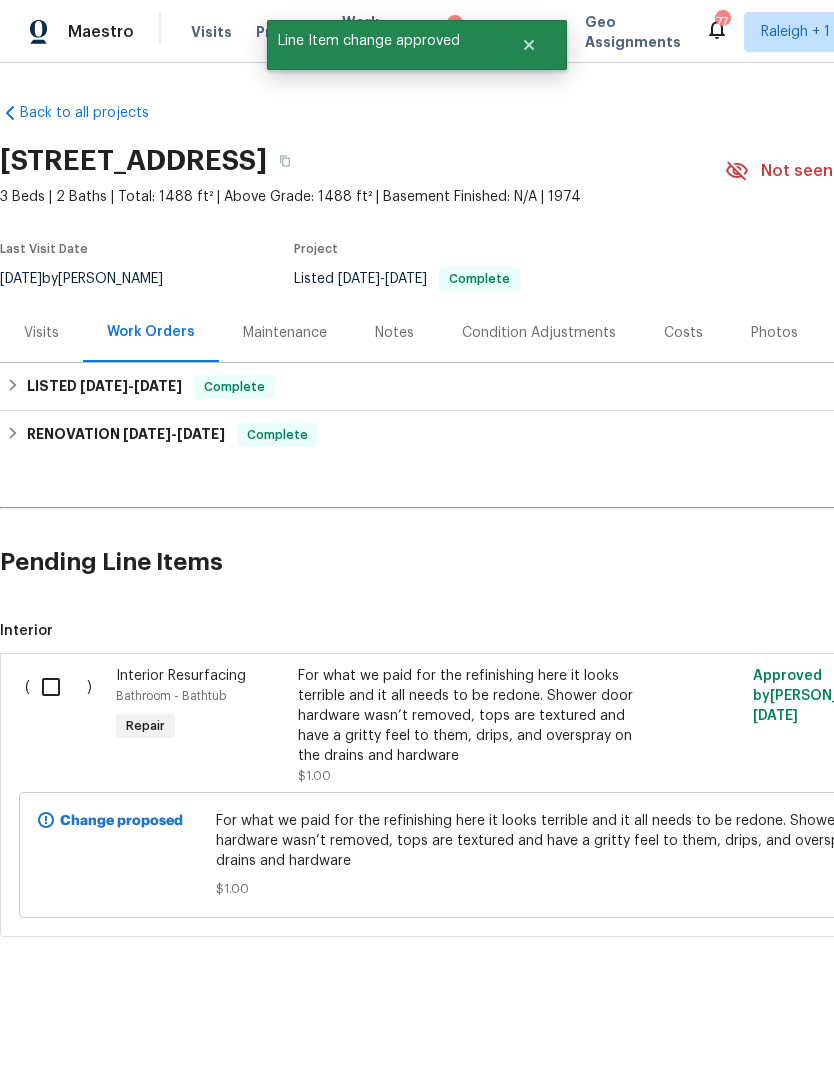 scroll, scrollTop: 0, scrollLeft: 0, axis: both 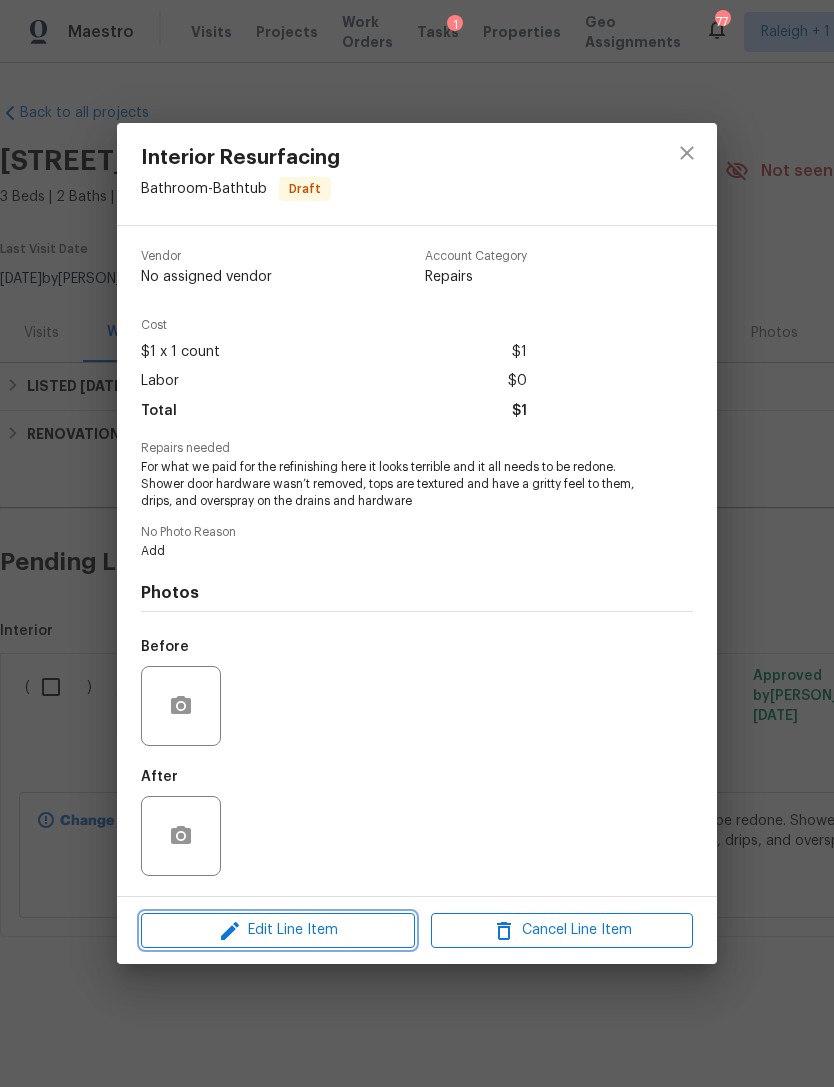 click 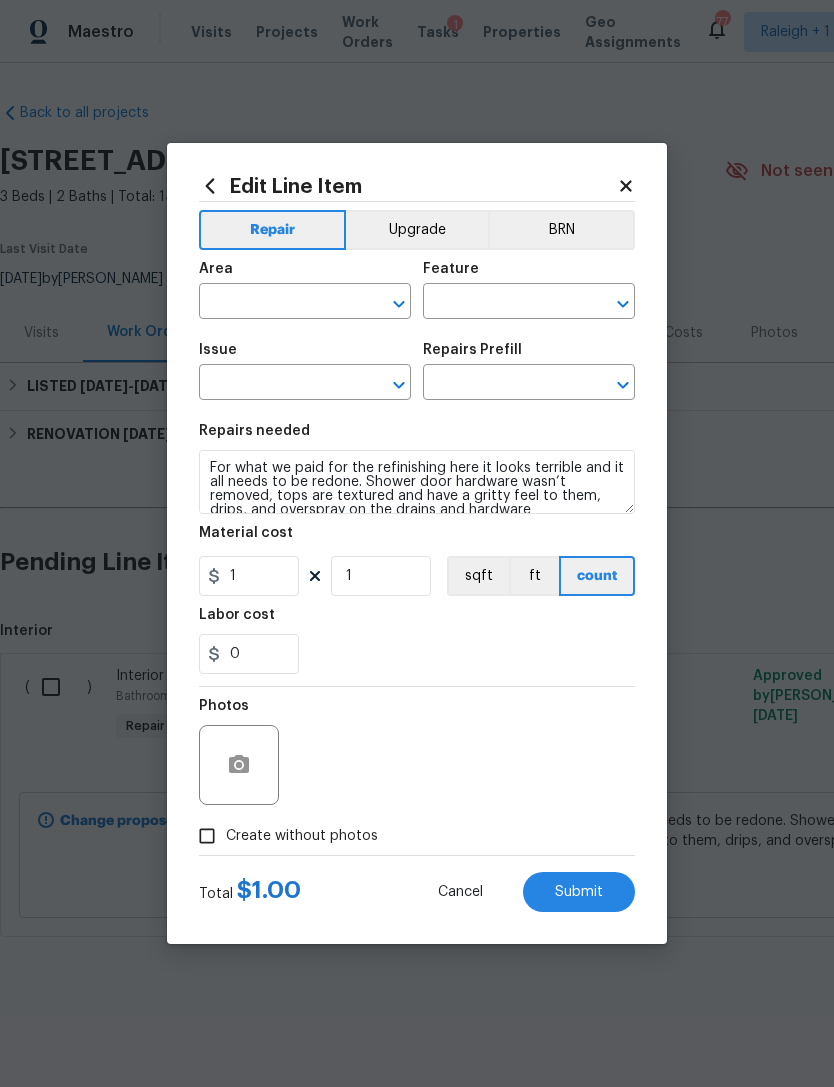 type on "Bathroom" 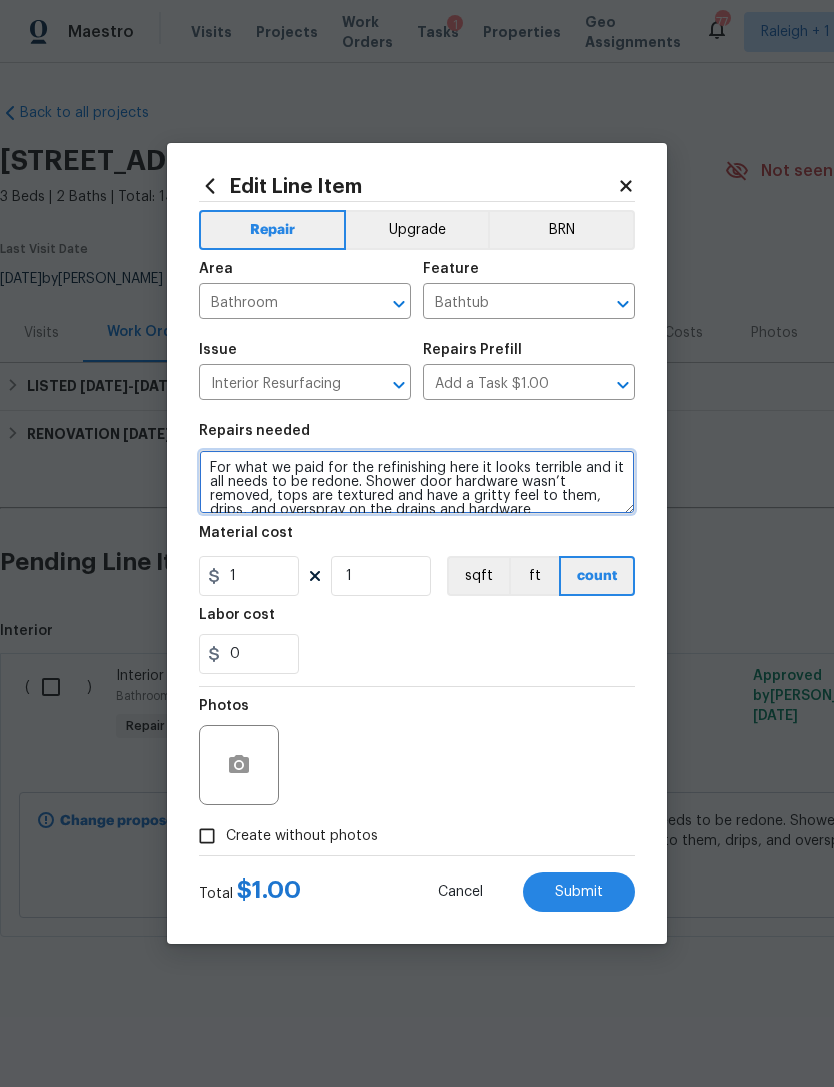 click on "For what we paid for the refinishing here it looks terrible and it all needs to be redone. Shower door hardware wasn’t removed, tops are textured and have a gritty feel to them, drips, and overspray on the drains and hardware" at bounding box center (417, 482) 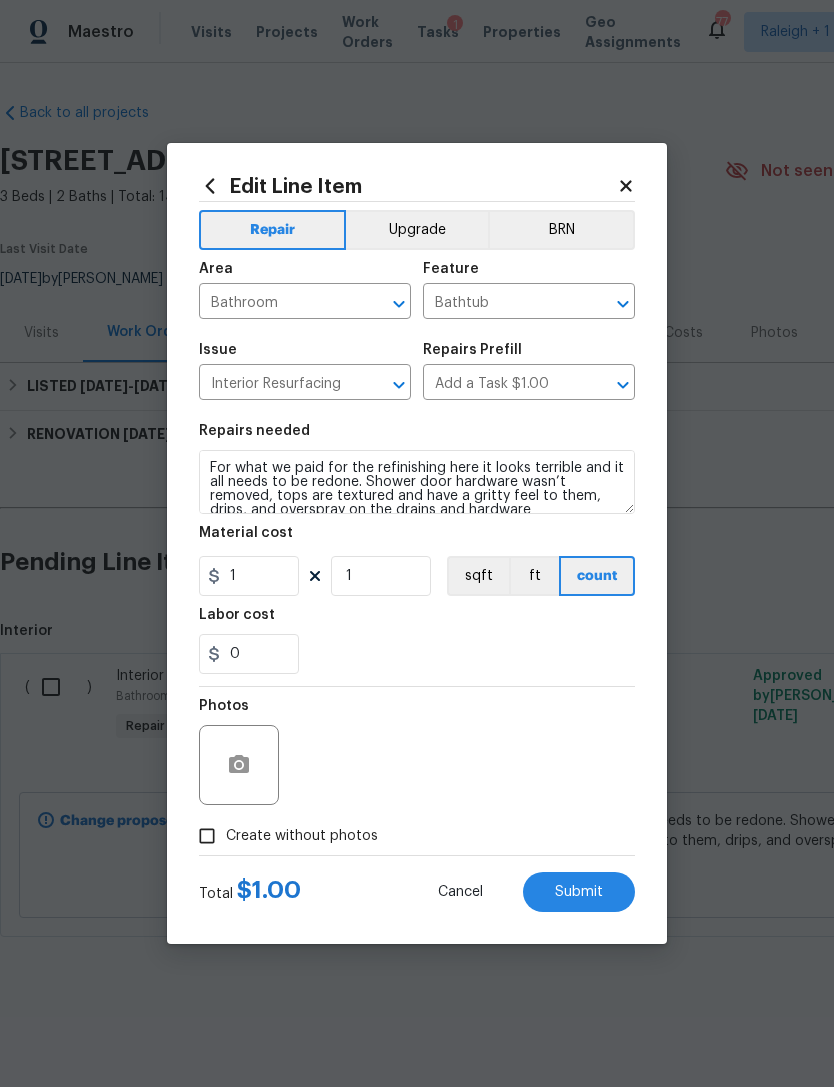 click on "0" at bounding box center (417, 654) 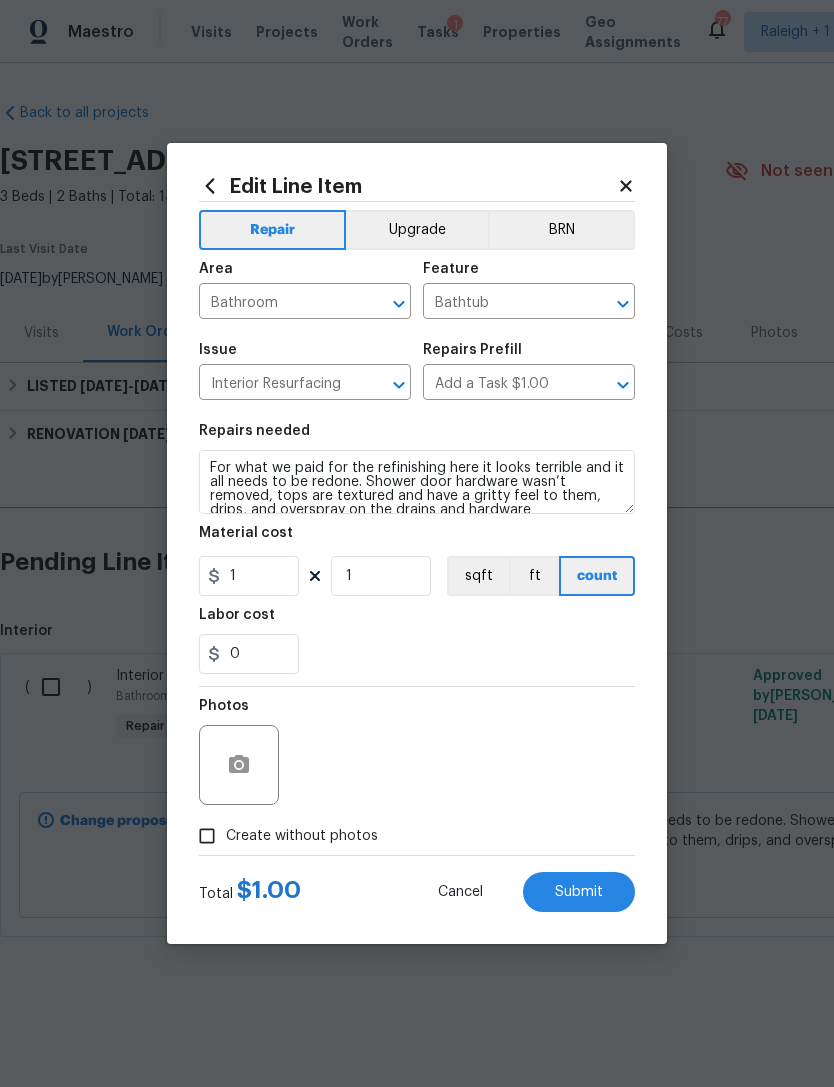 click on "Submit" at bounding box center (579, 892) 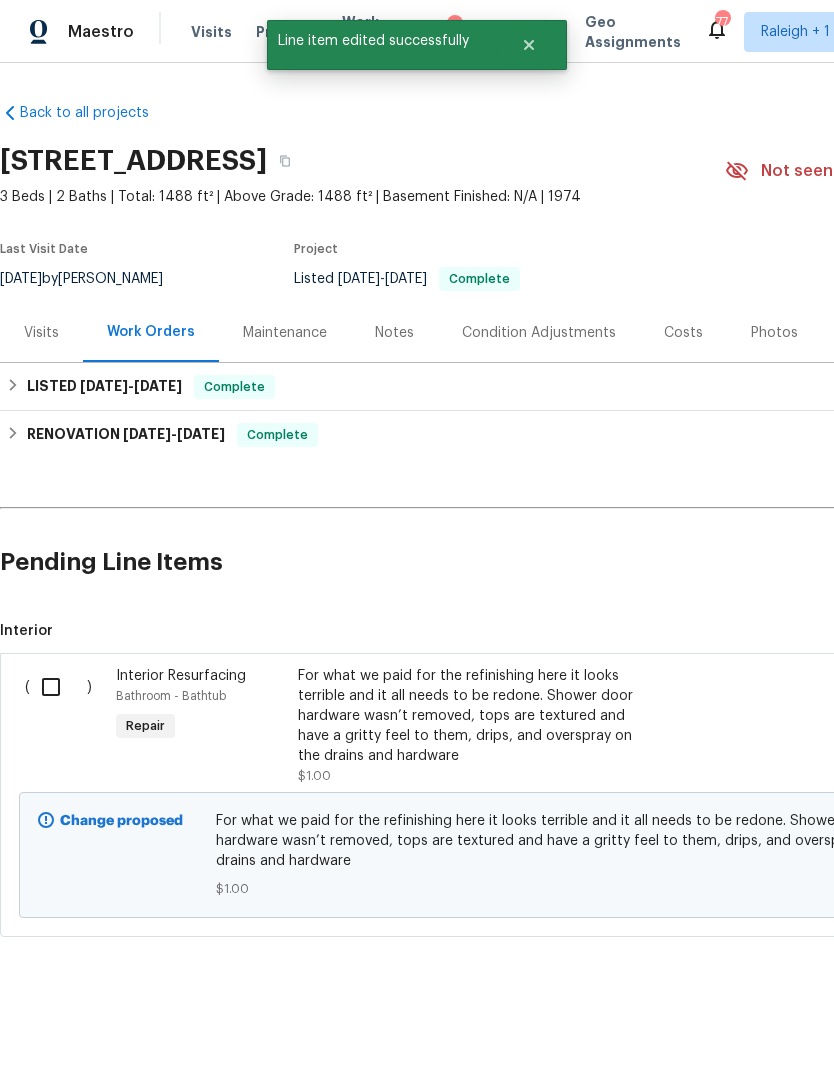 click at bounding box center [58, 687] 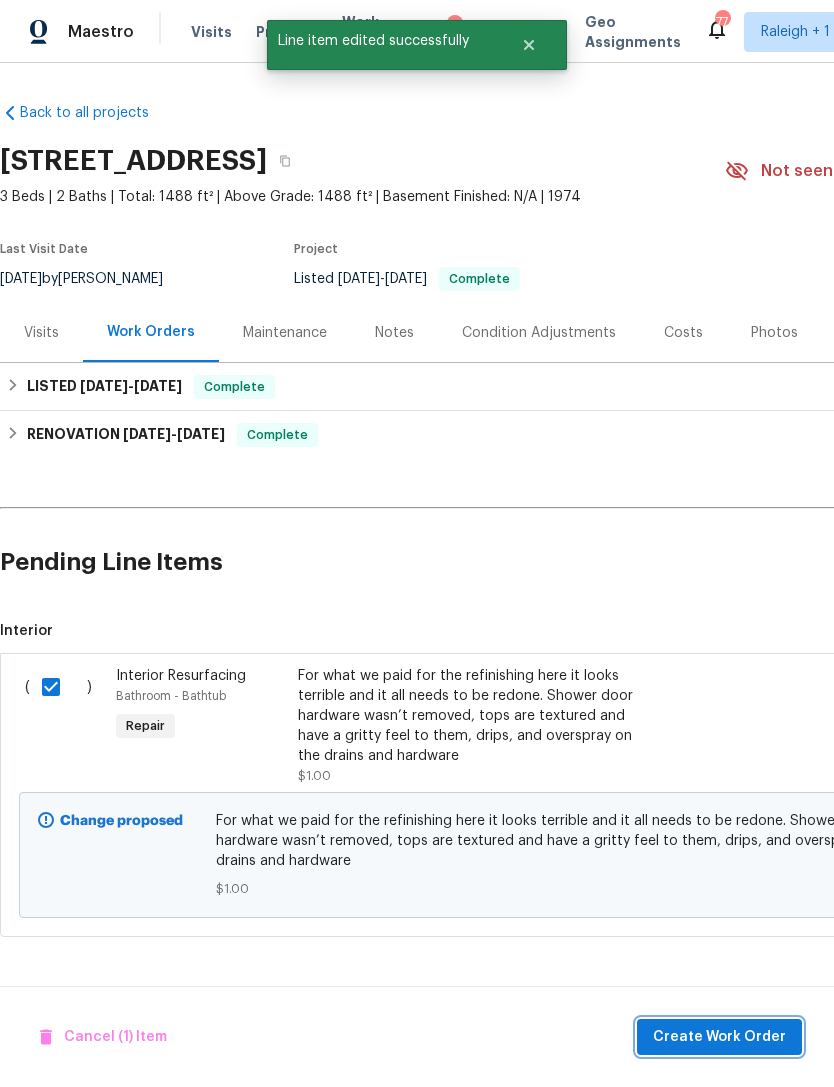 click on "Create Work Order" at bounding box center [719, 1037] 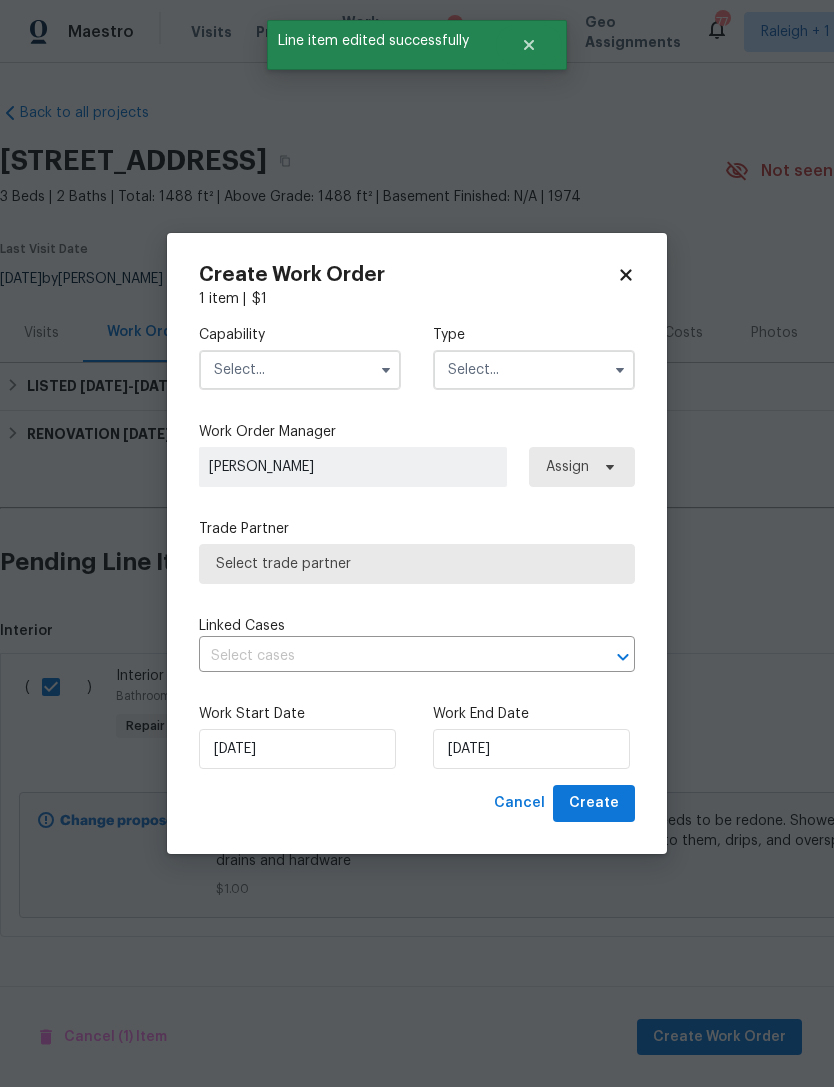 click at bounding box center [300, 370] 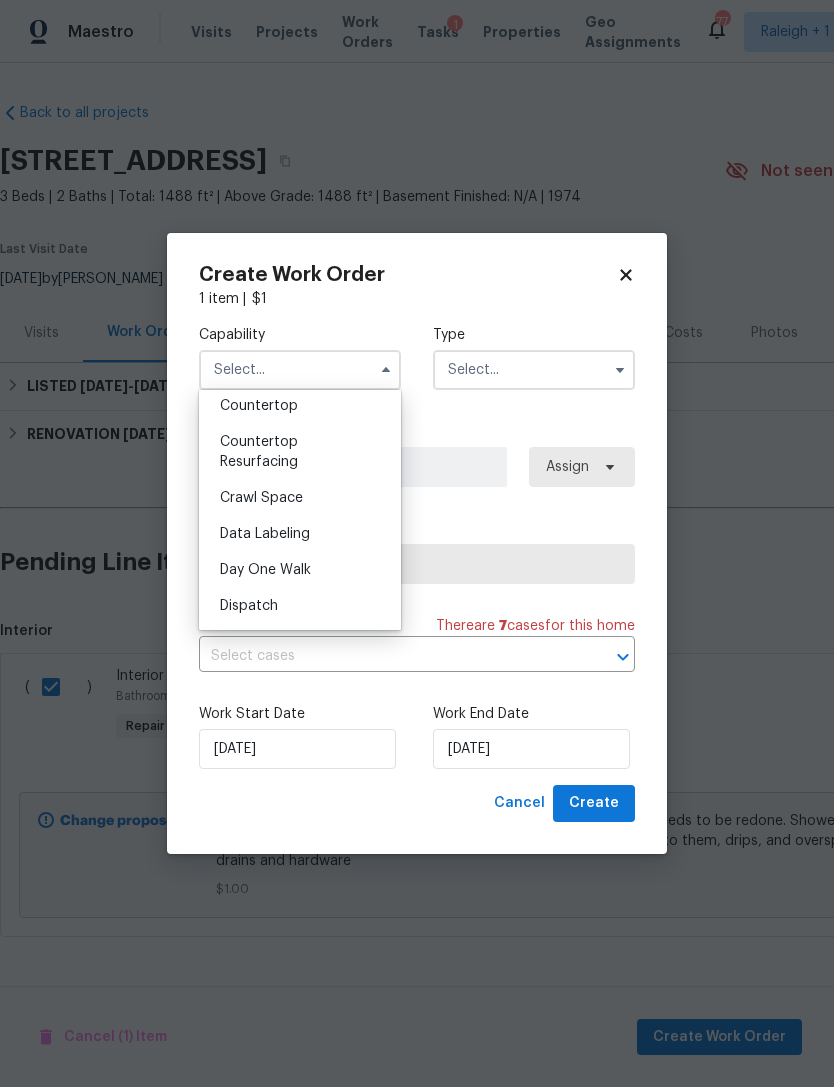 scroll, scrollTop: 399, scrollLeft: 0, axis: vertical 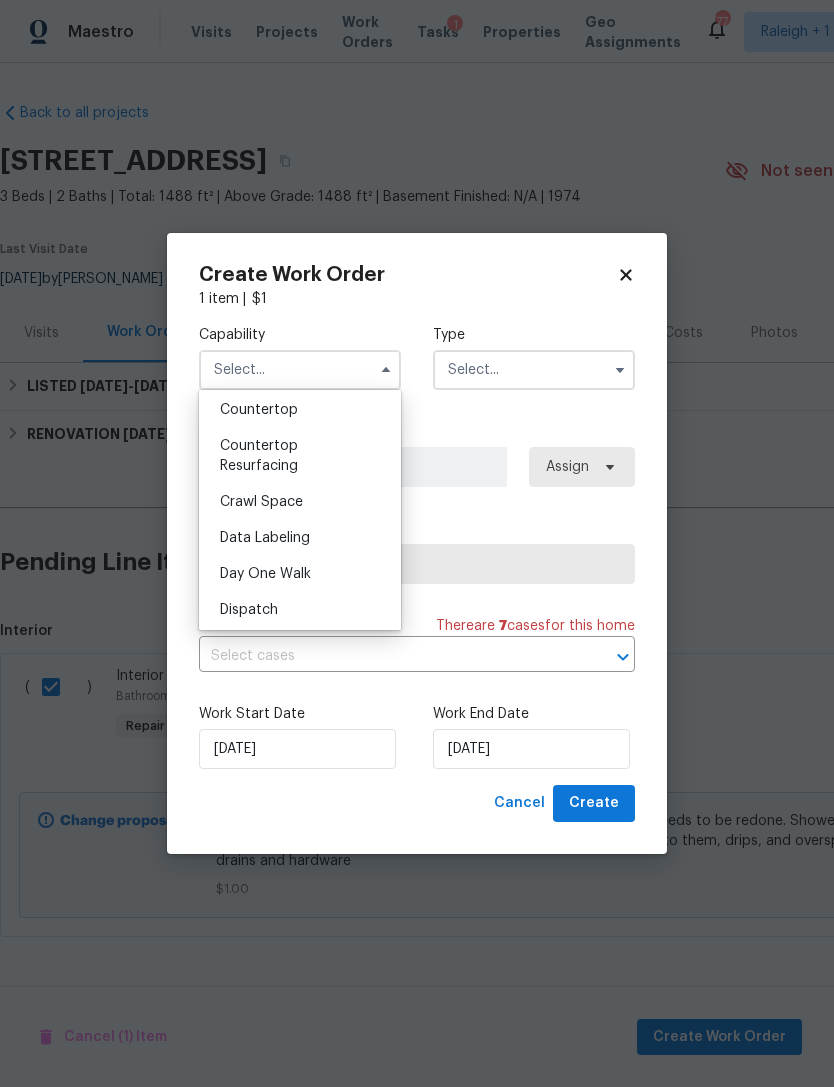 click on "Countertop Resurfacing" at bounding box center (259, 456) 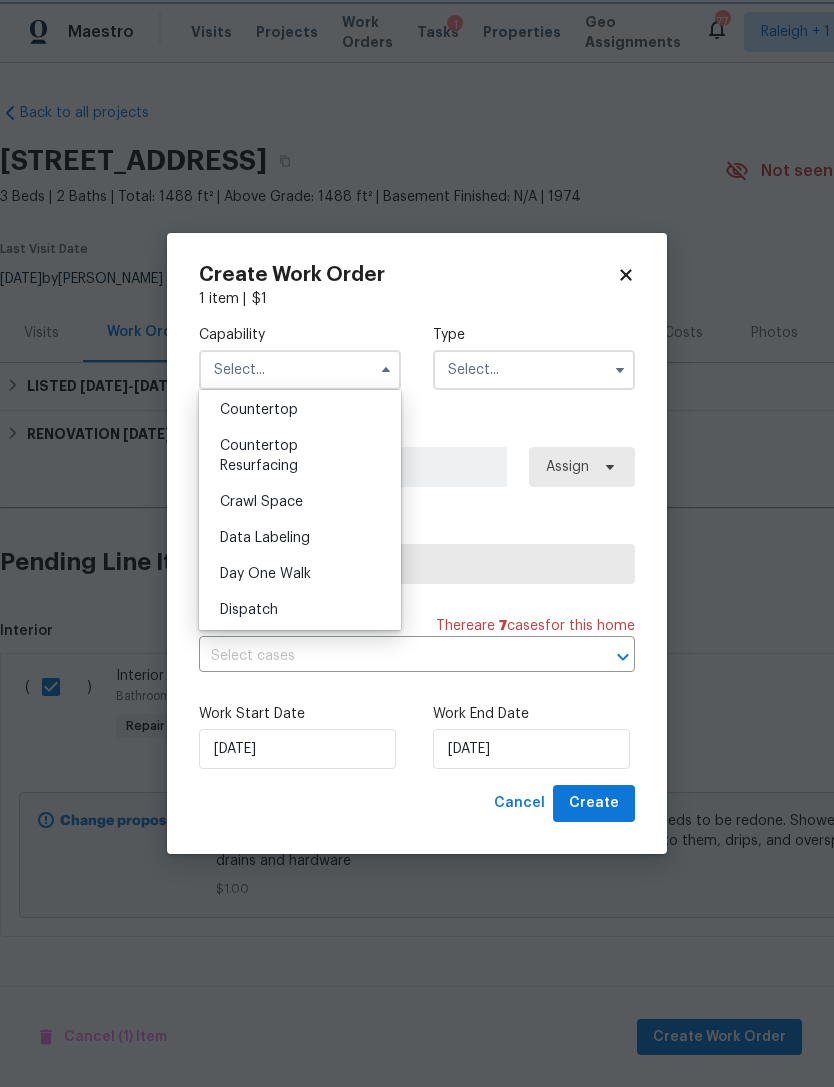 type on "Countertop Resurfacing" 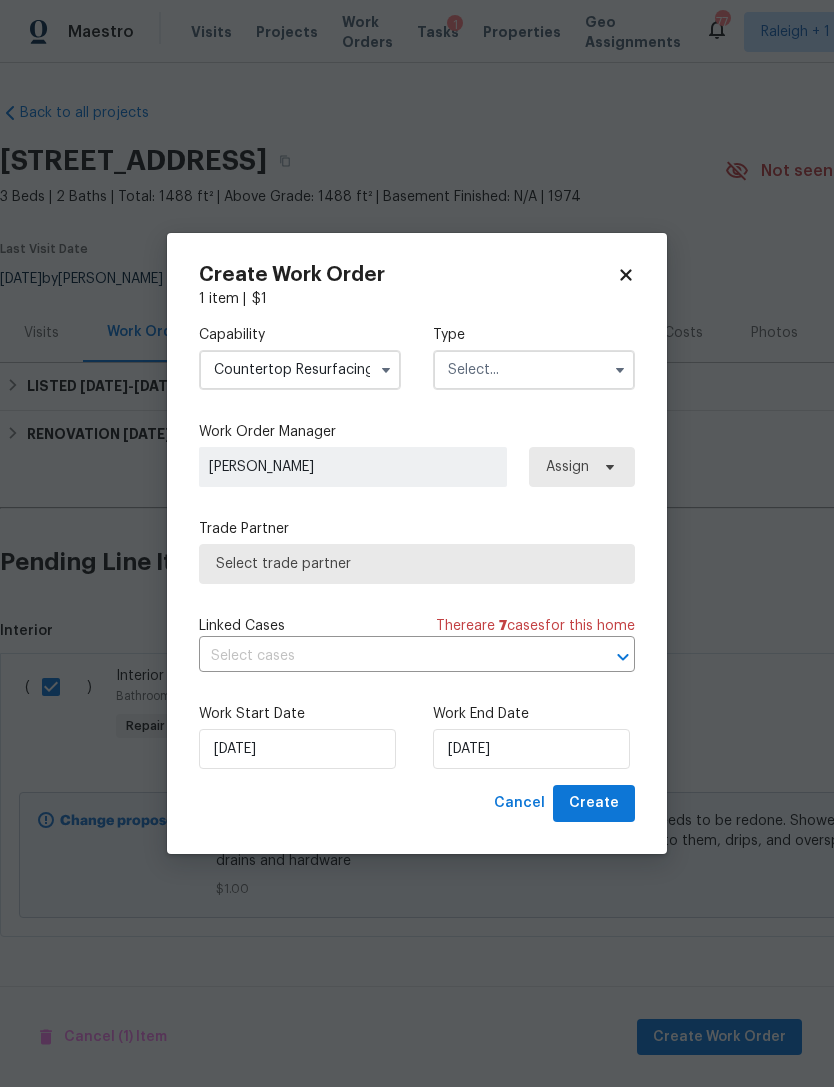 click at bounding box center [534, 370] 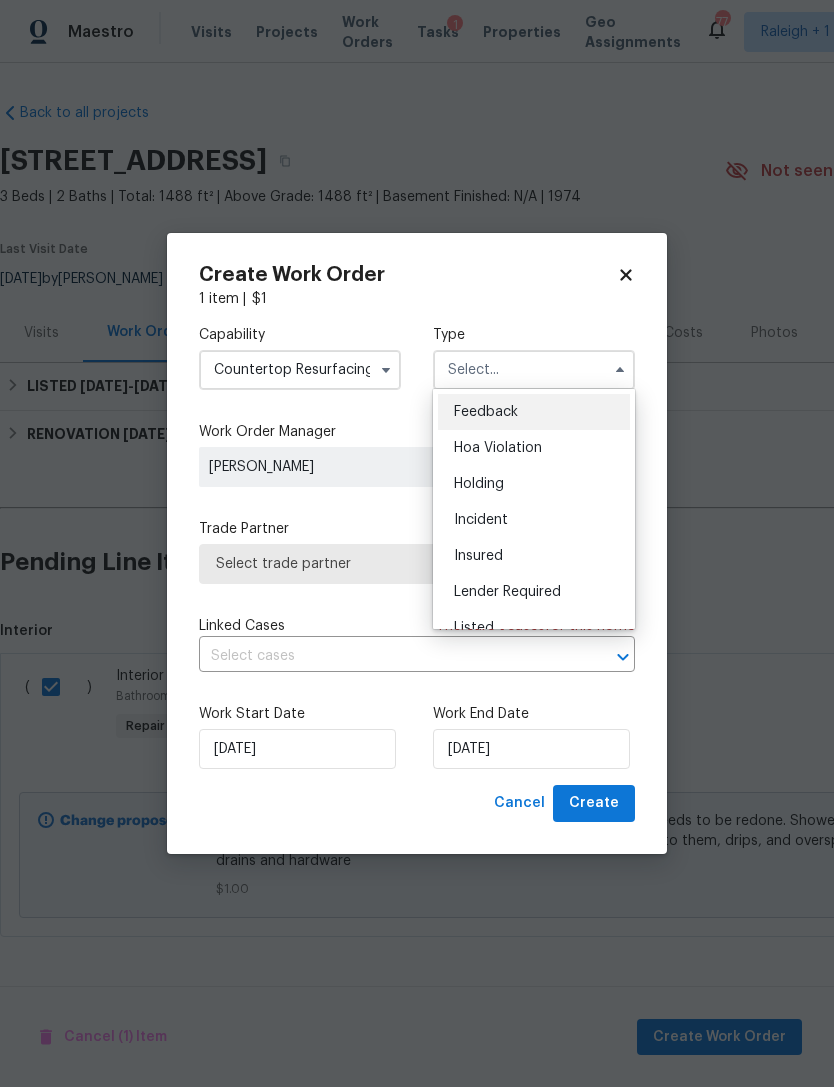 click on "Listed" at bounding box center (534, 628) 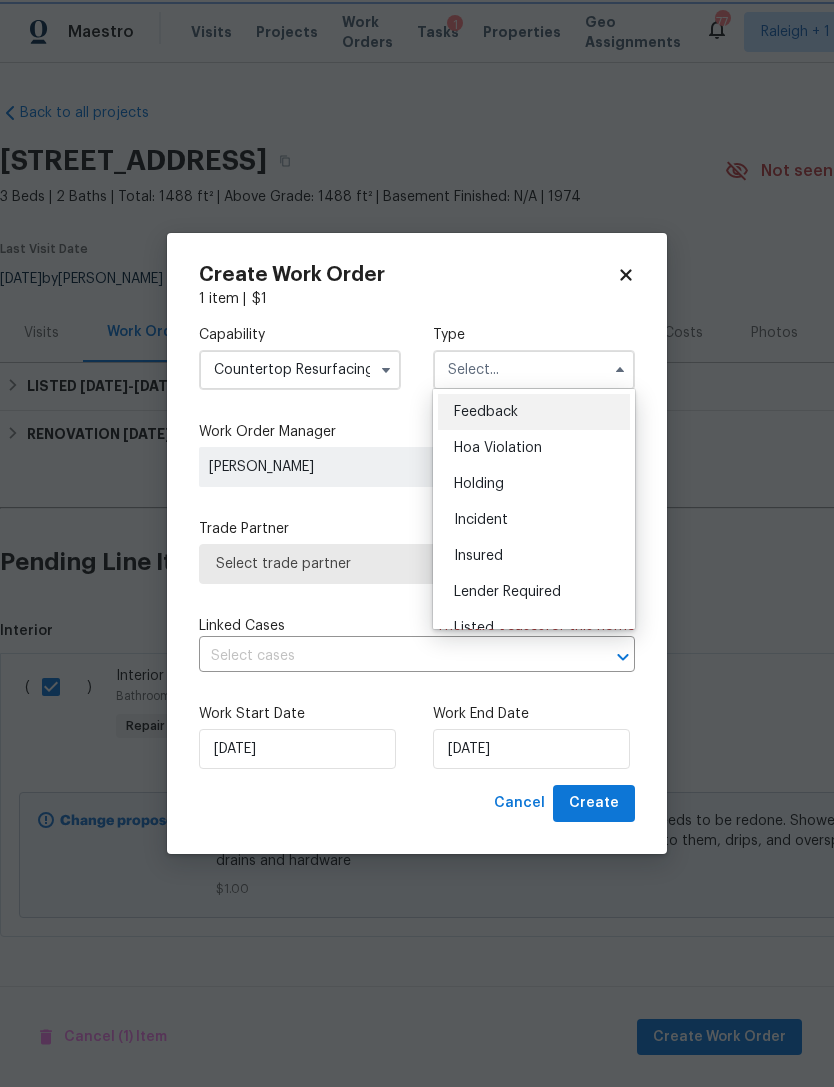type on "Listed" 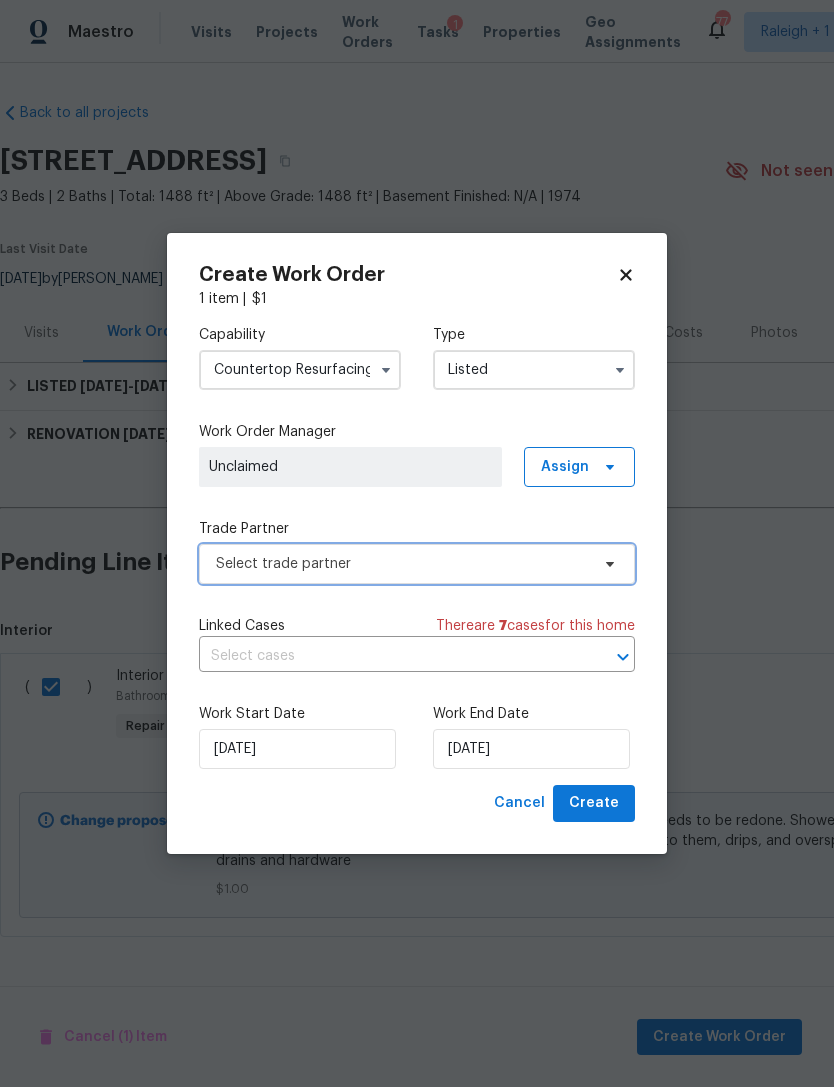click on "Select trade partner" at bounding box center (402, 564) 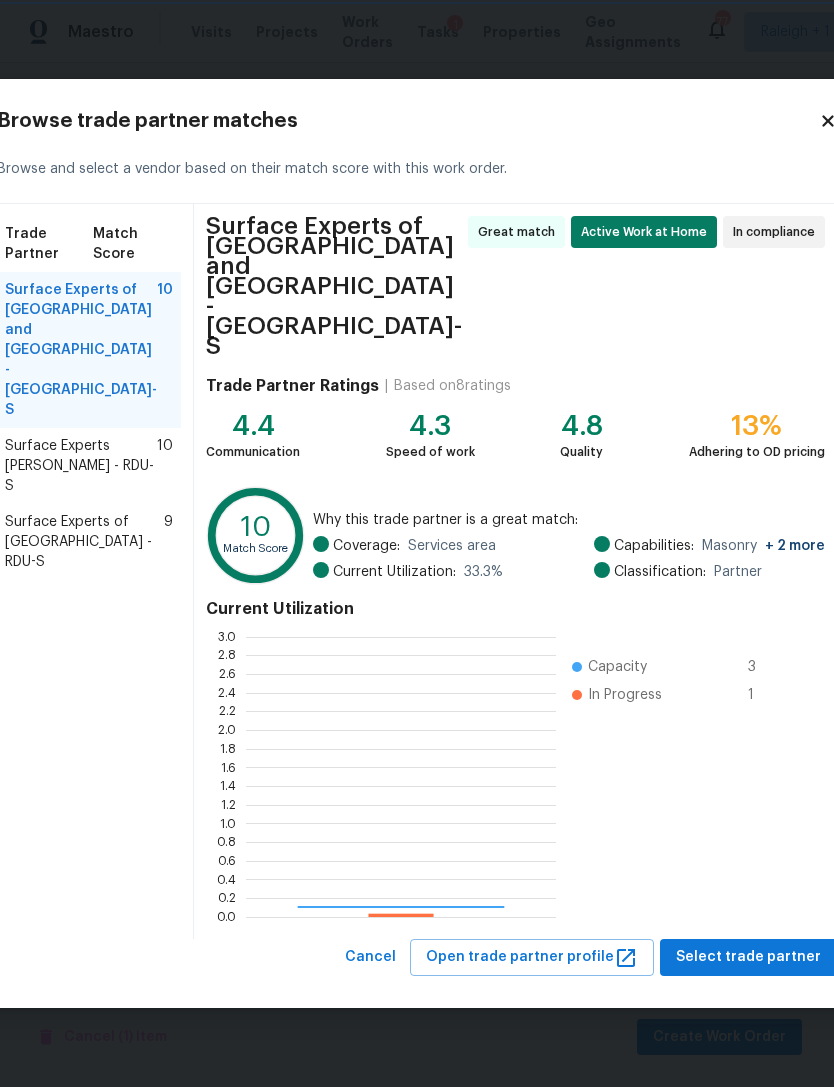 scroll, scrollTop: 2, scrollLeft: 2, axis: both 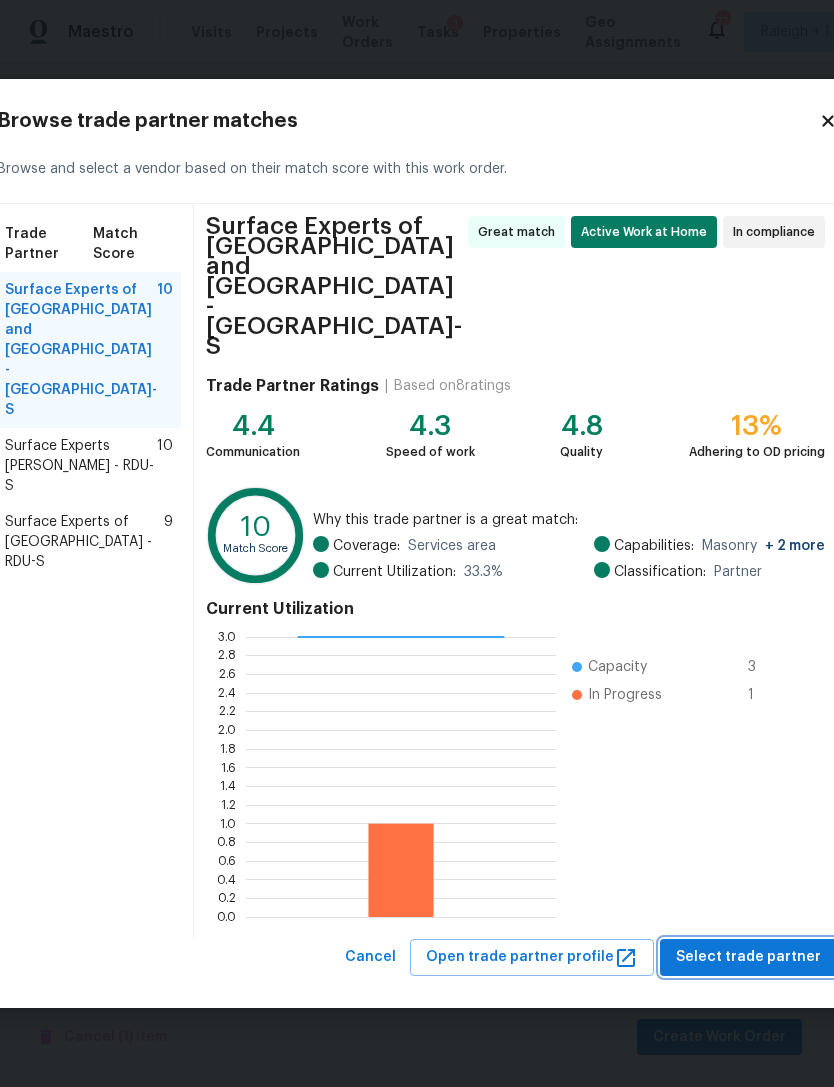 click on "Select trade partner" at bounding box center [748, 957] 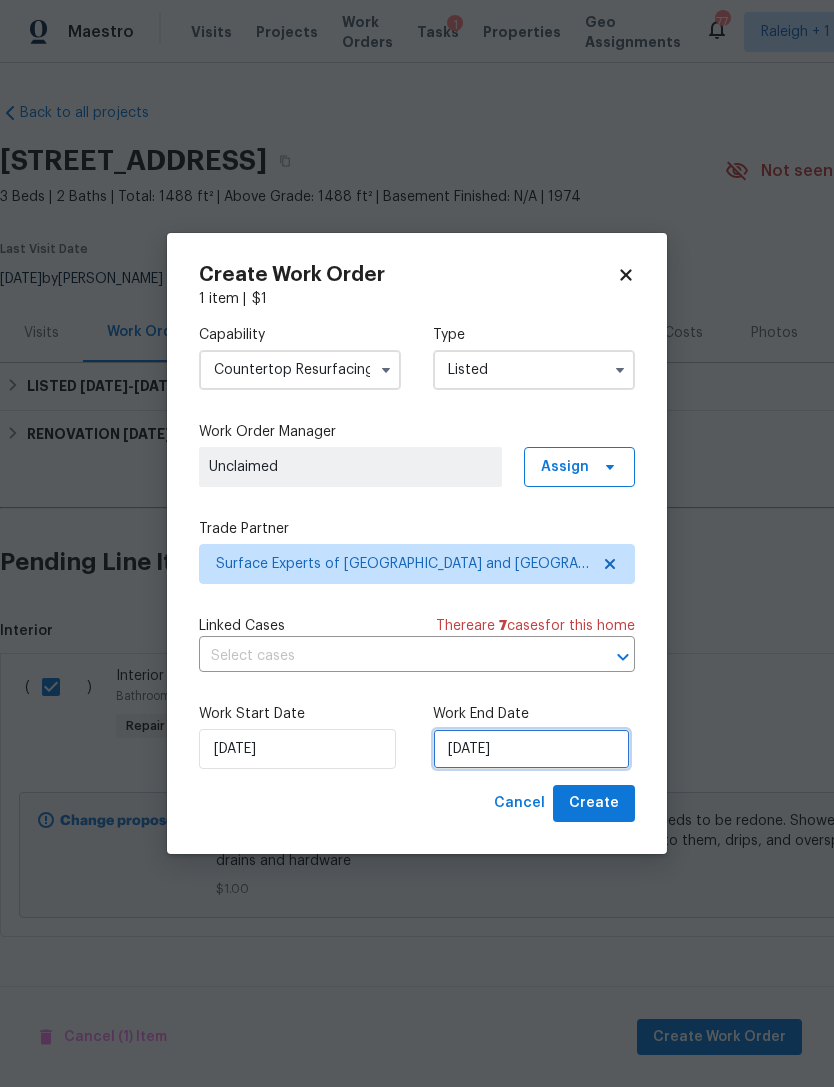 click on "[DATE]" at bounding box center (531, 749) 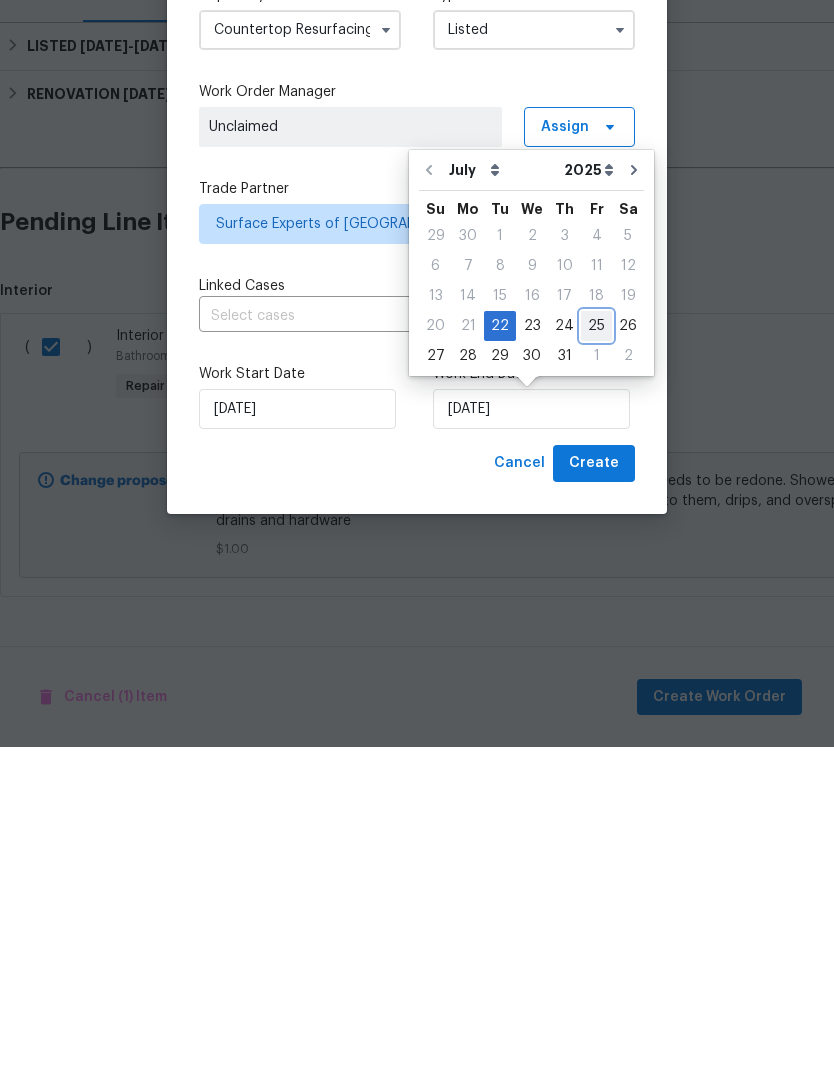 click on "25" at bounding box center [596, 666] 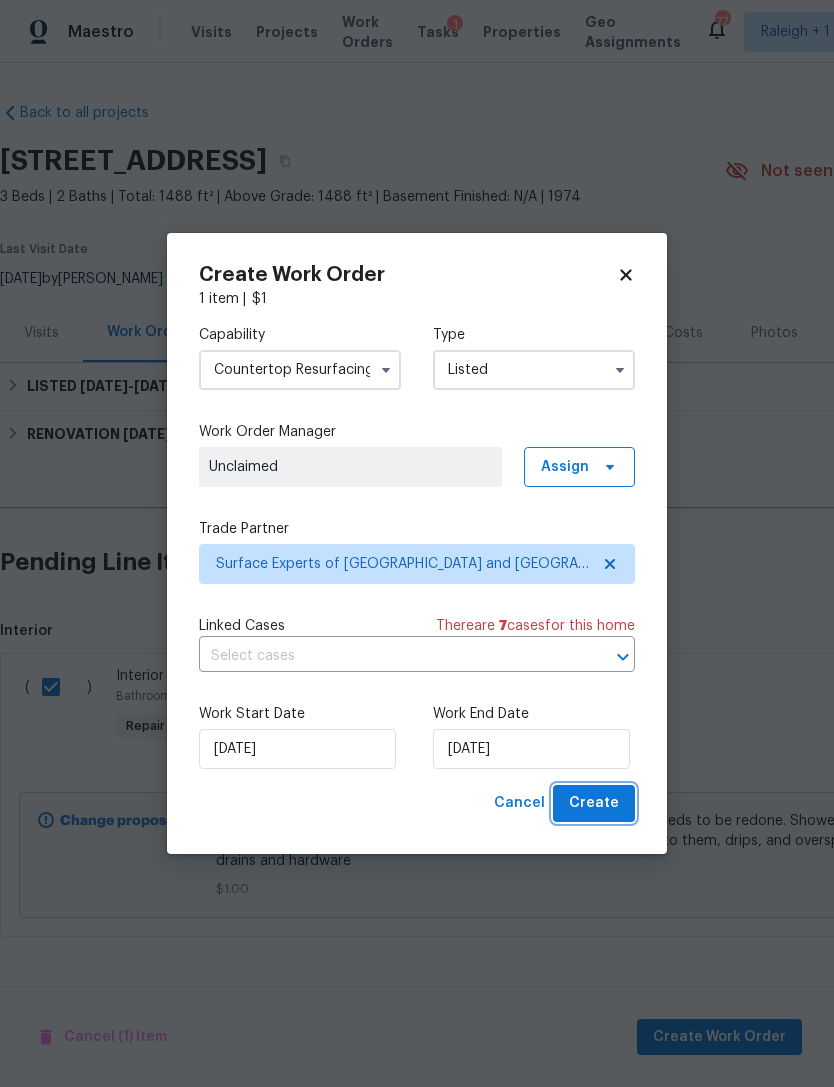 click on "Create" at bounding box center (594, 803) 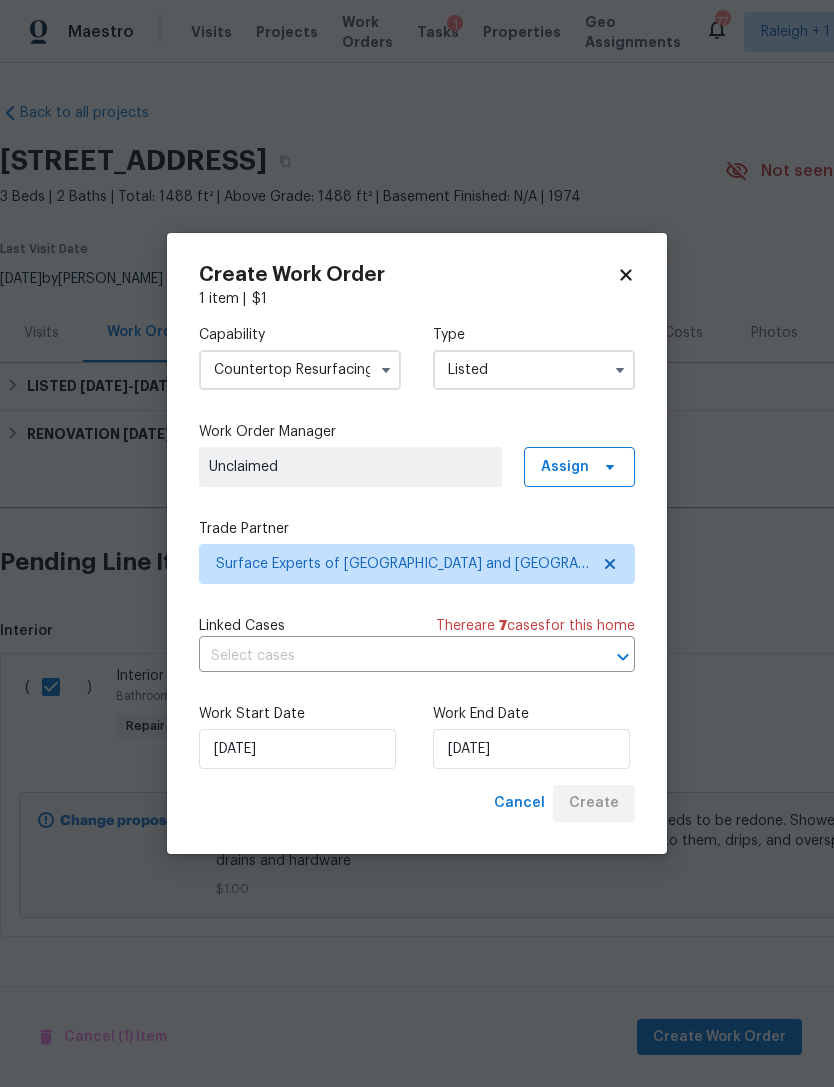 checkbox on "false" 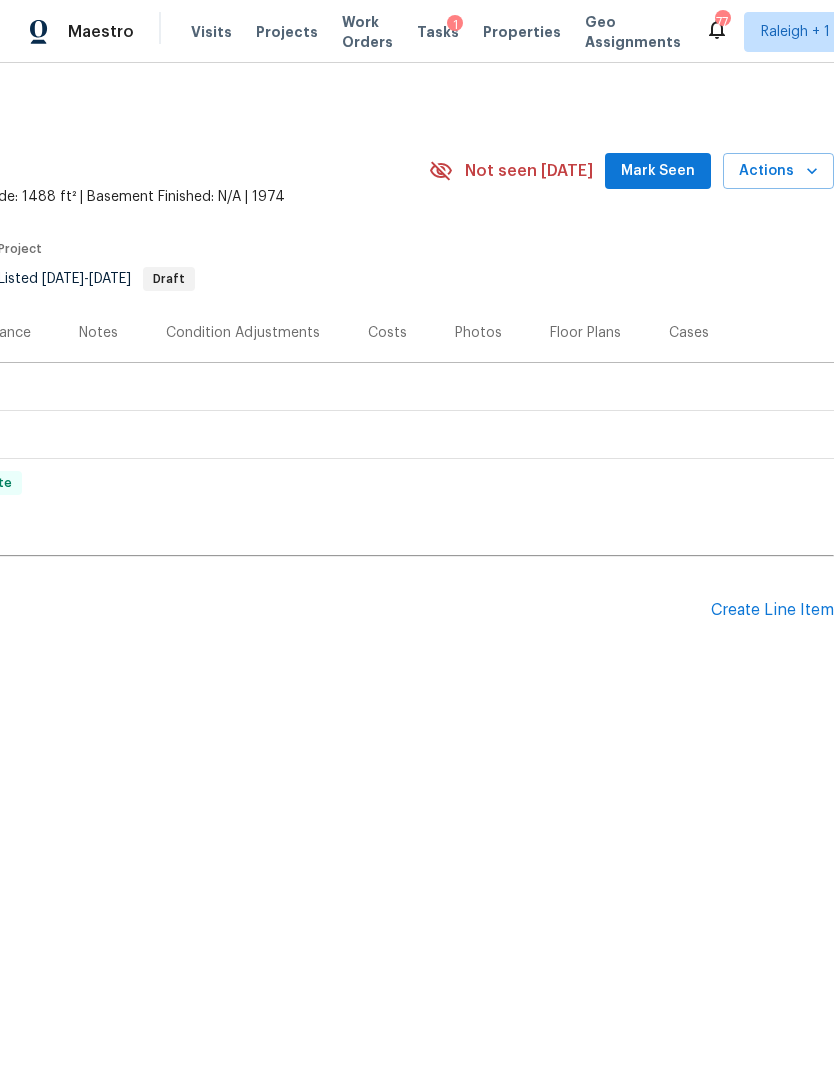 scroll, scrollTop: 0, scrollLeft: 296, axis: horizontal 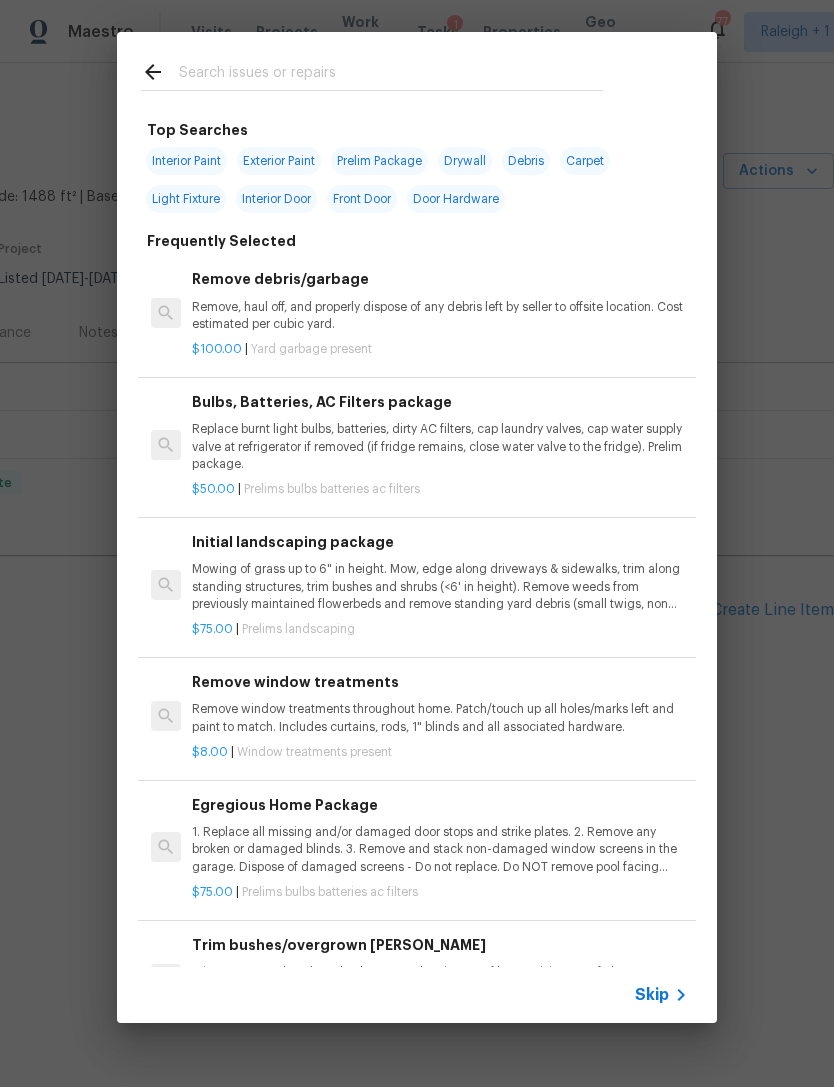 click at bounding box center (391, 75) 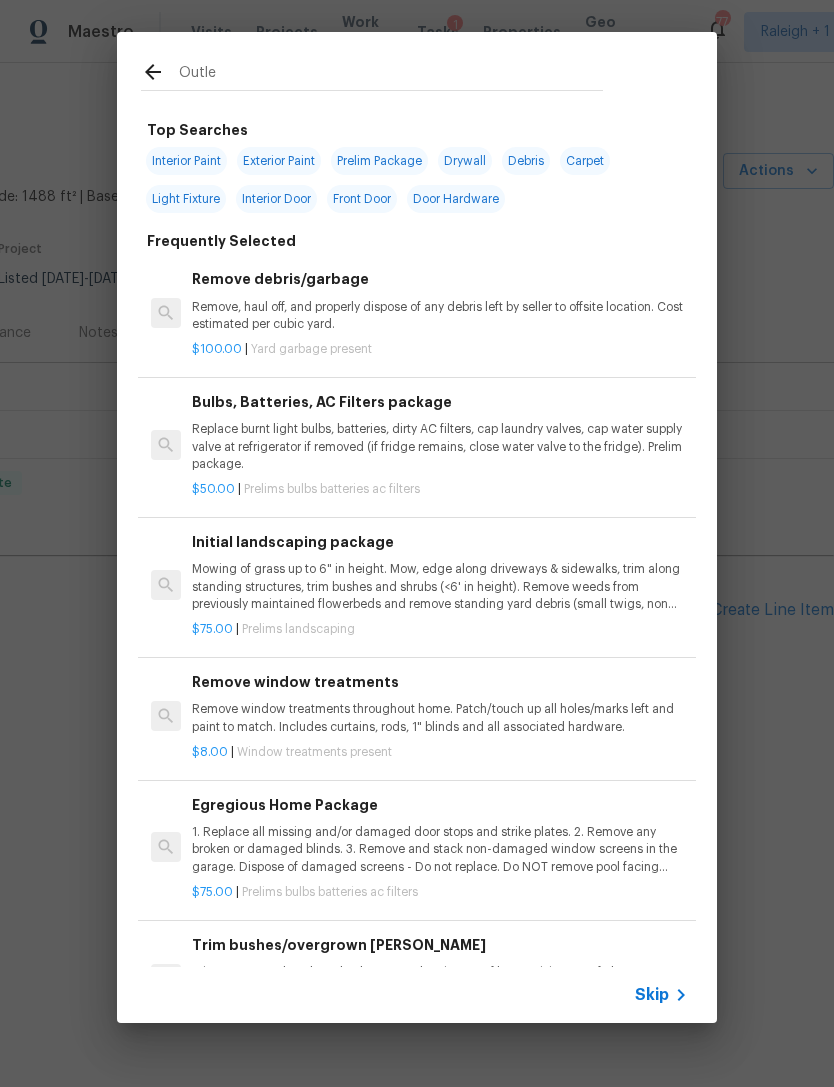 type on "Outlet" 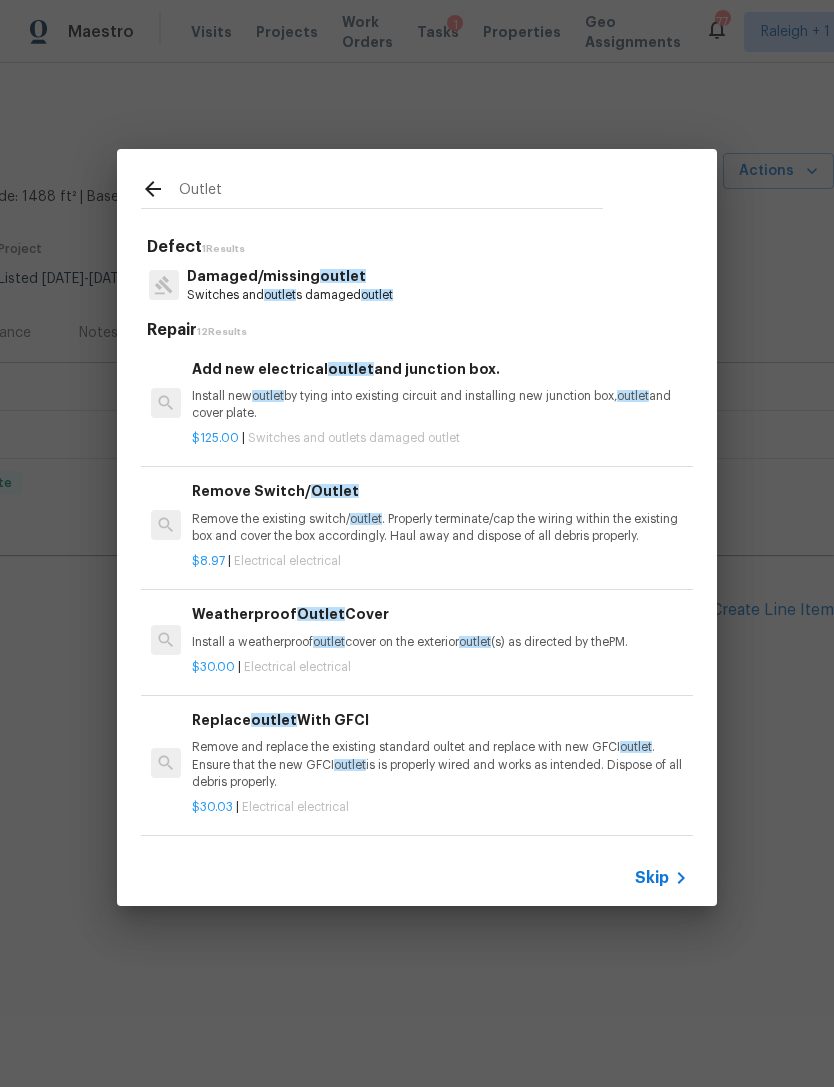 scroll, scrollTop: 0, scrollLeft: 0, axis: both 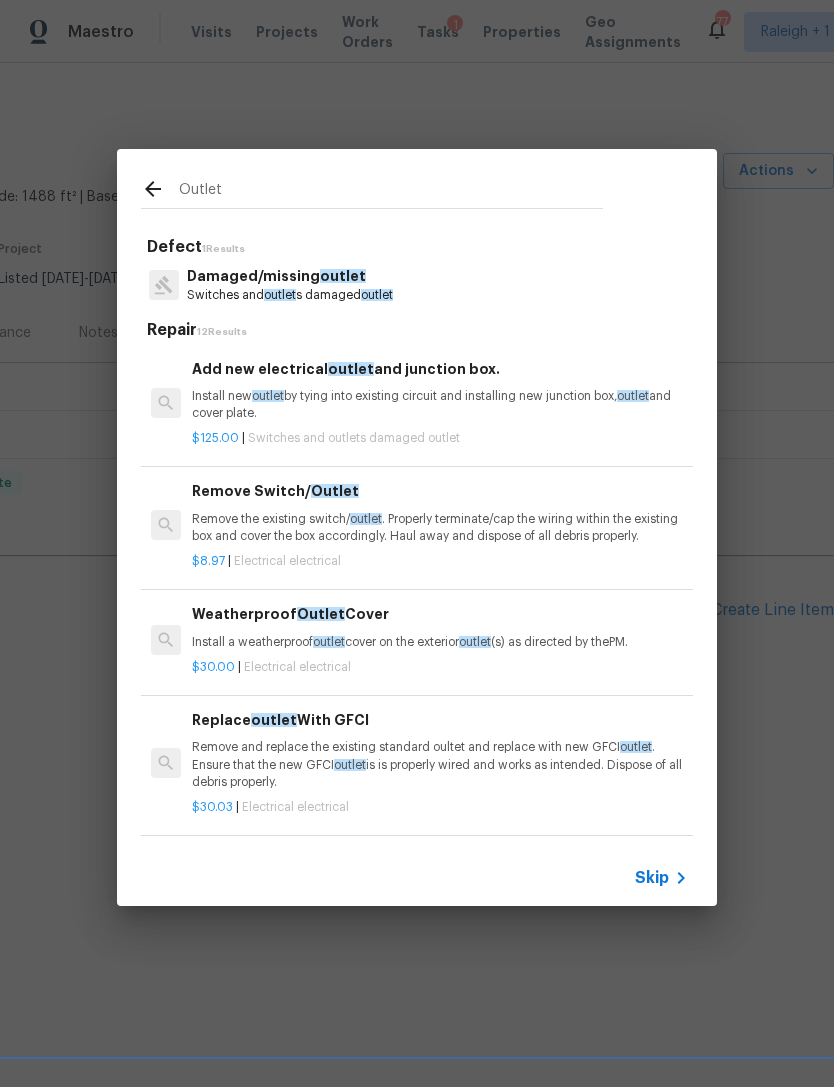 click on "Install new  outlet  by tying into existing circuit and installing new junction box,  outlet  and cover plate." at bounding box center (440, 405) 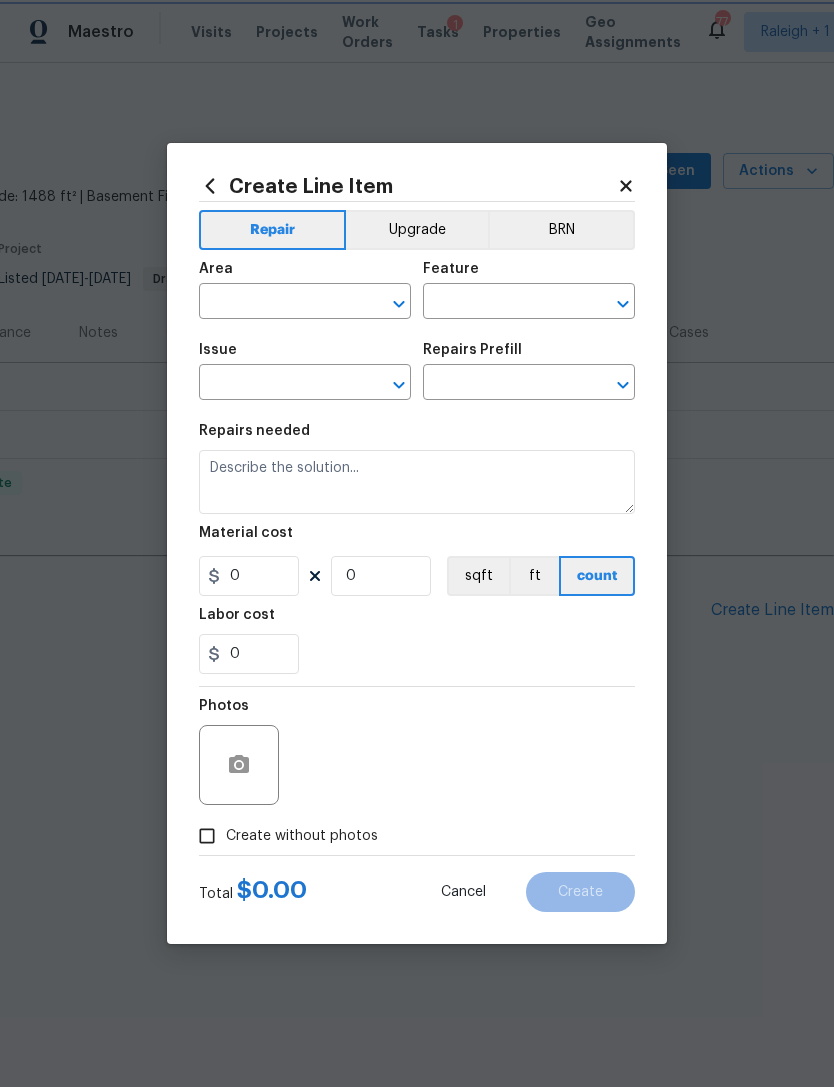 type on "Switches and Outlets" 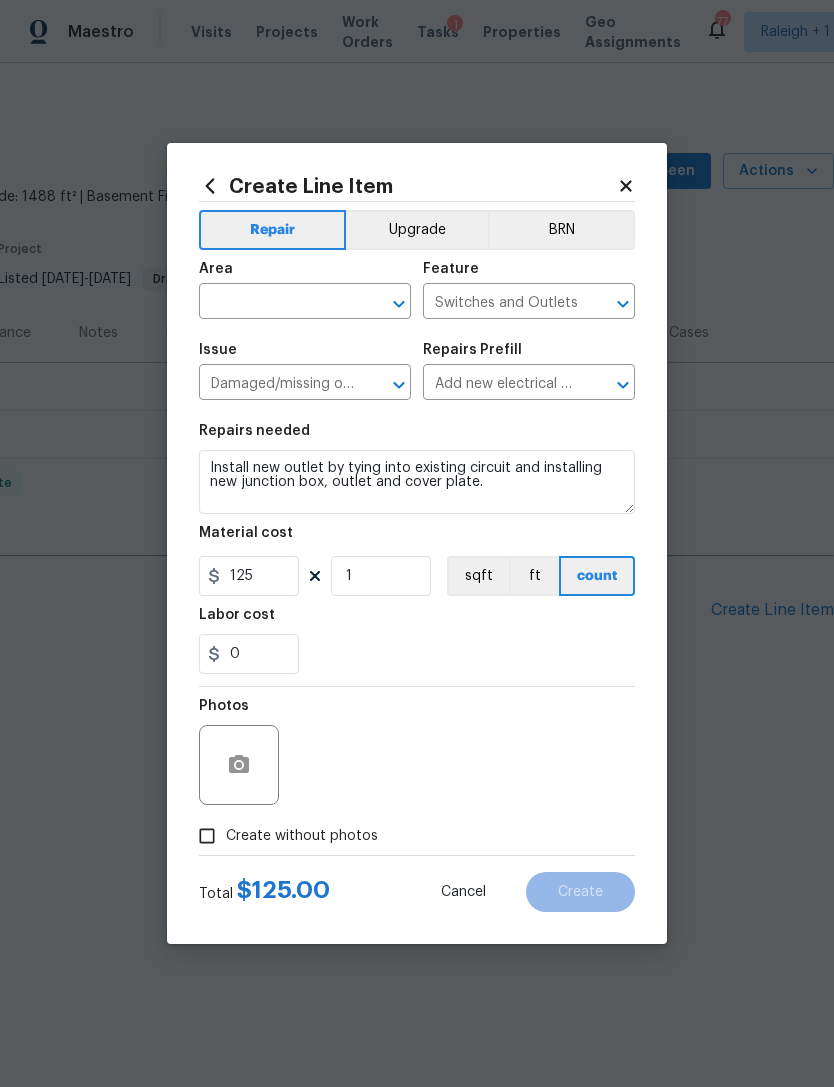 click at bounding box center (277, 303) 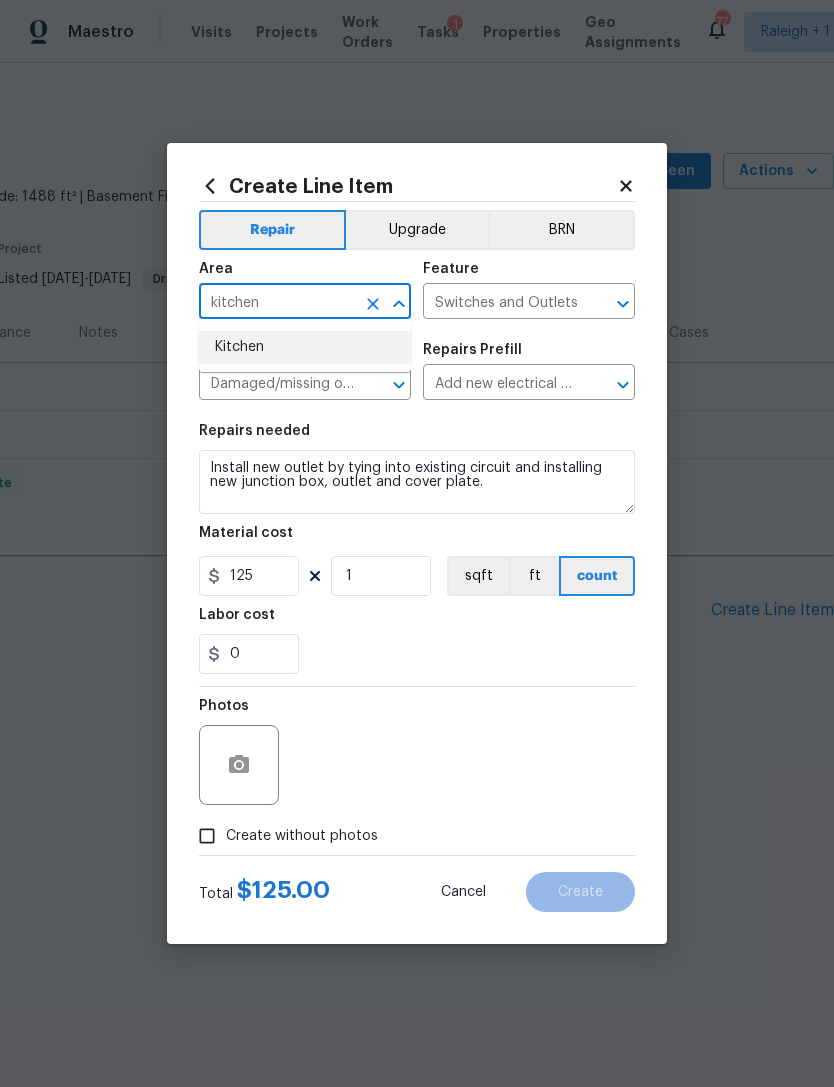 click on "Kitchen" at bounding box center (305, 347) 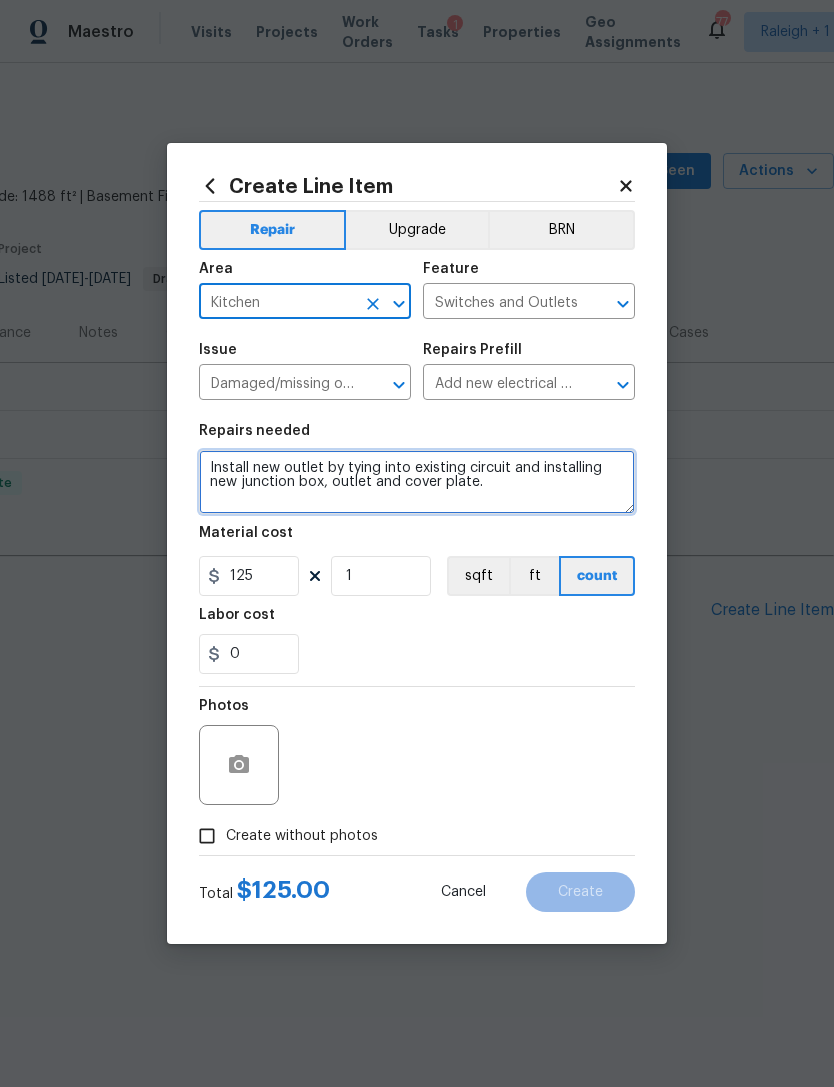 click on "Install new outlet by tying into existing circuit and installing new junction box, outlet and cover plate." at bounding box center [417, 482] 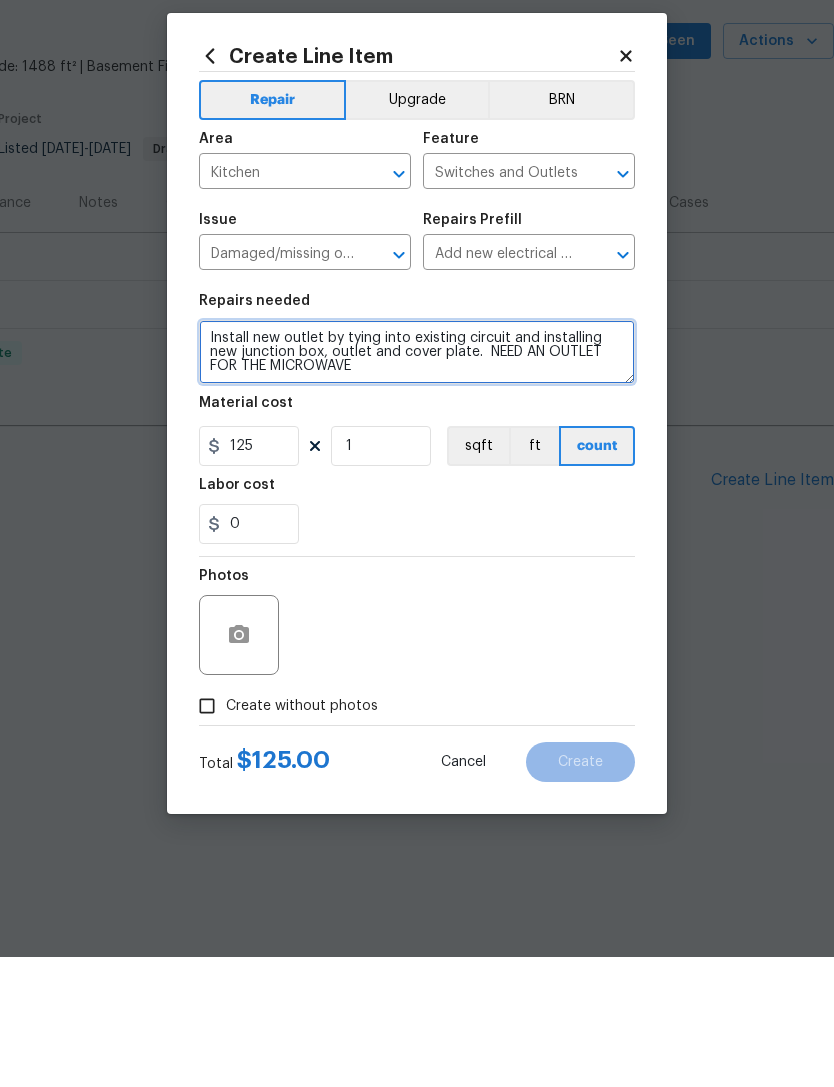 type on "Install new outlet by tying into existing circuit and installing new junction box, outlet and cover plate.  NEED AN OUTLET FOR THE MICROWAVE" 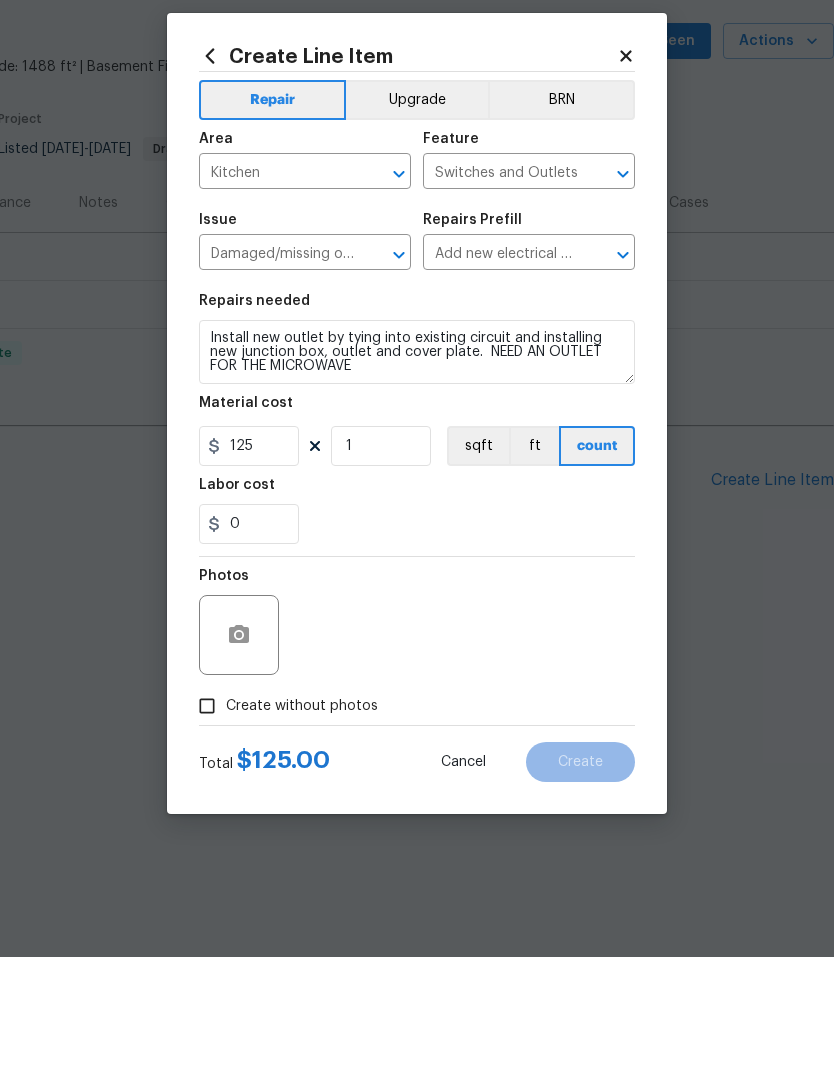 click on "Create without photos" at bounding box center [207, 836] 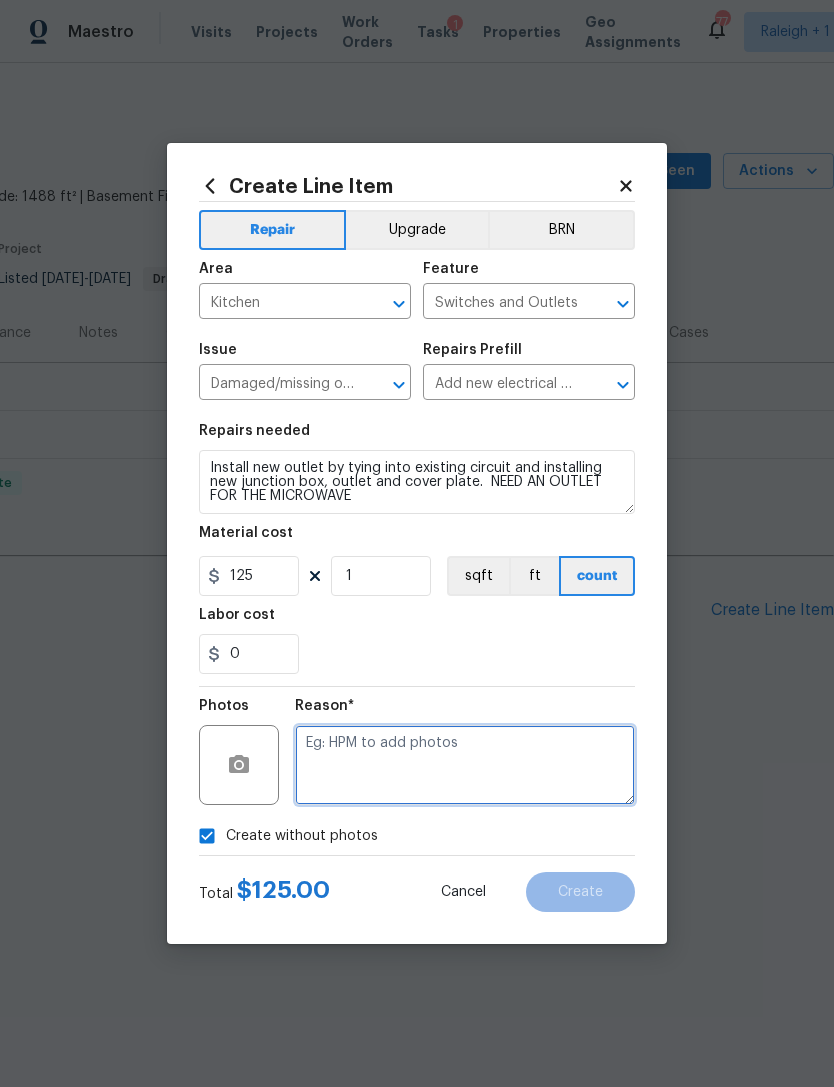 click at bounding box center (465, 765) 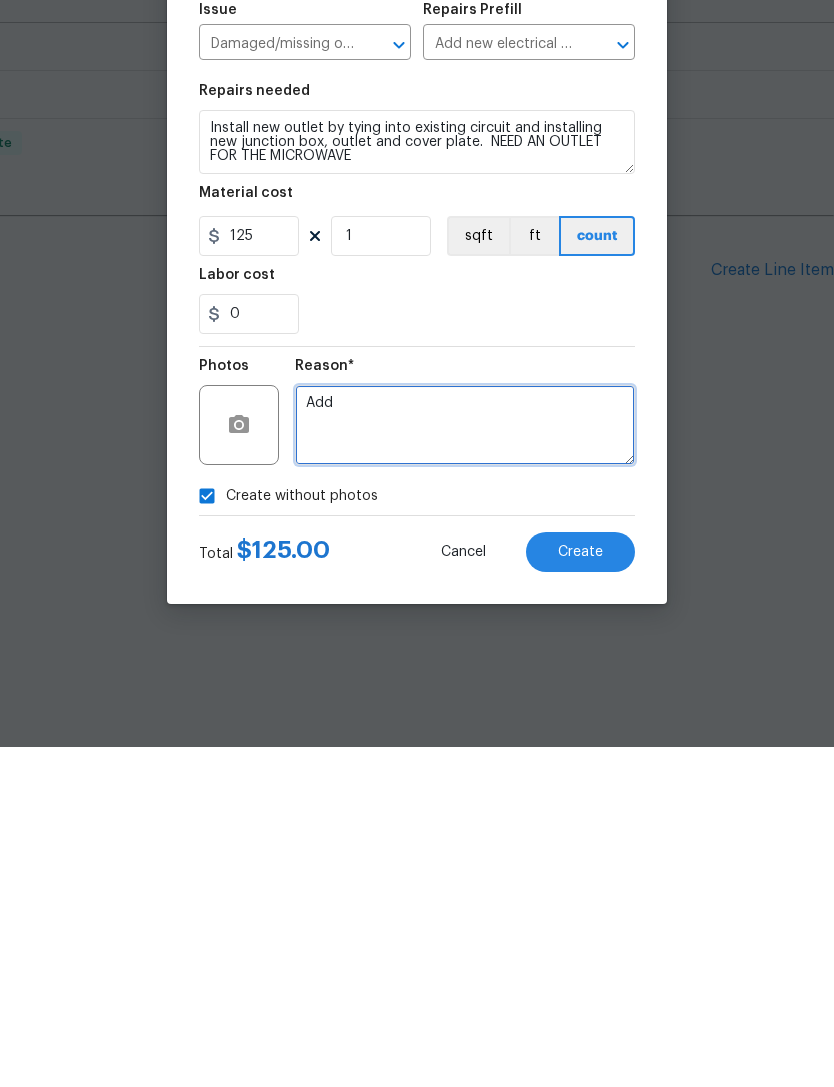 type on "Add" 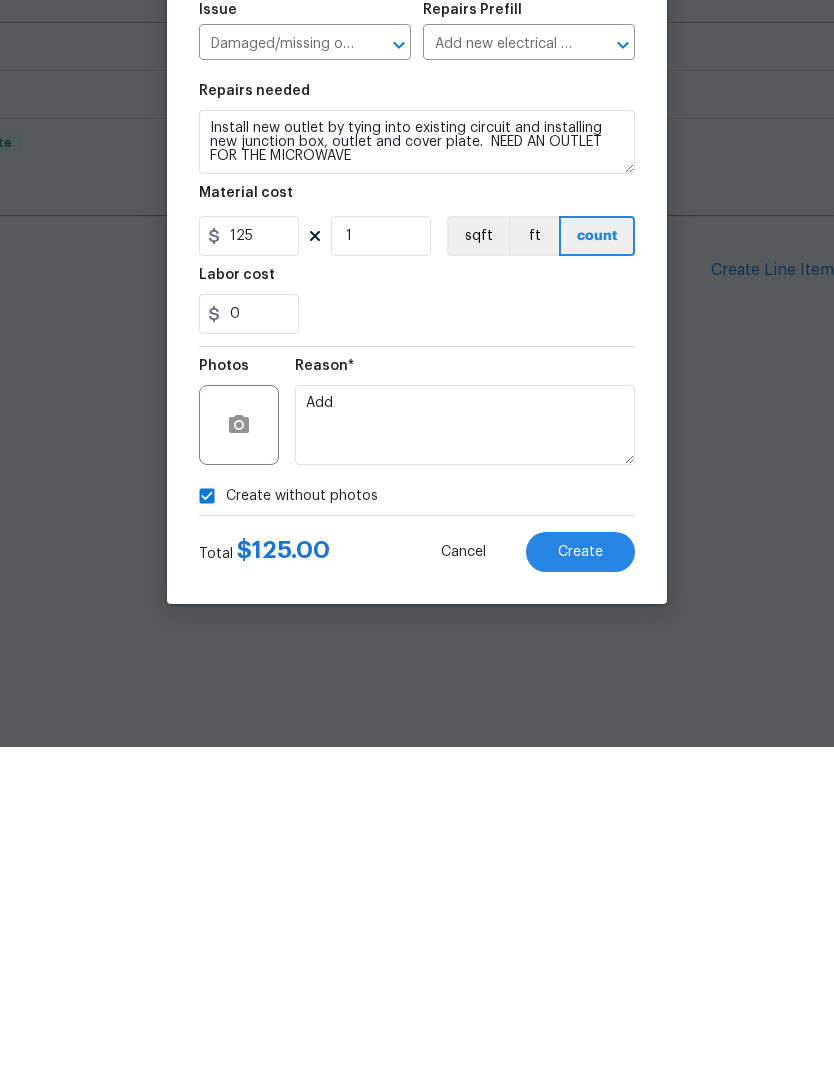 click on "Create" at bounding box center (580, 892) 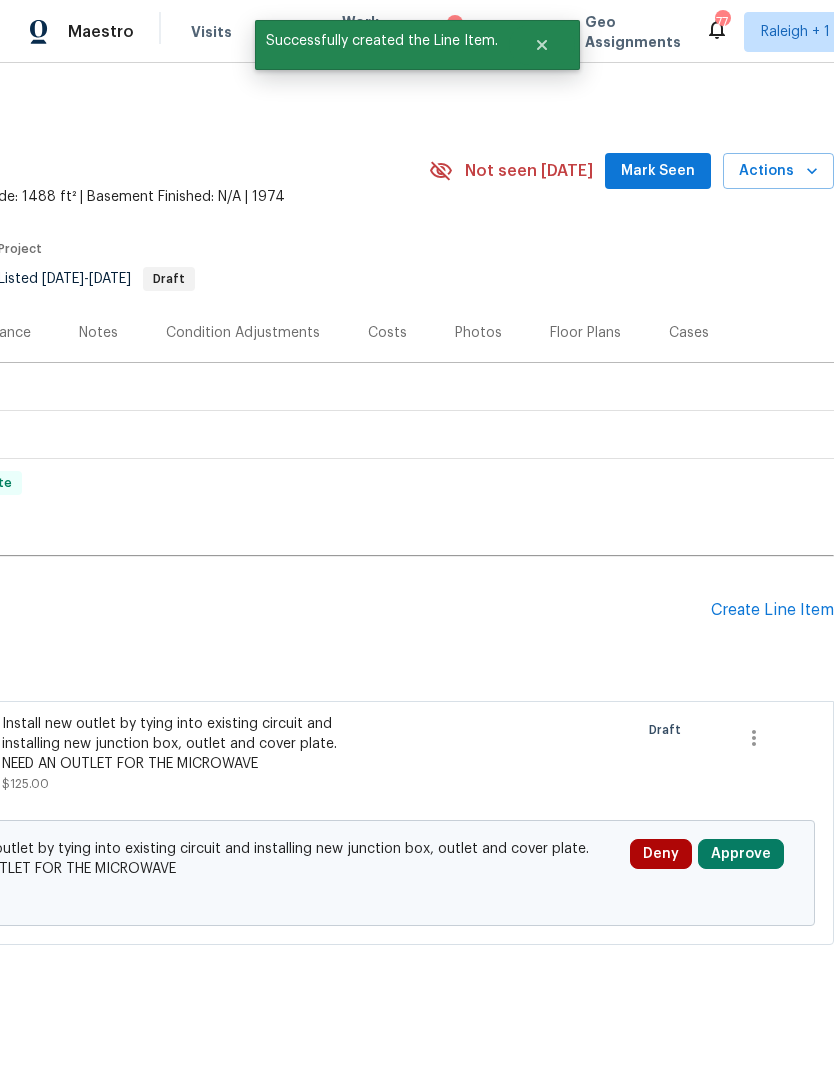 click on "Approve" at bounding box center [741, 854] 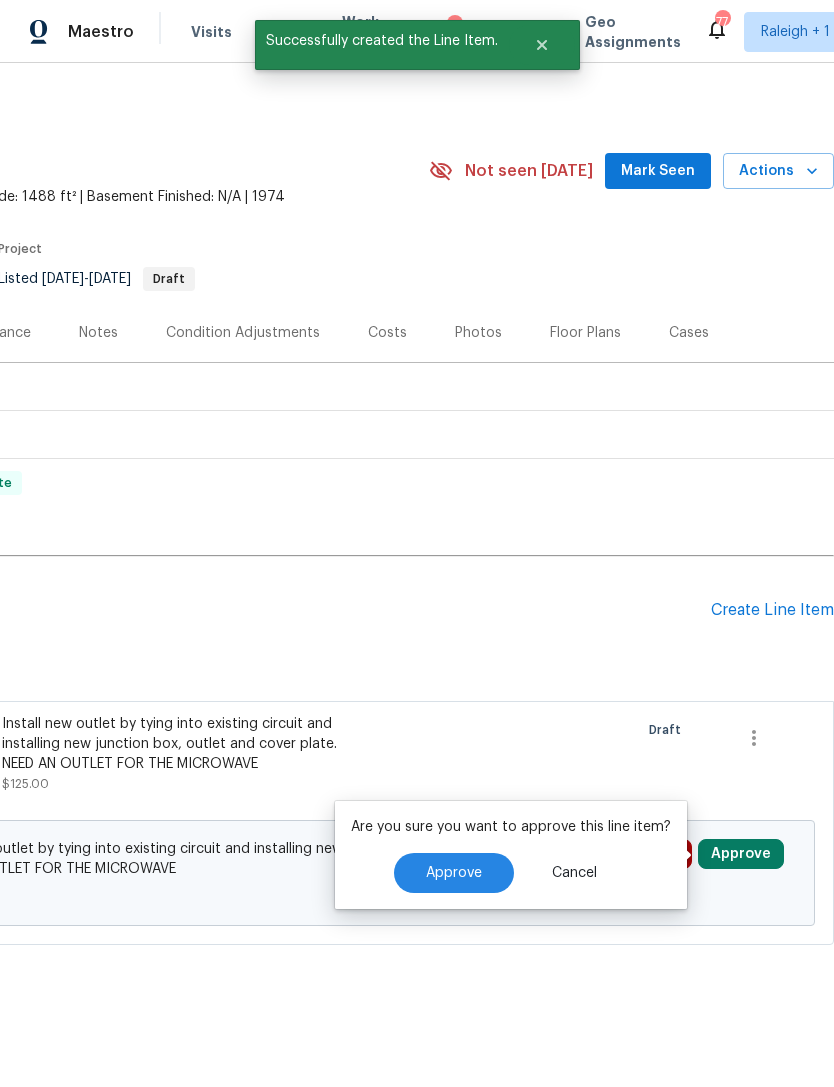 click on "Approve" at bounding box center (454, 873) 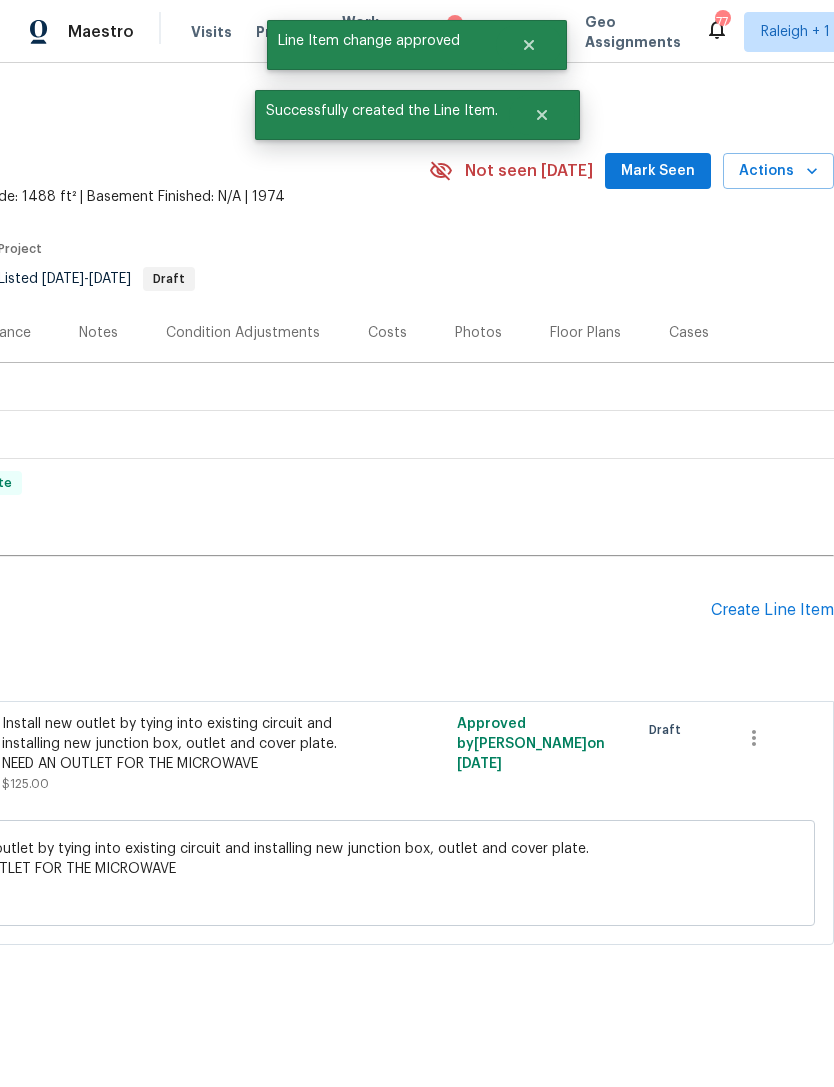 click on "Create Line Item" at bounding box center [772, 610] 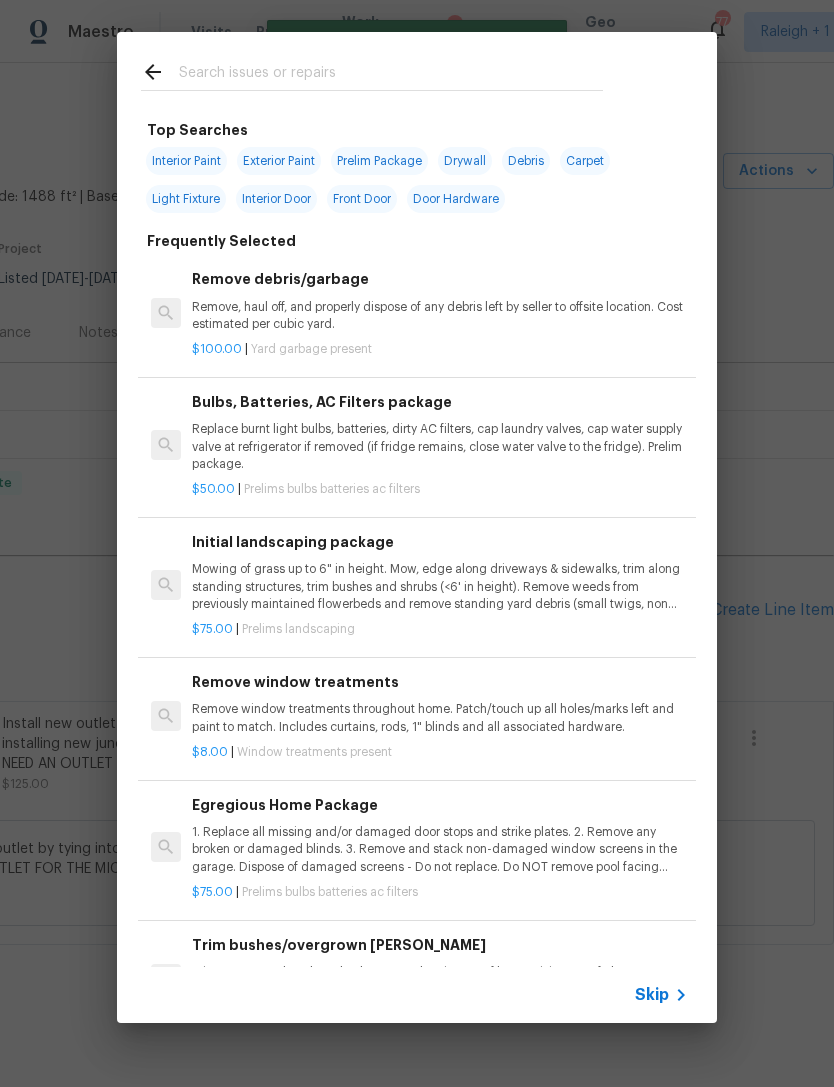 click at bounding box center [391, 75] 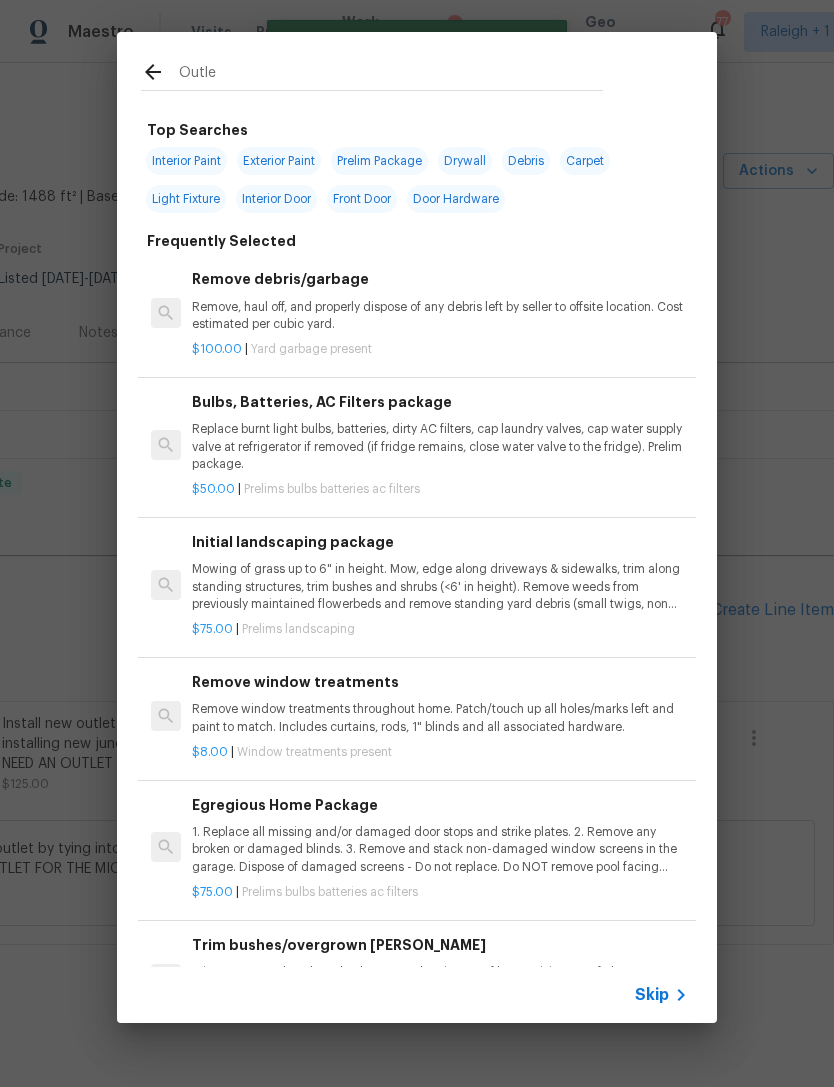 type on "Outlet" 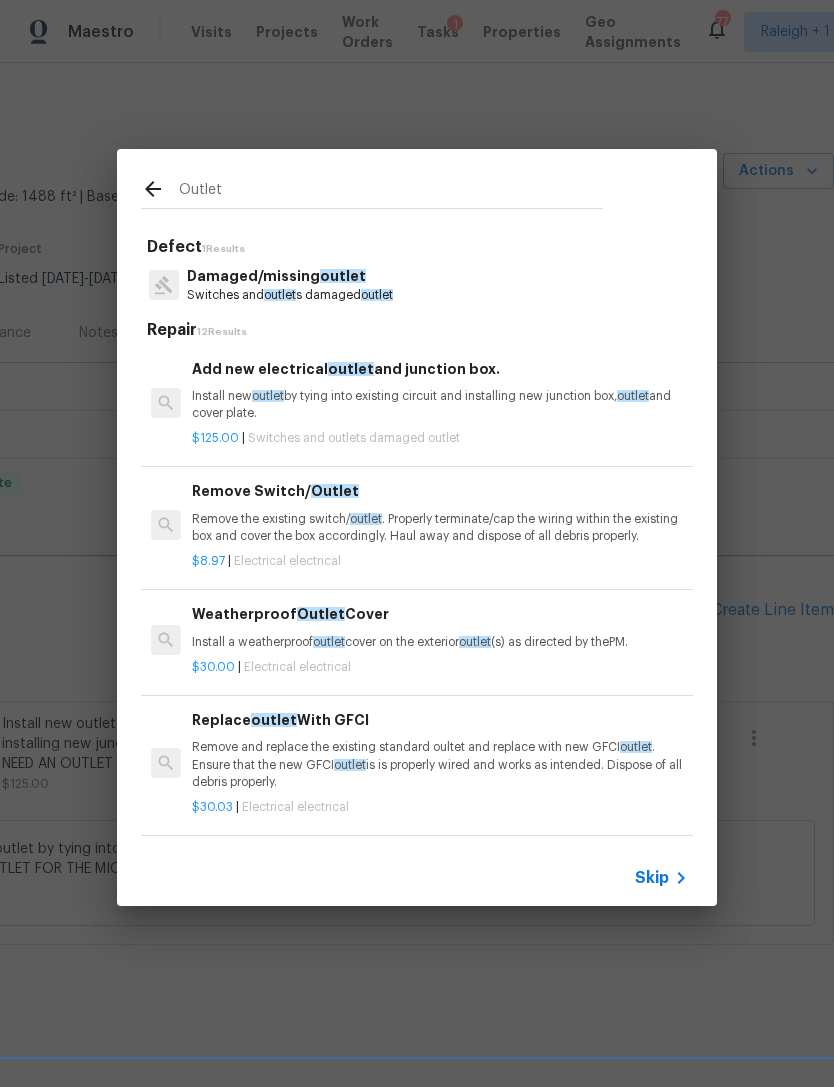 click on "Remove Switch/ Outlet Remove the existing switch/ outlet . Properly terminate/cap the wiring within the existing box and cover the box accordingly. Haul away and dispose of all debris properly." at bounding box center (440, 512) 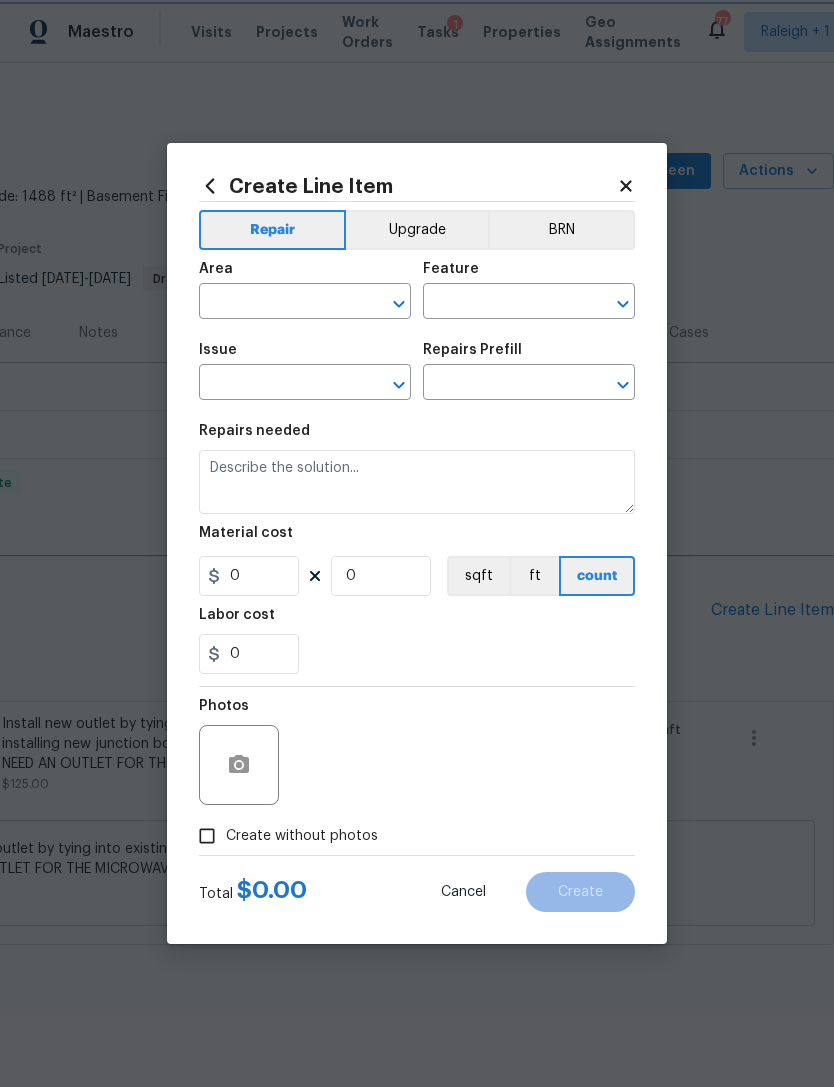 type on "Electrical" 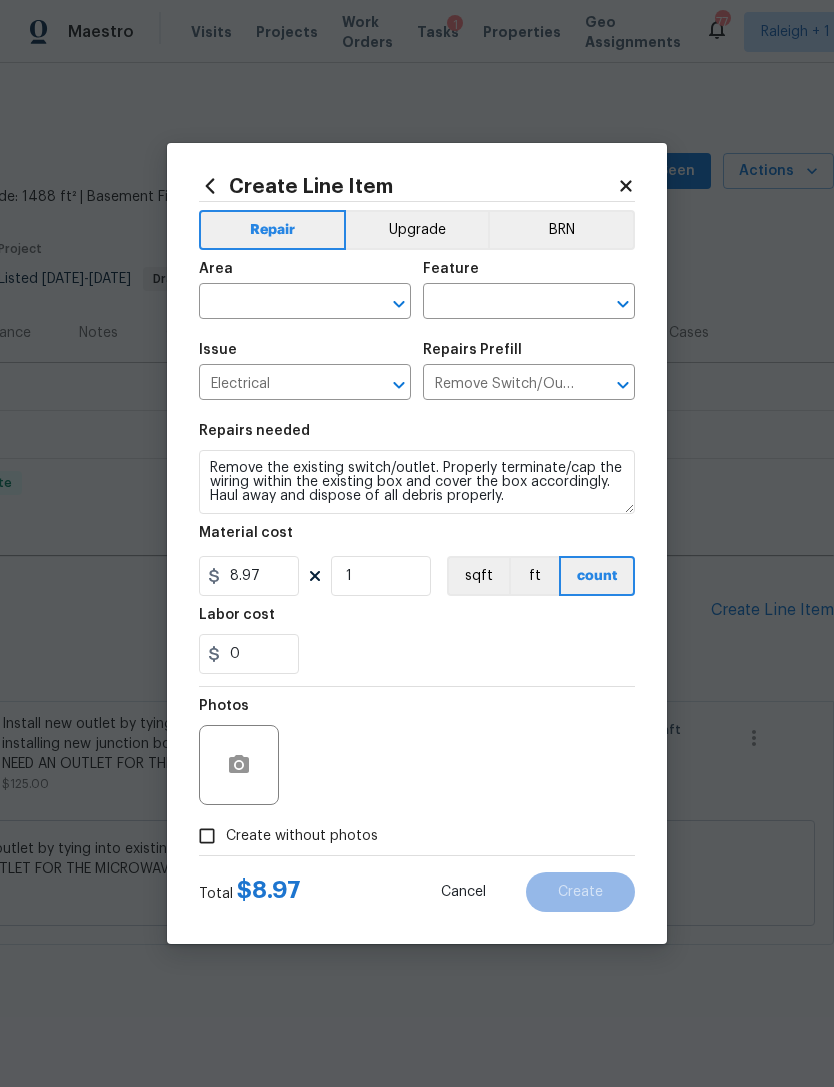 click on "Create Line Item Repair Upgrade BRN Area ​ Feature ​ Issue Electrical ​ Repairs Prefill Remove Switch/Outlet $8.97 ​ Repairs needed Remove the existing switch/outlet. Properly terminate/cap the wiring within the existing box and cover the box accordingly. Haul away and dispose of all debris properly. Material cost 8.97 1 sqft ft count Labor cost 0 Photos Create without photos Total   $ 8.97 Cancel Create" at bounding box center [417, 543] 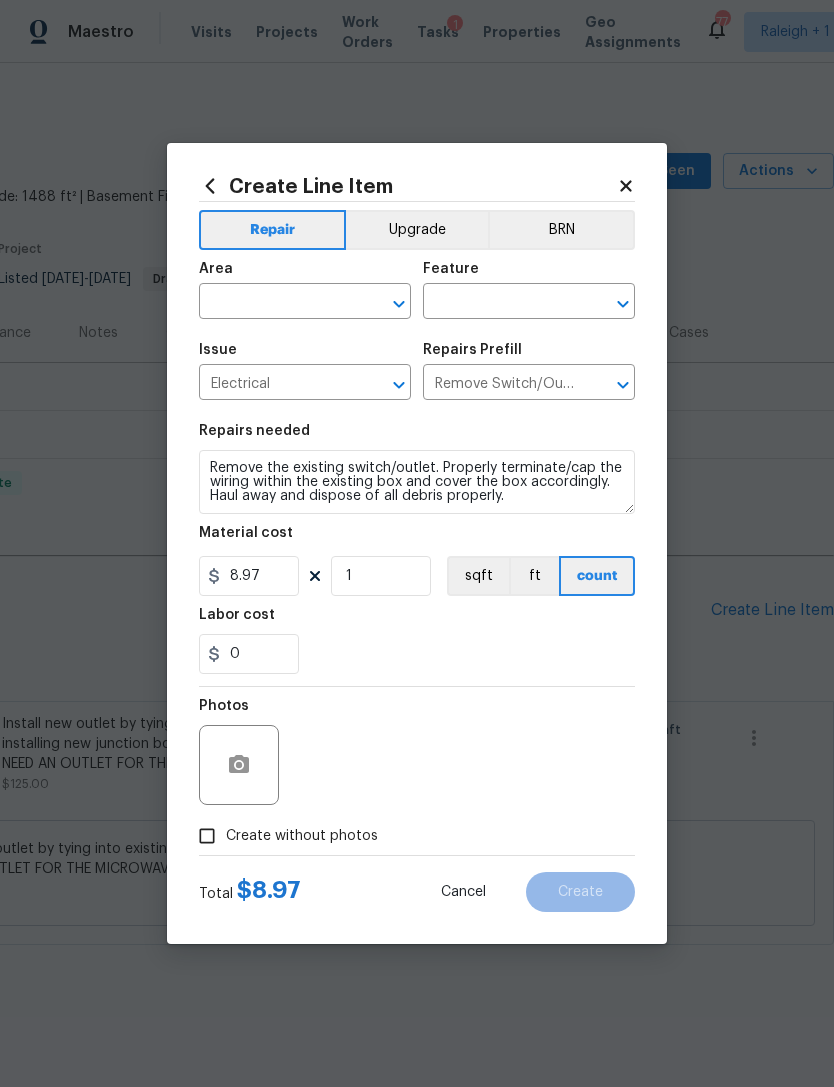 click 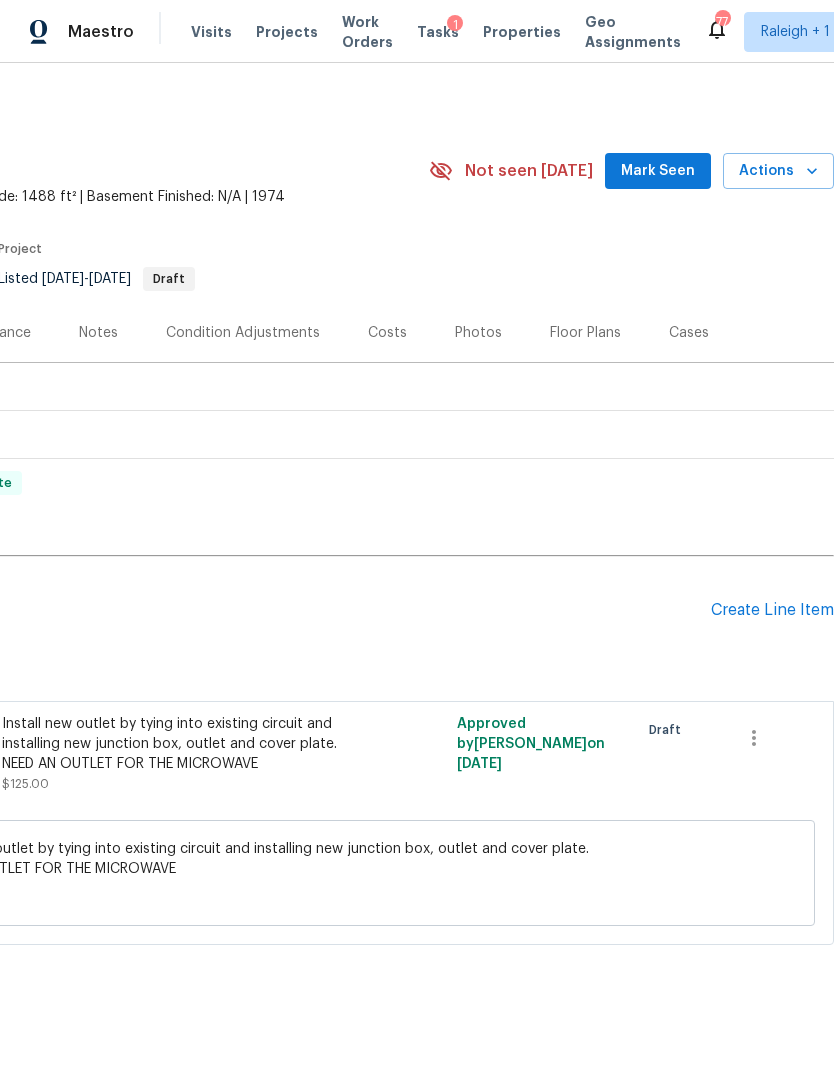 click on "Create Line Item" at bounding box center [772, 610] 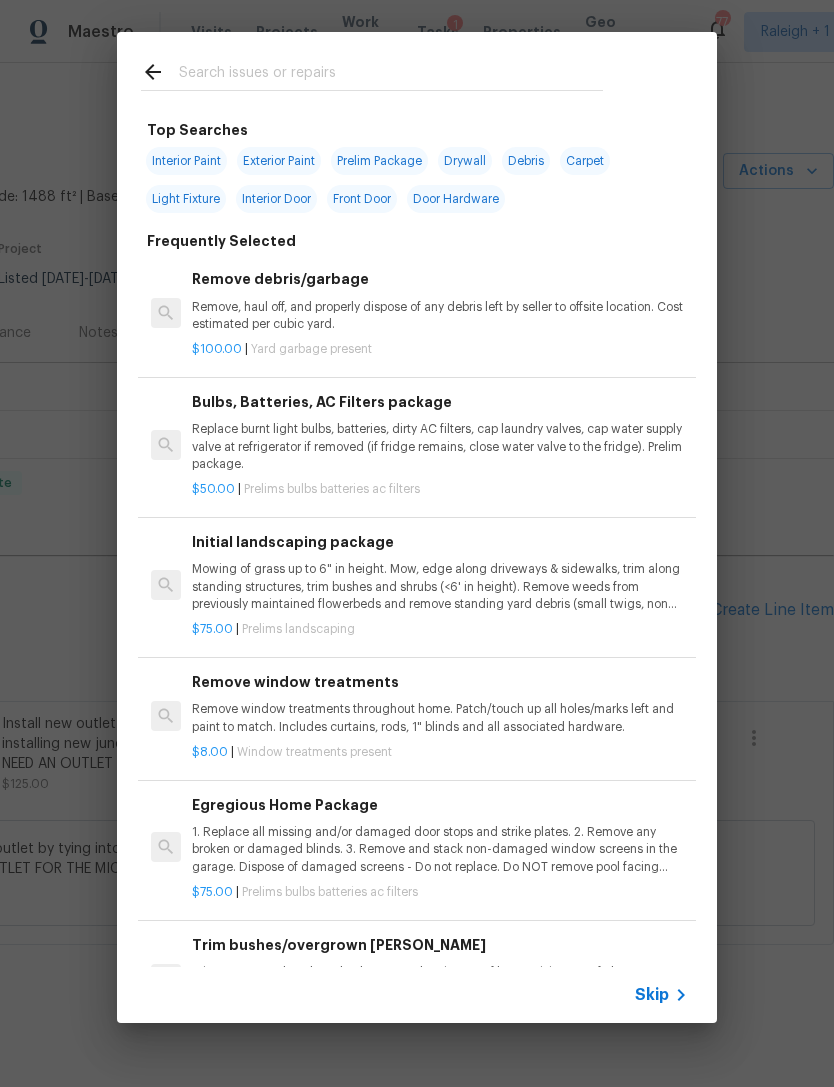 click at bounding box center [391, 75] 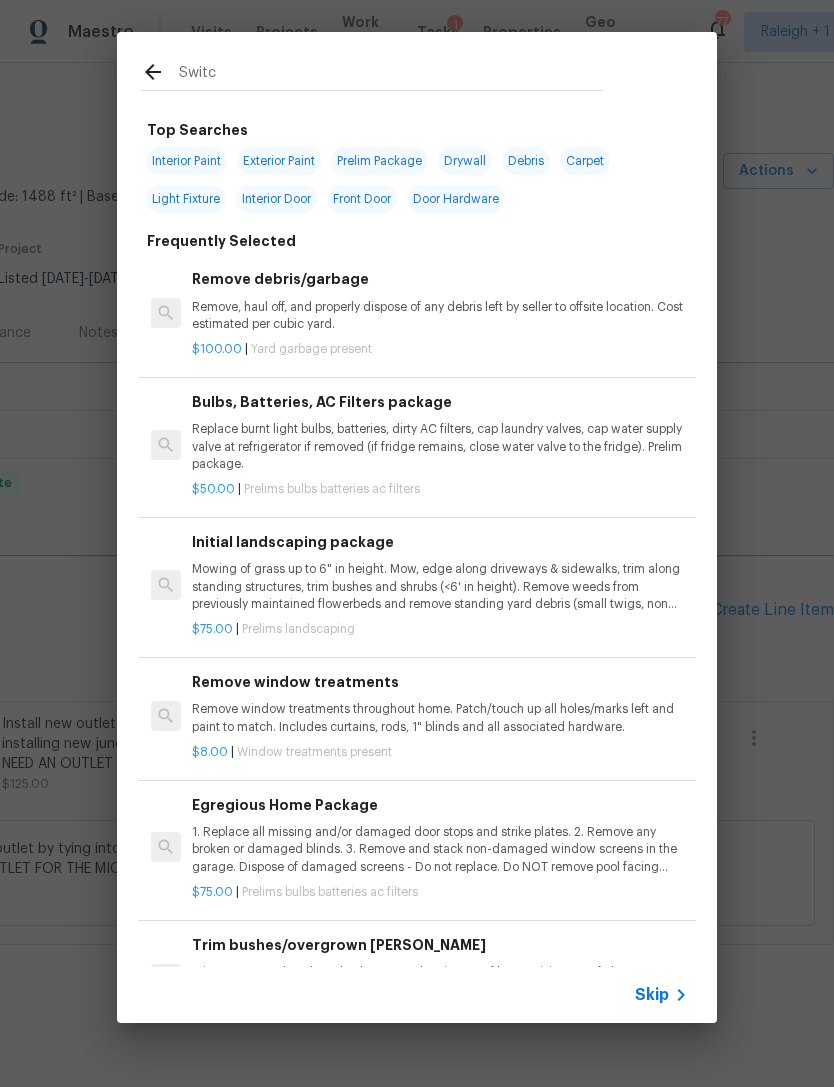 type on "Switch" 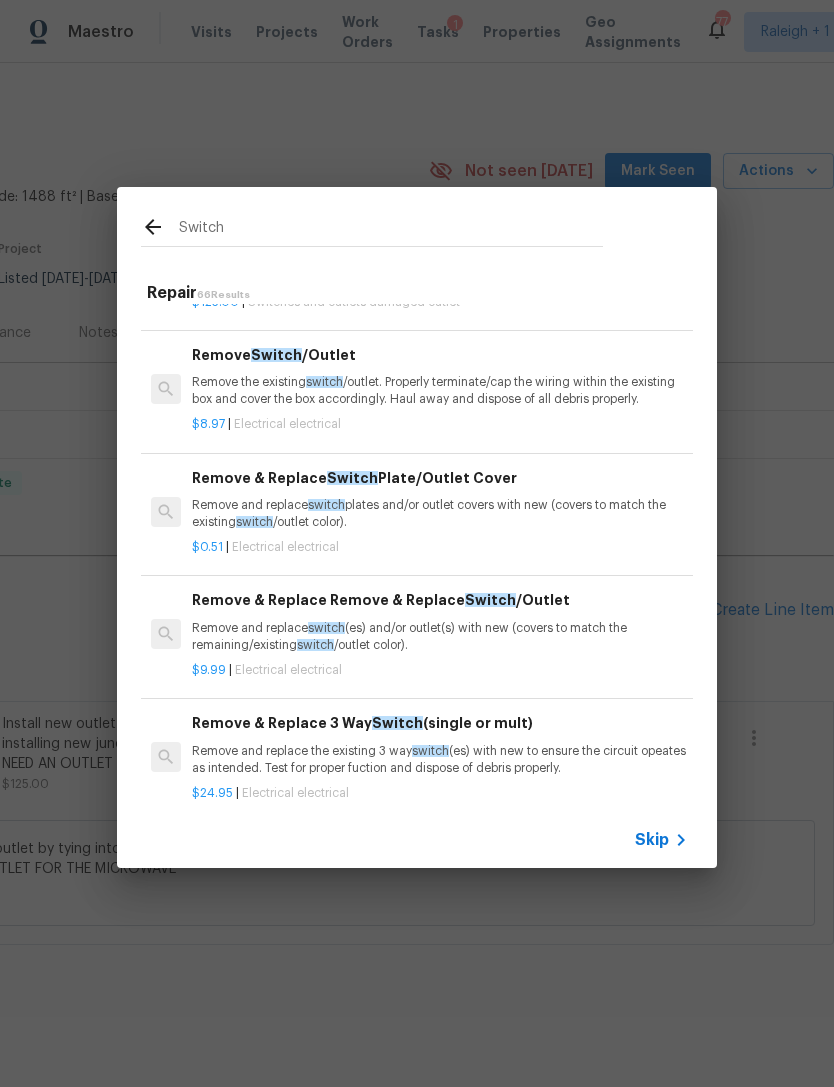 scroll, scrollTop: 111, scrollLeft: 0, axis: vertical 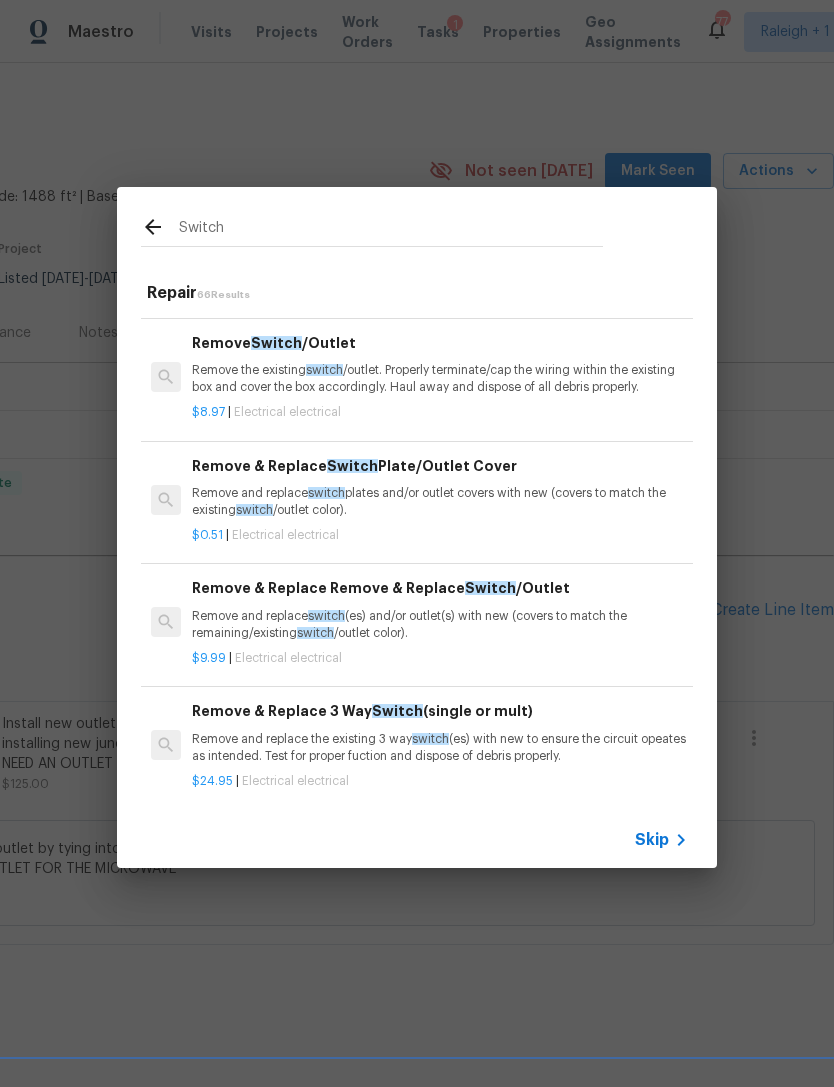 click on "Remove & Replace Remove & Replace  Switch /Outlet" at bounding box center (440, 588) 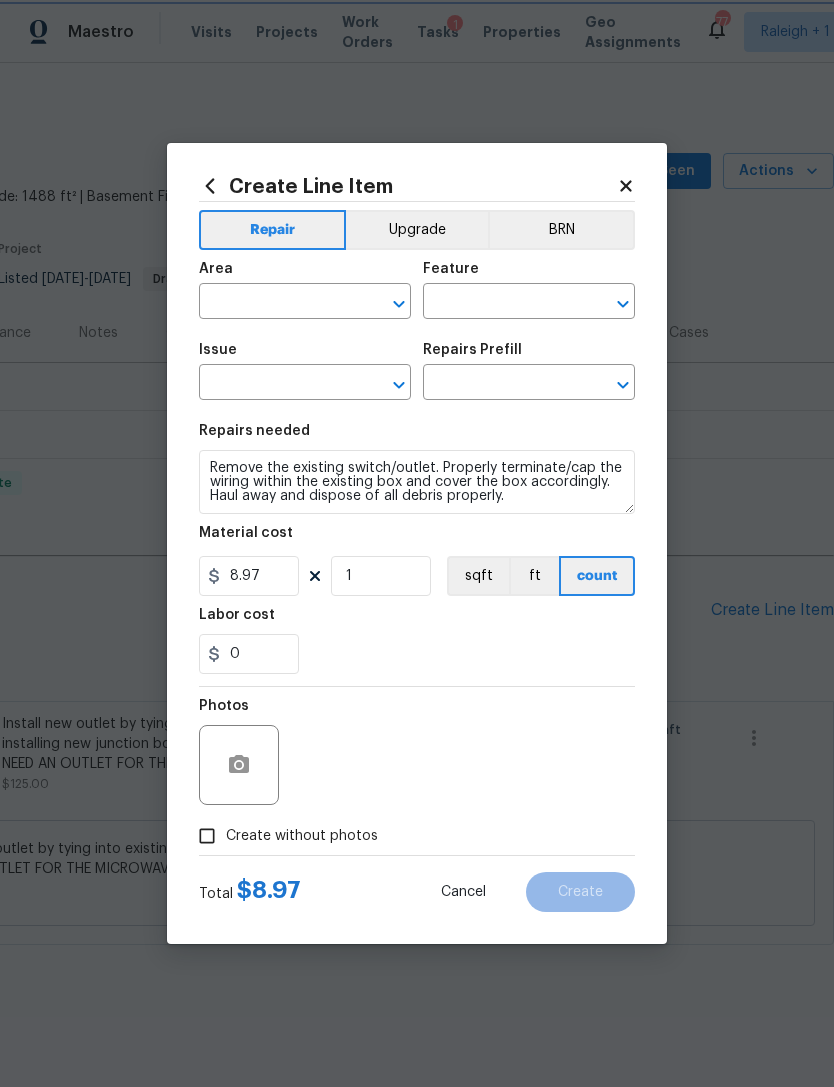 type on "Electrical" 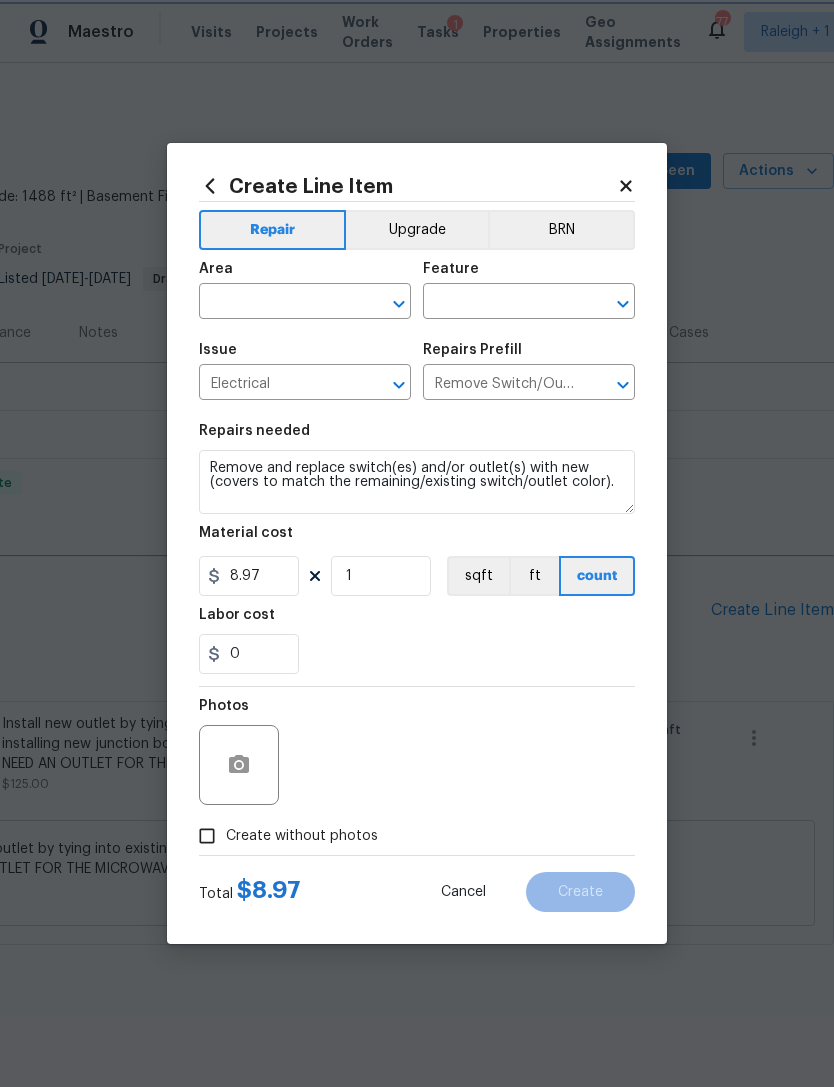 type on "Remove & Replace Remove & Replace Switch/Outlet $9.99" 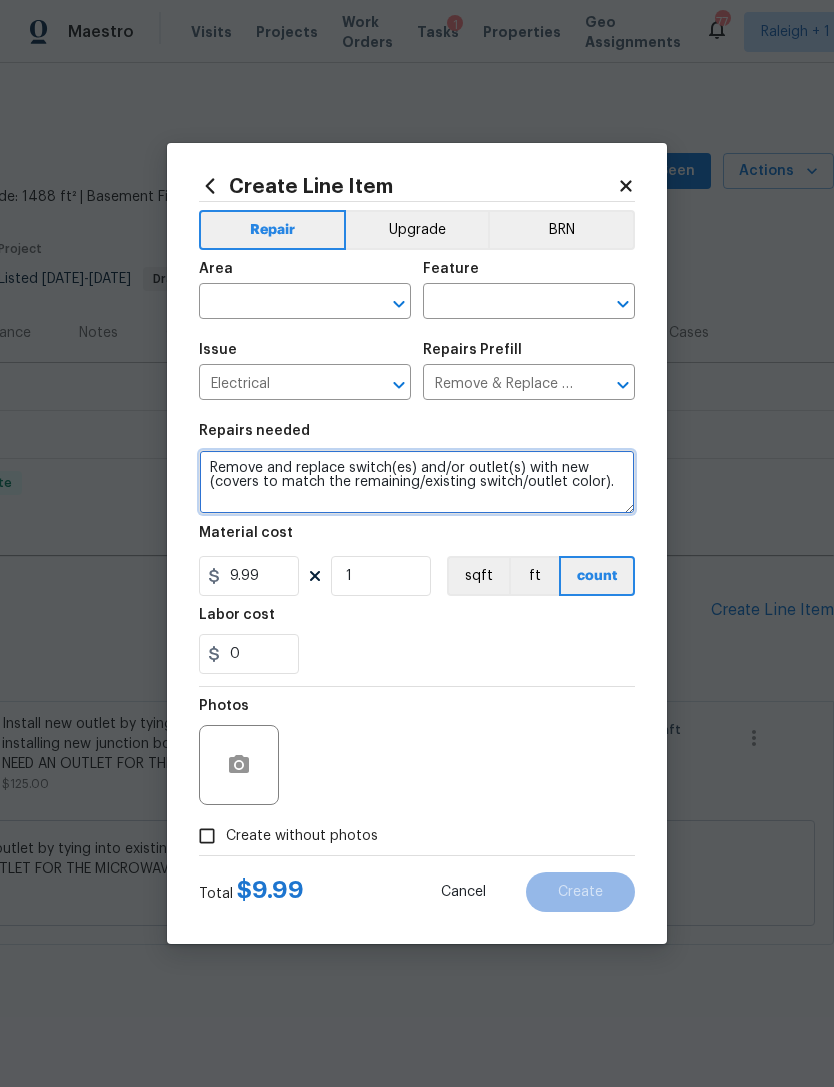 click on "Remove and replace switch(es) and/or outlet(s) with new (covers to match the remaining/existing switch/outlet color)." at bounding box center [417, 482] 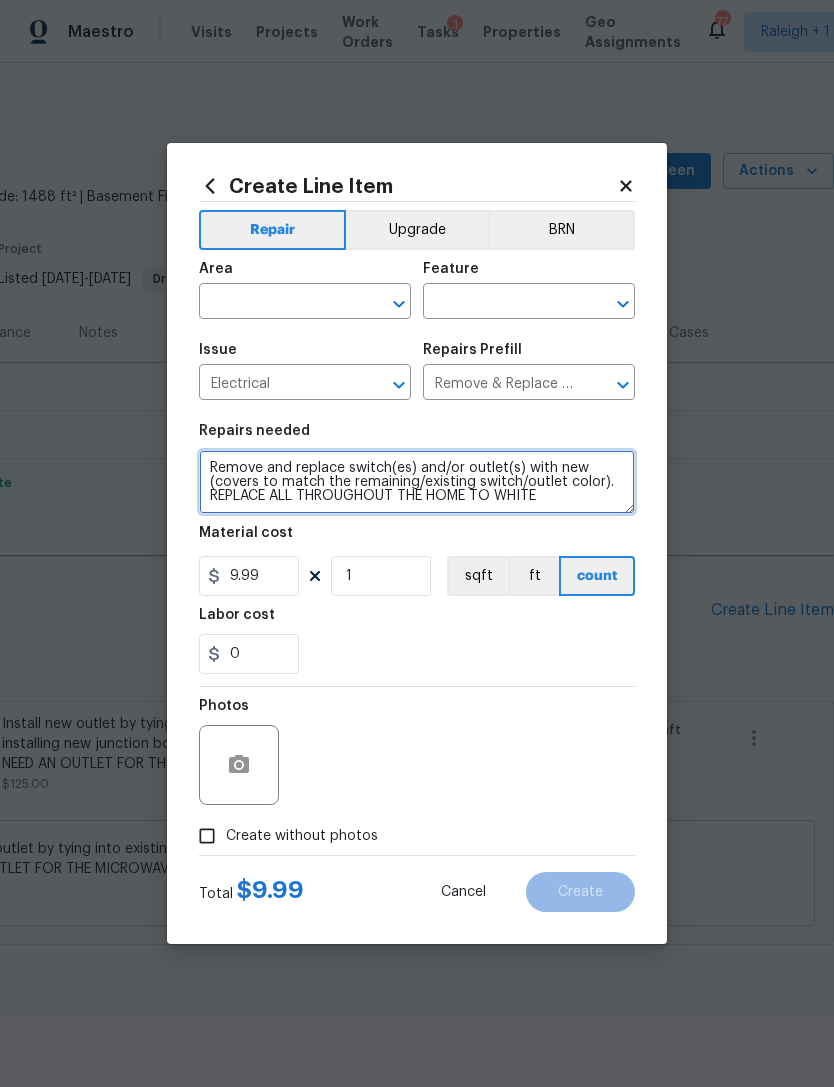 type on "Remove and replace switch(es) and/or outlet(s) with new (covers to match the remaining/existing switch/outlet color).  REPLACE ALL THROUGHOUT THE HOME TO WHITE" 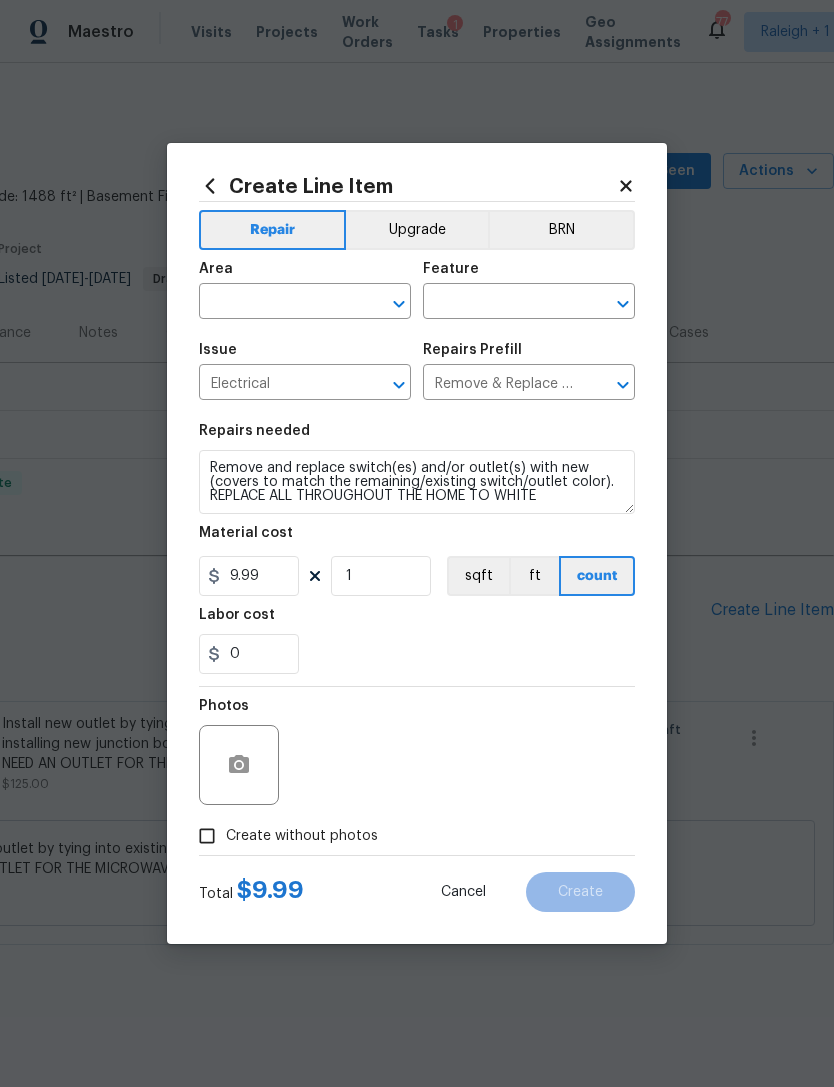 click at bounding box center [277, 303] 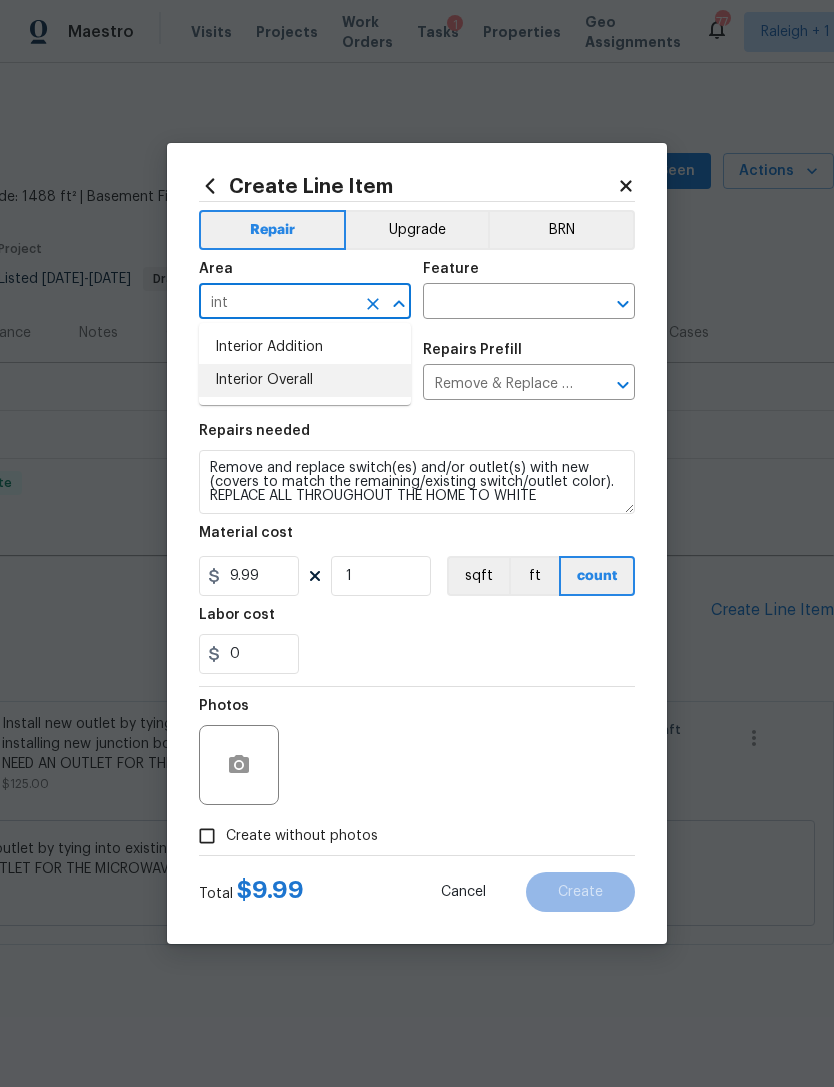 click on "Interior Overall" at bounding box center (305, 380) 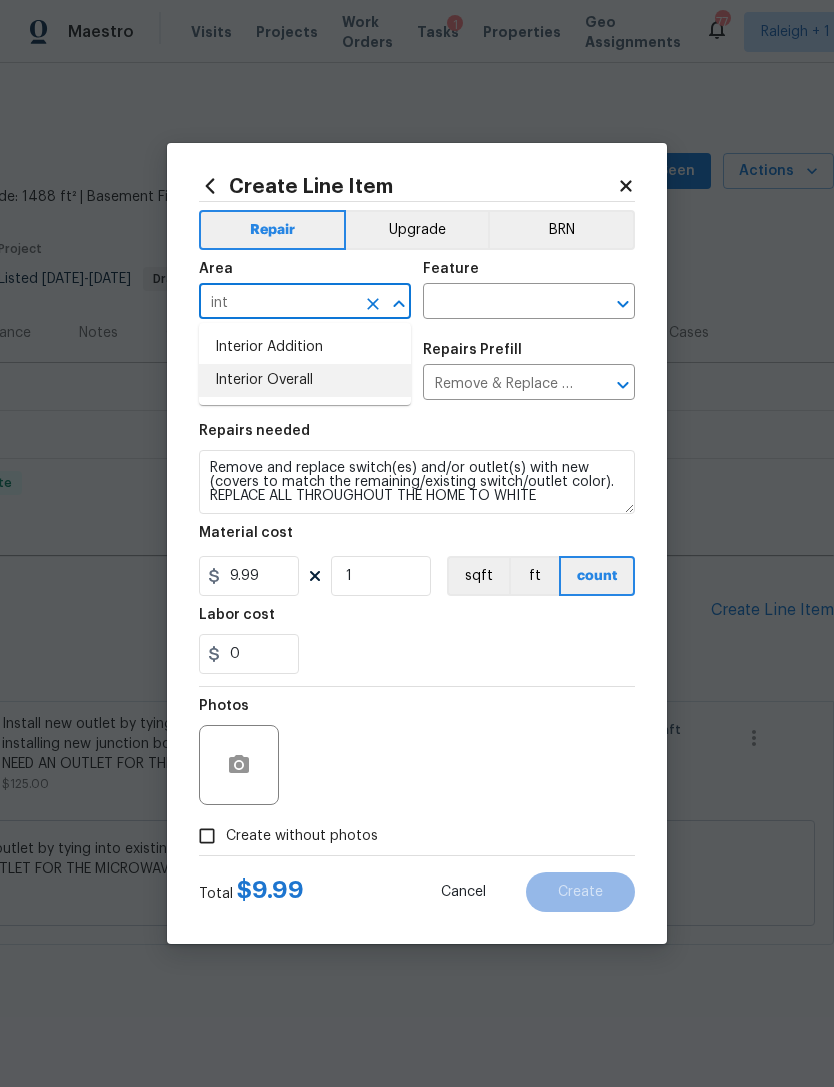 type on "Interior Overall" 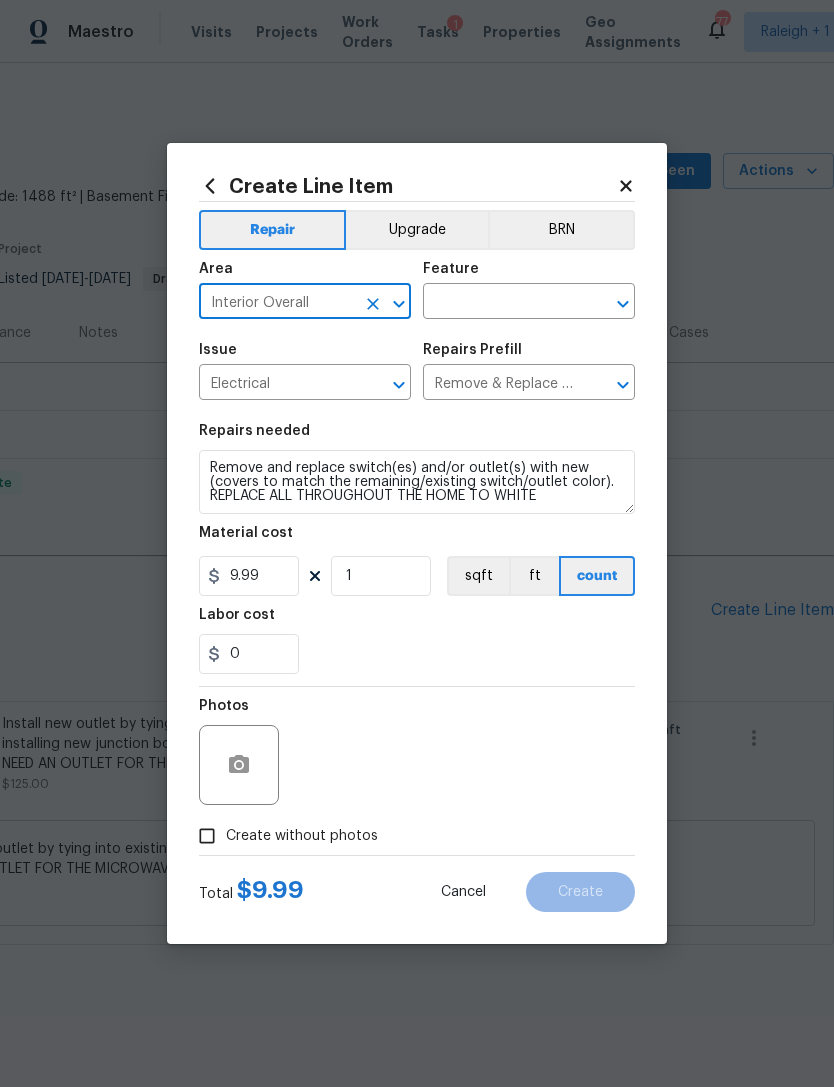 click at bounding box center [501, 303] 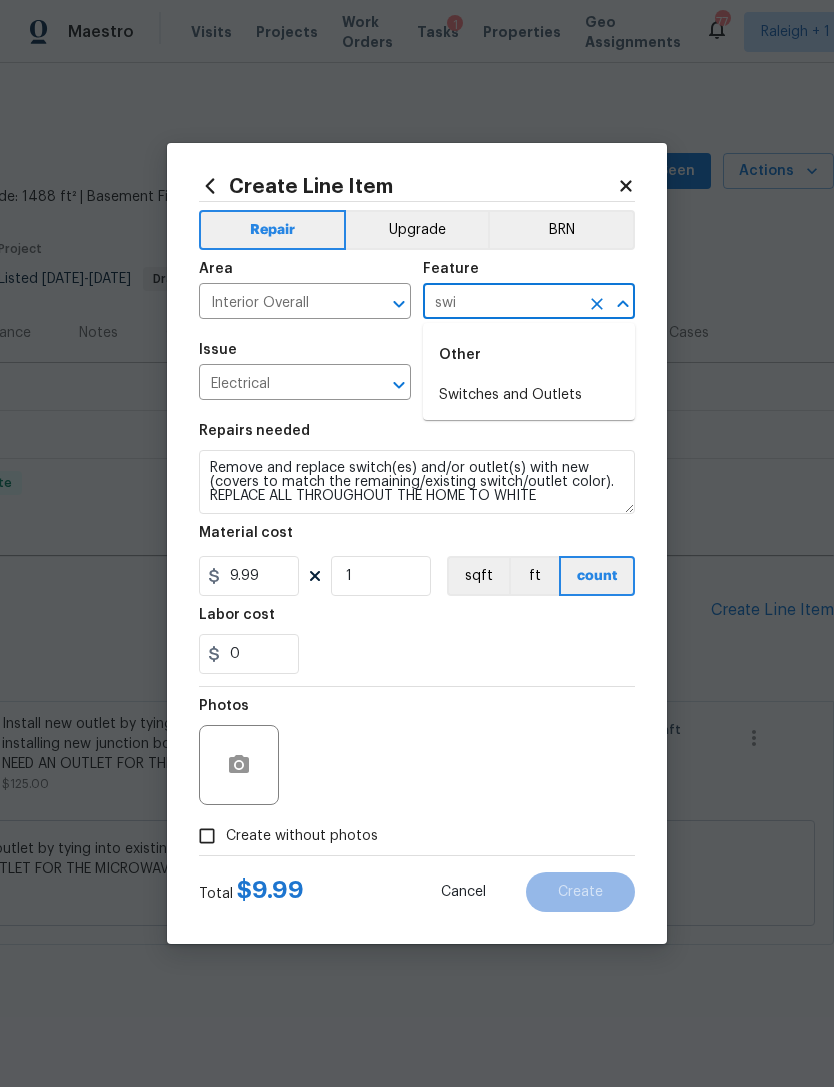 click on "Switches and Outlets" at bounding box center [529, 395] 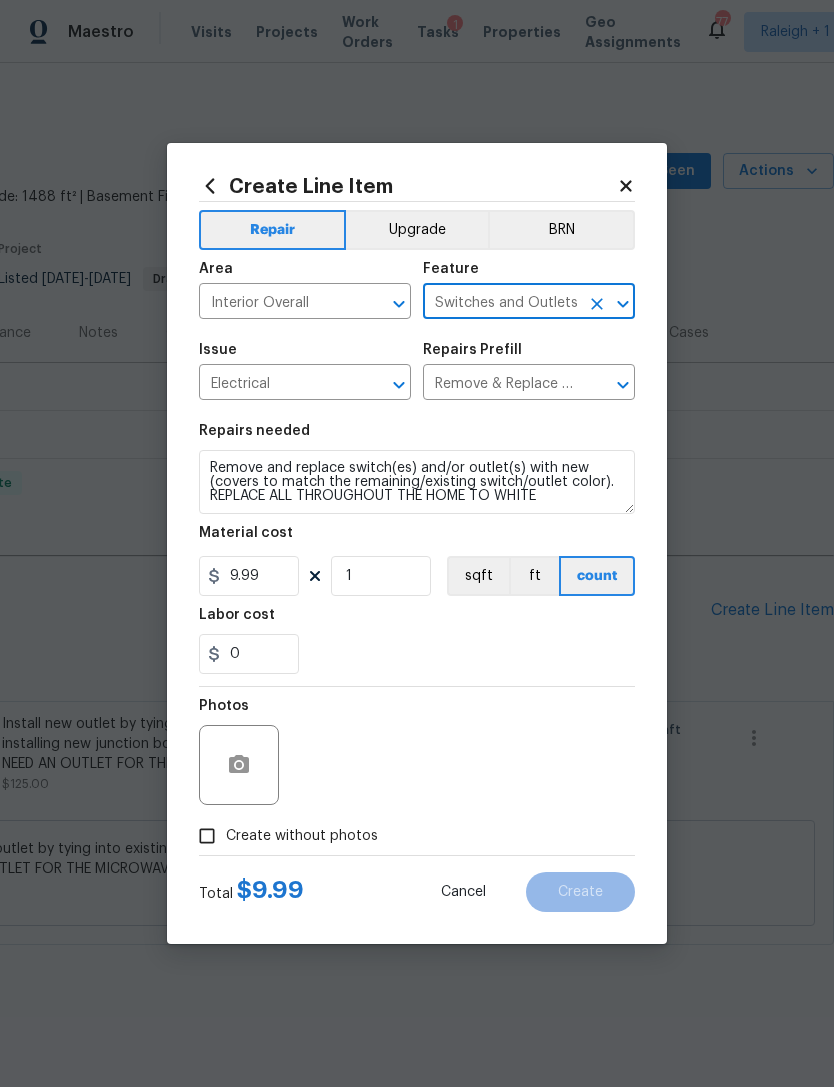 click on "Upgrade" at bounding box center (417, 230) 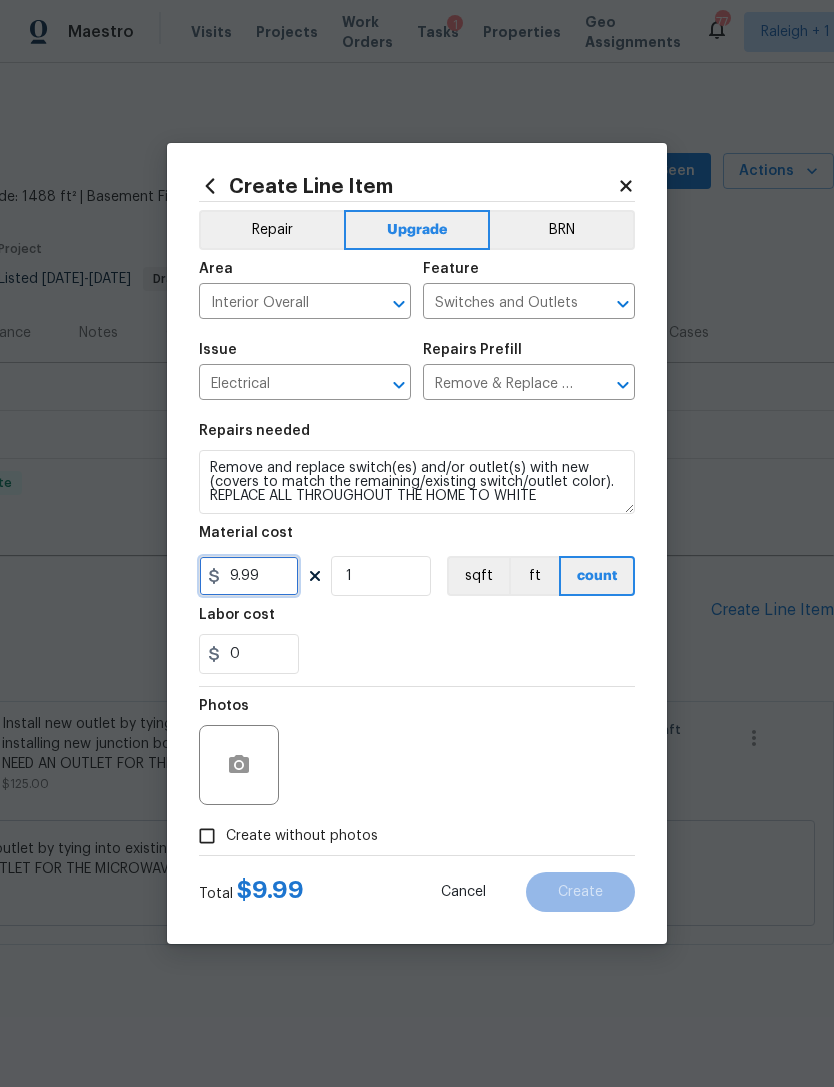 click on "9.99" at bounding box center (249, 576) 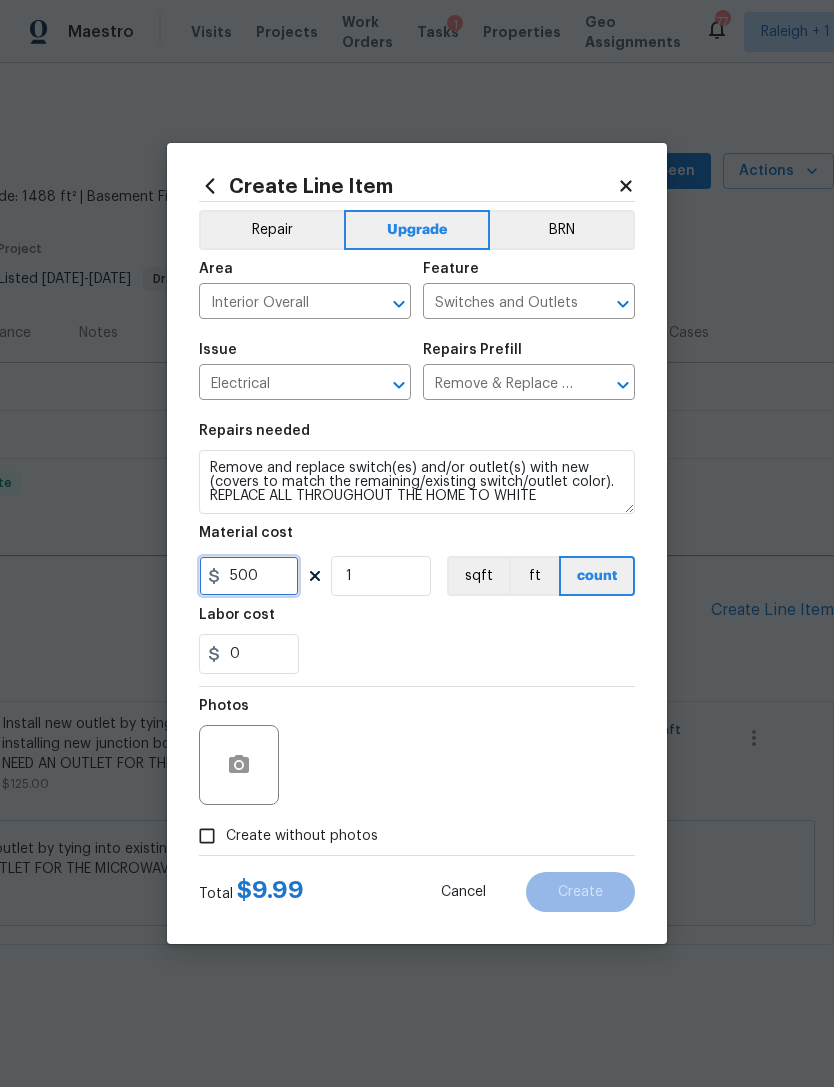 type on "500" 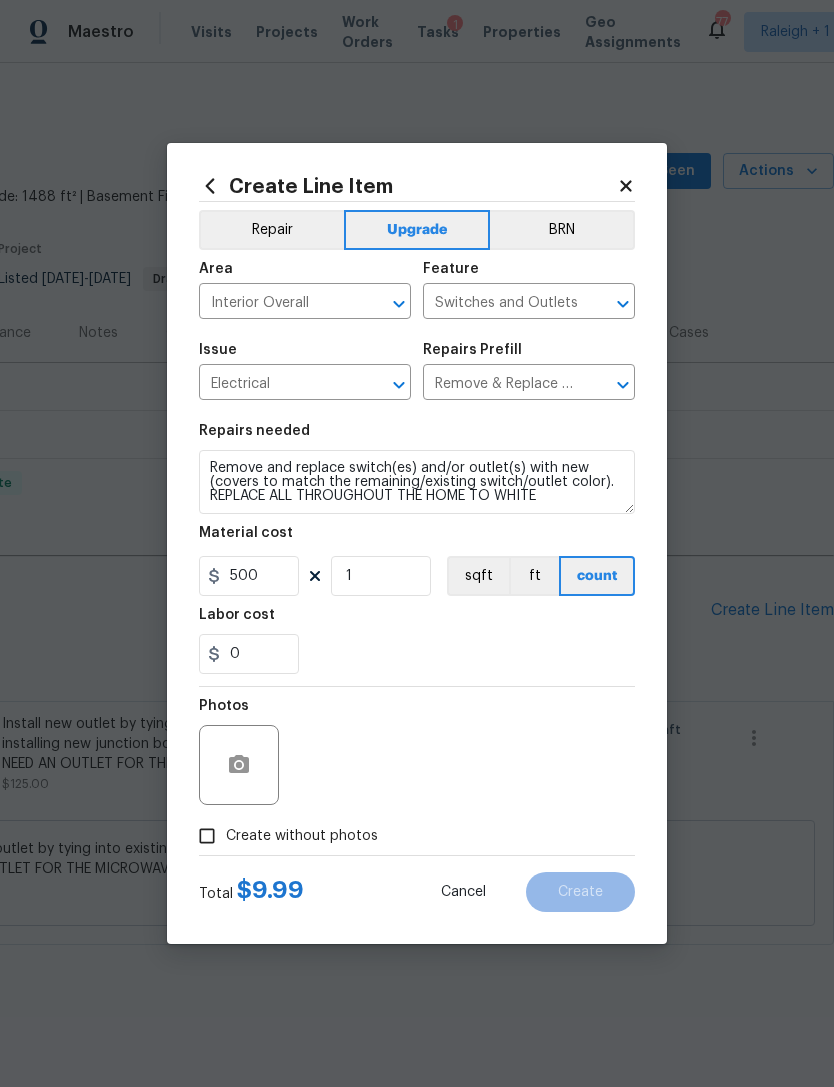 click on "0" at bounding box center [417, 654] 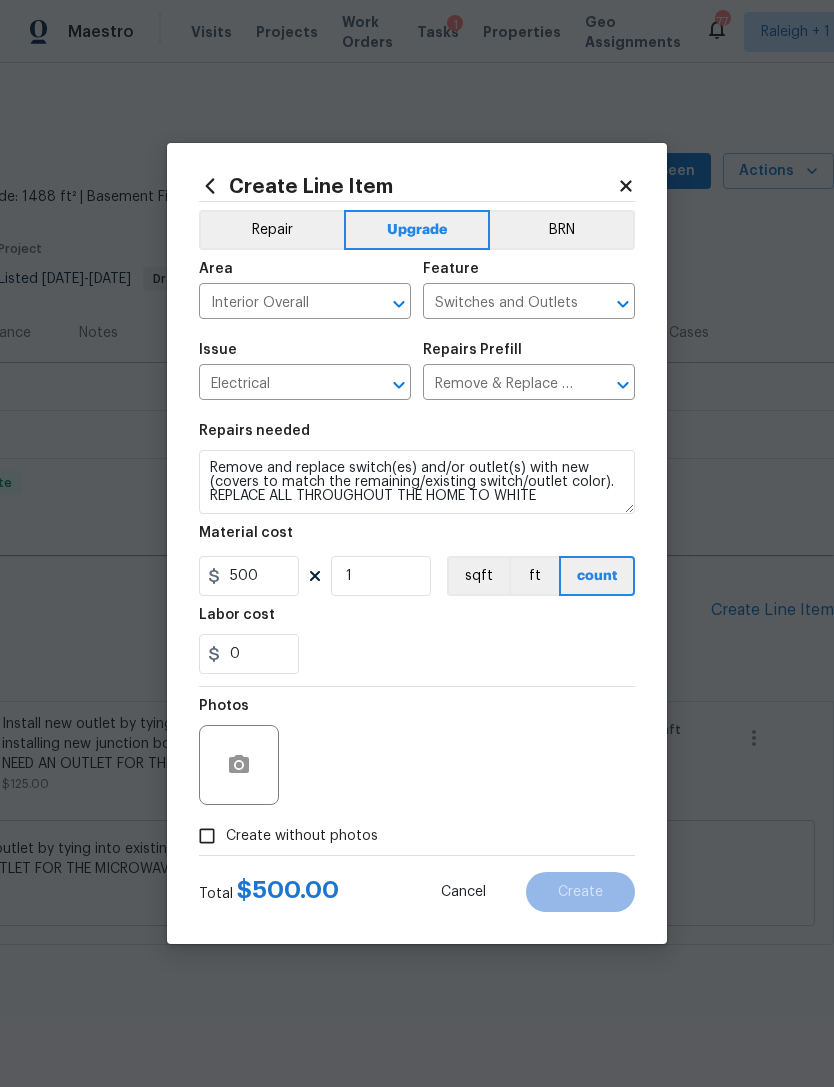 click on "Create without photos" at bounding box center [207, 836] 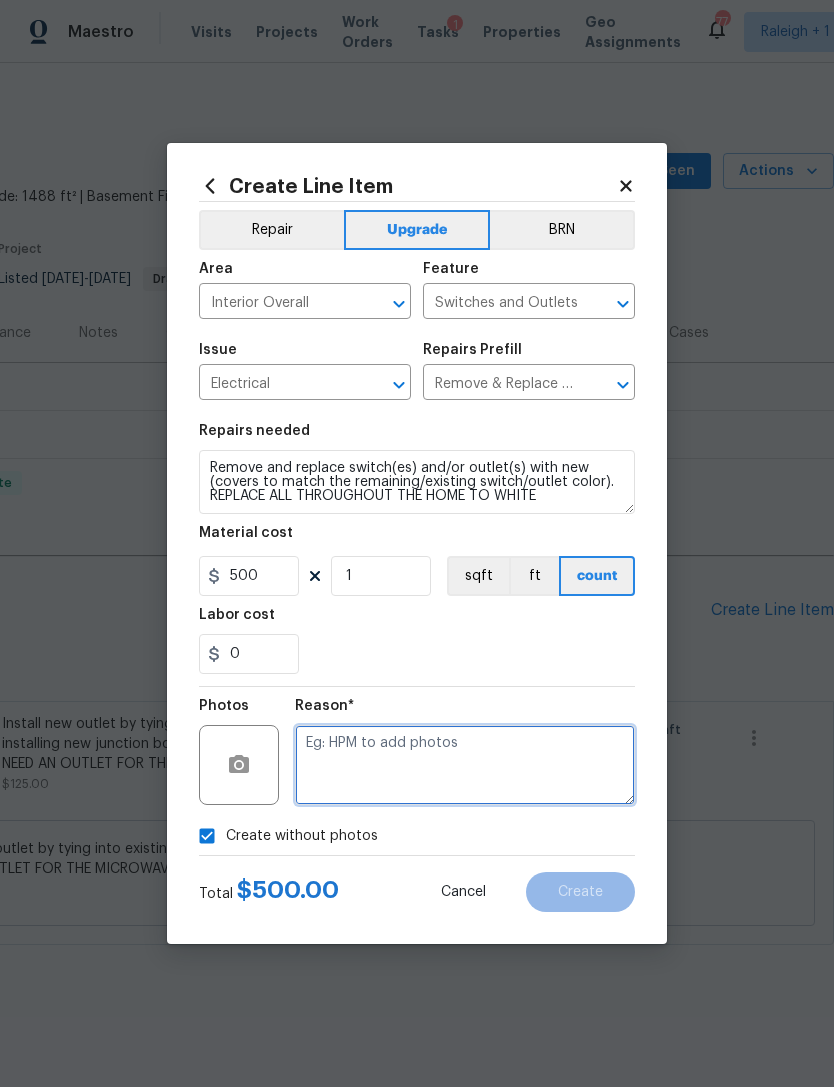click at bounding box center [465, 765] 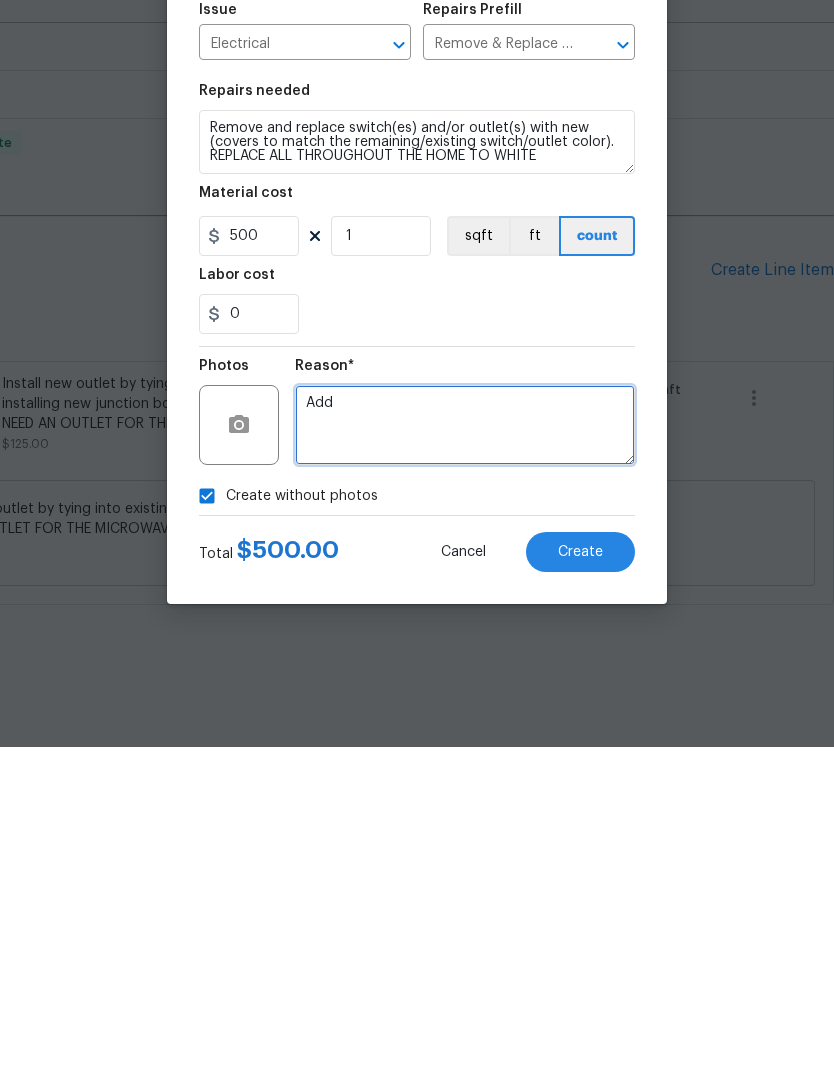 type on "Add" 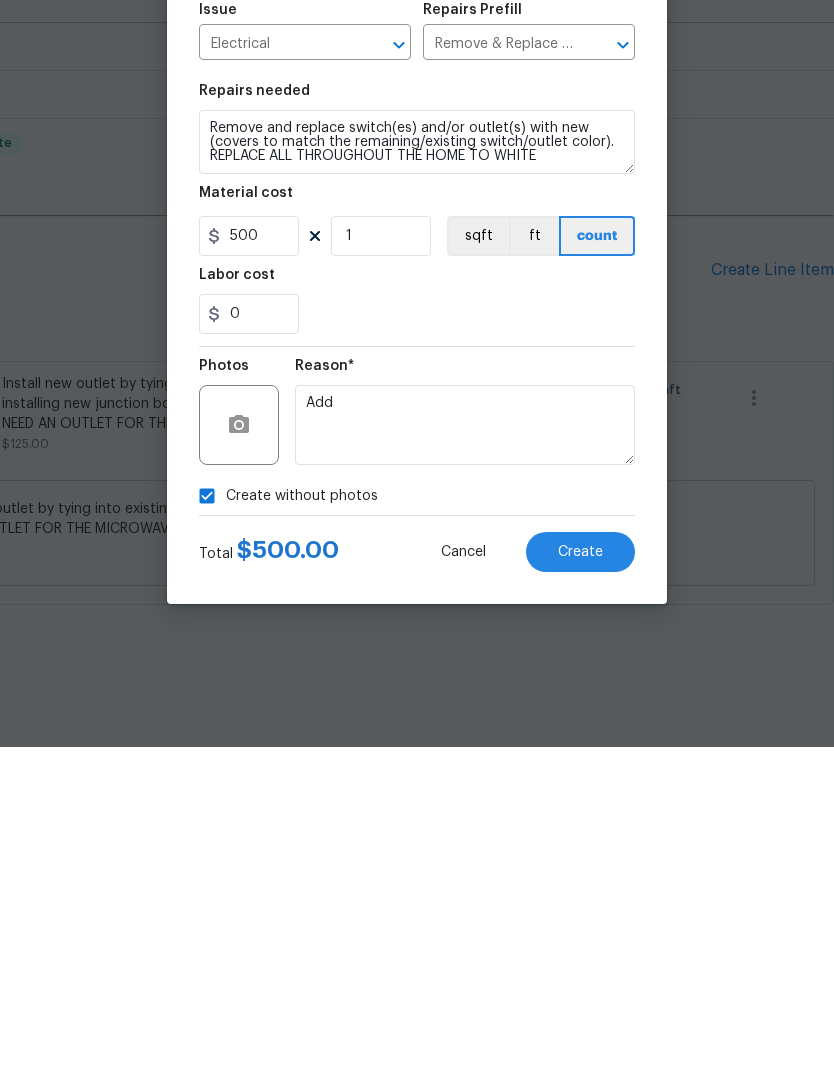 click on "Create" at bounding box center [580, 892] 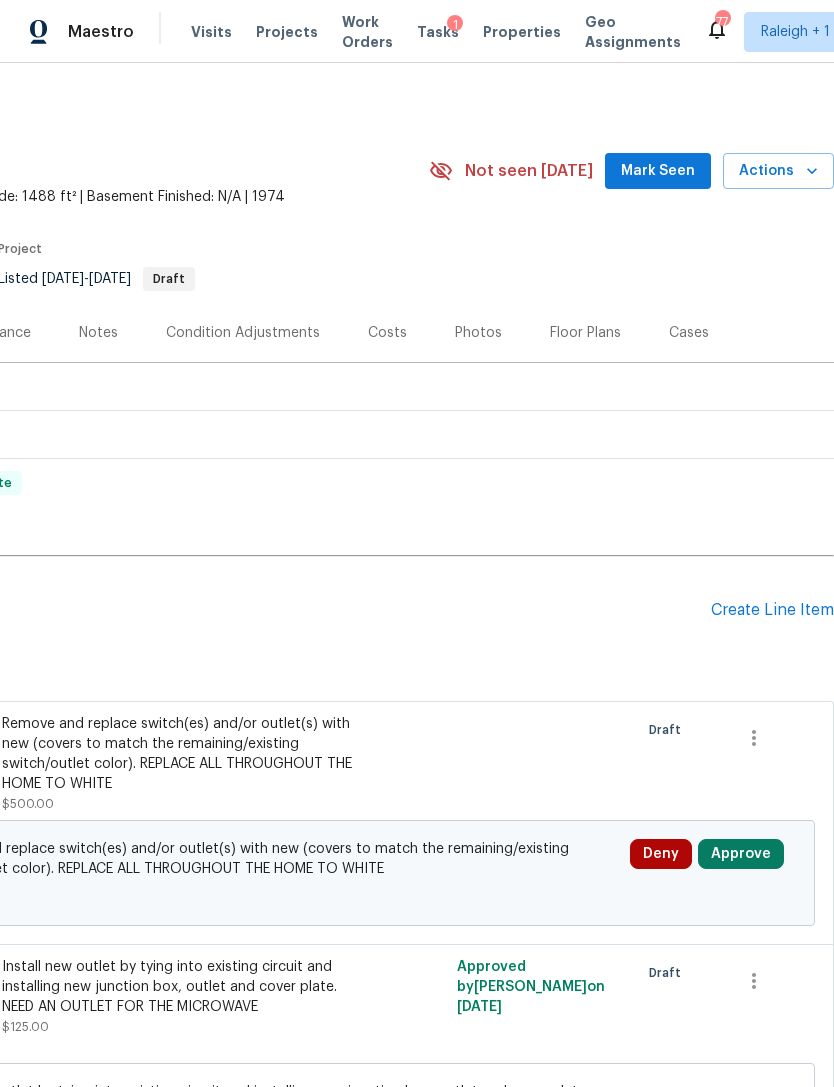 click on "Approve" at bounding box center [741, 854] 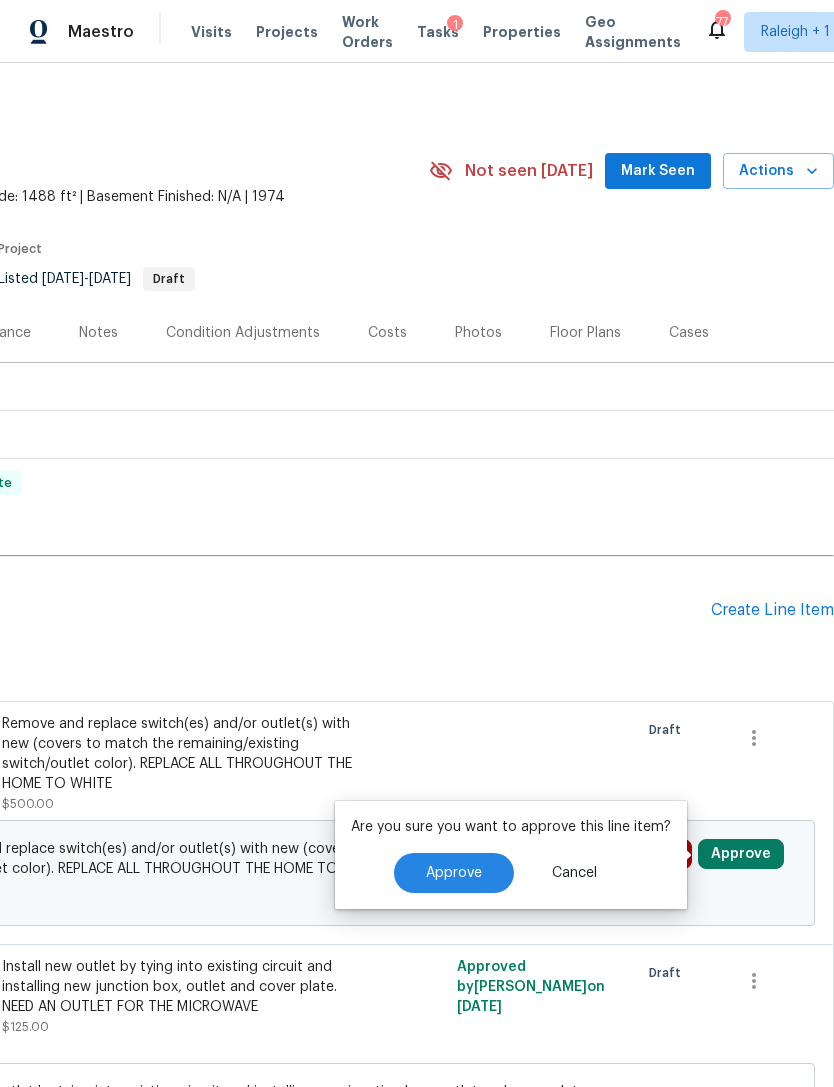 click on "Approve" at bounding box center [454, 873] 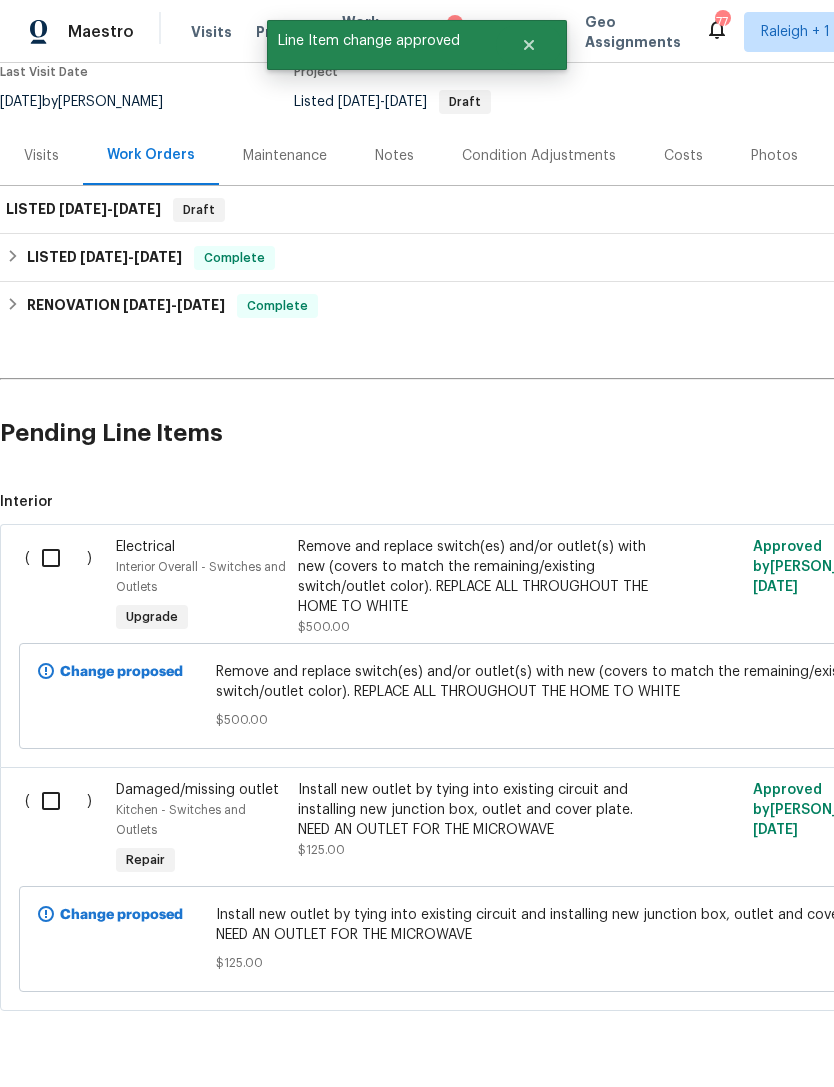 scroll, scrollTop: 176, scrollLeft: 0, axis: vertical 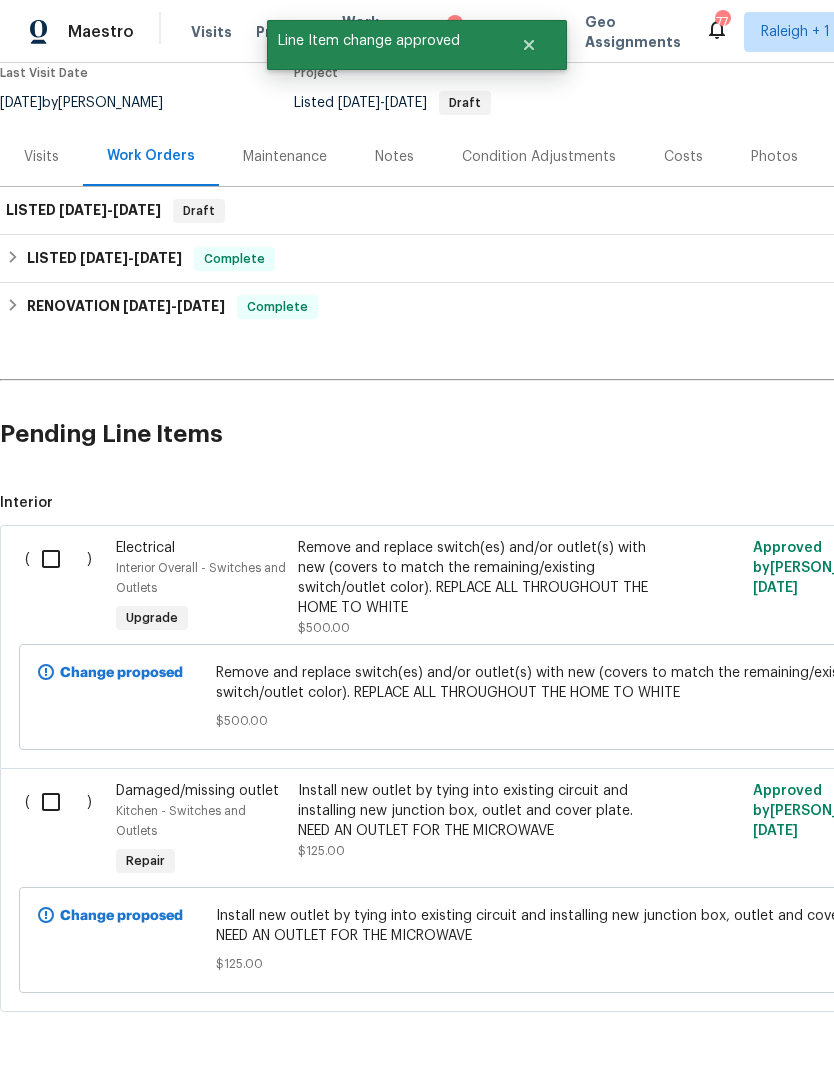 click at bounding box center (58, 559) 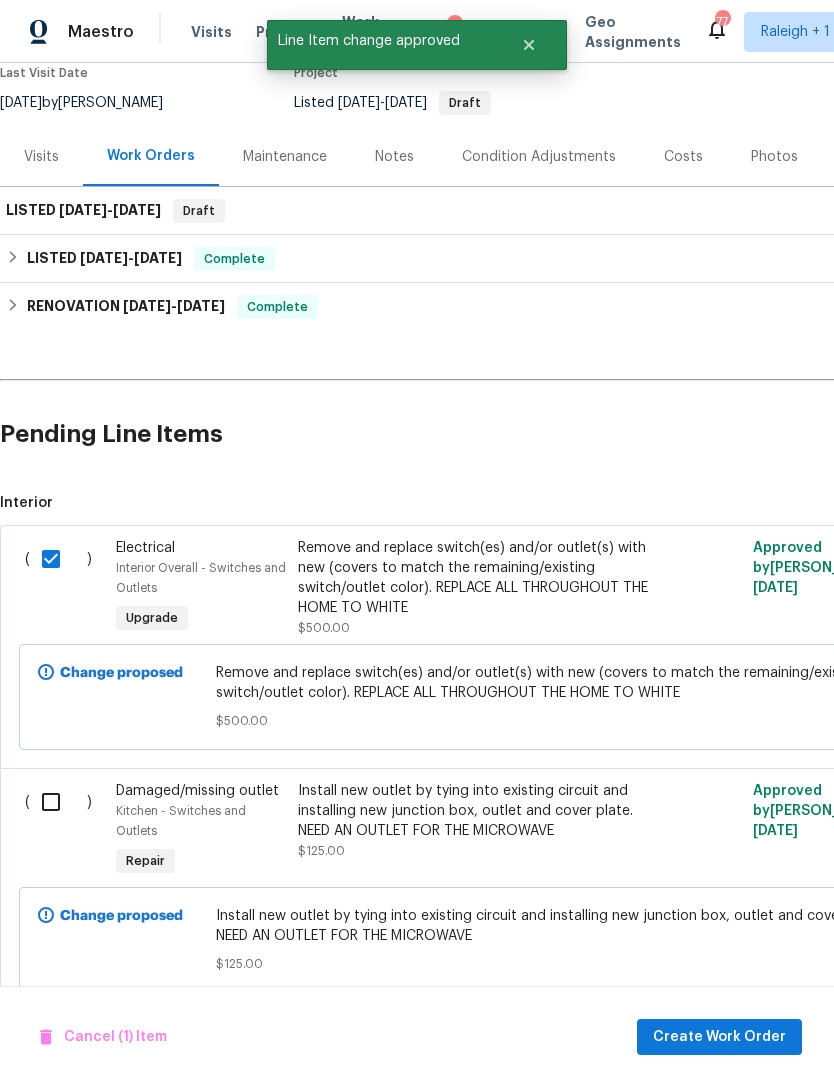 click at bounding box center [58, 802] 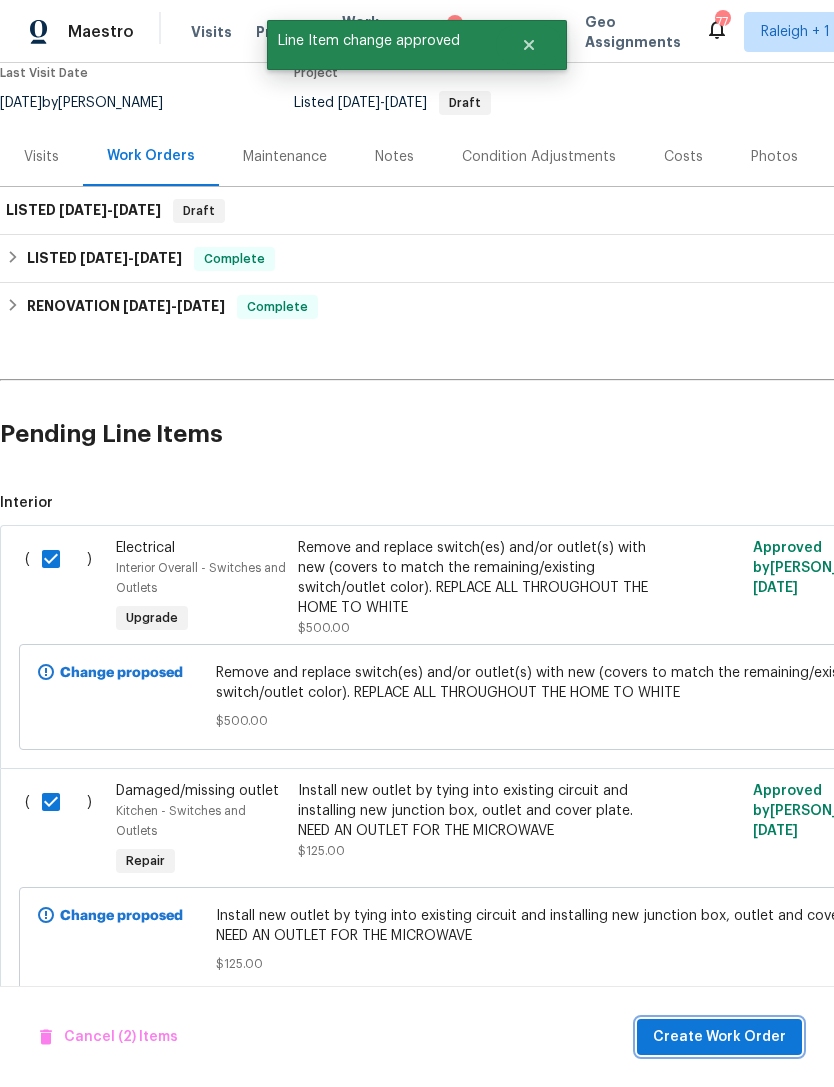 click on "Create Work Order" at bounding box center (719, 1037) 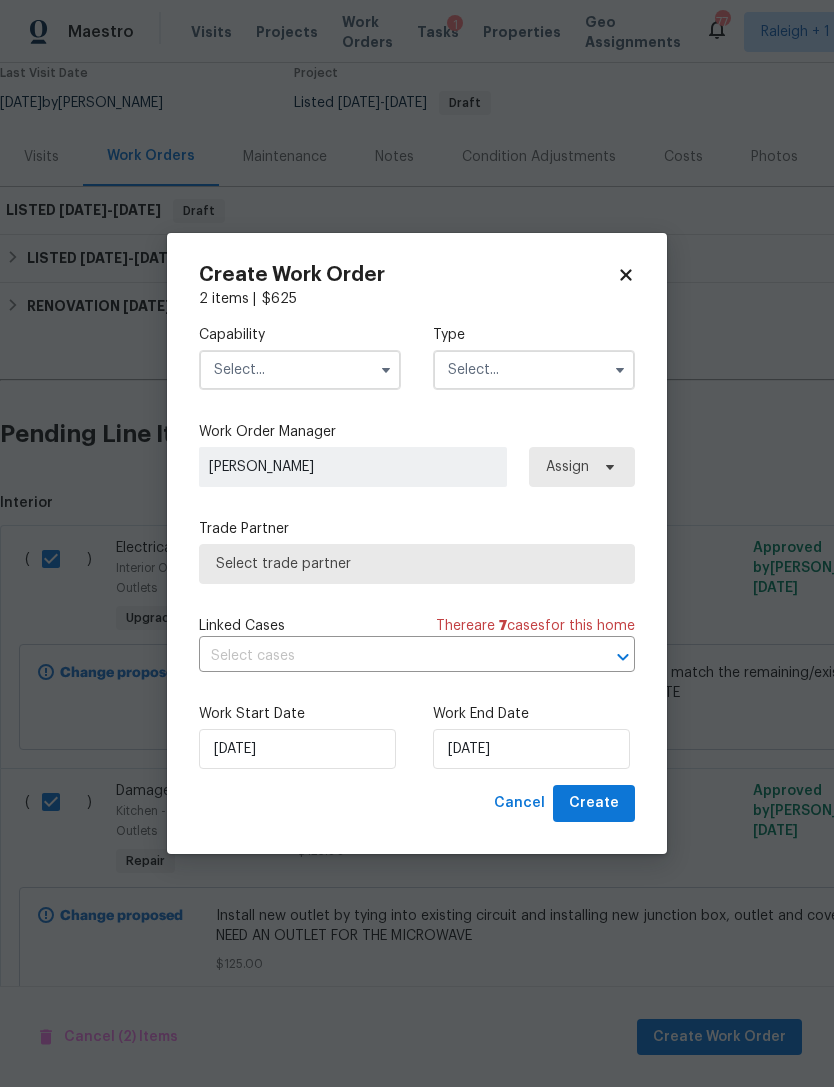 click at bounding box center [300, 370] 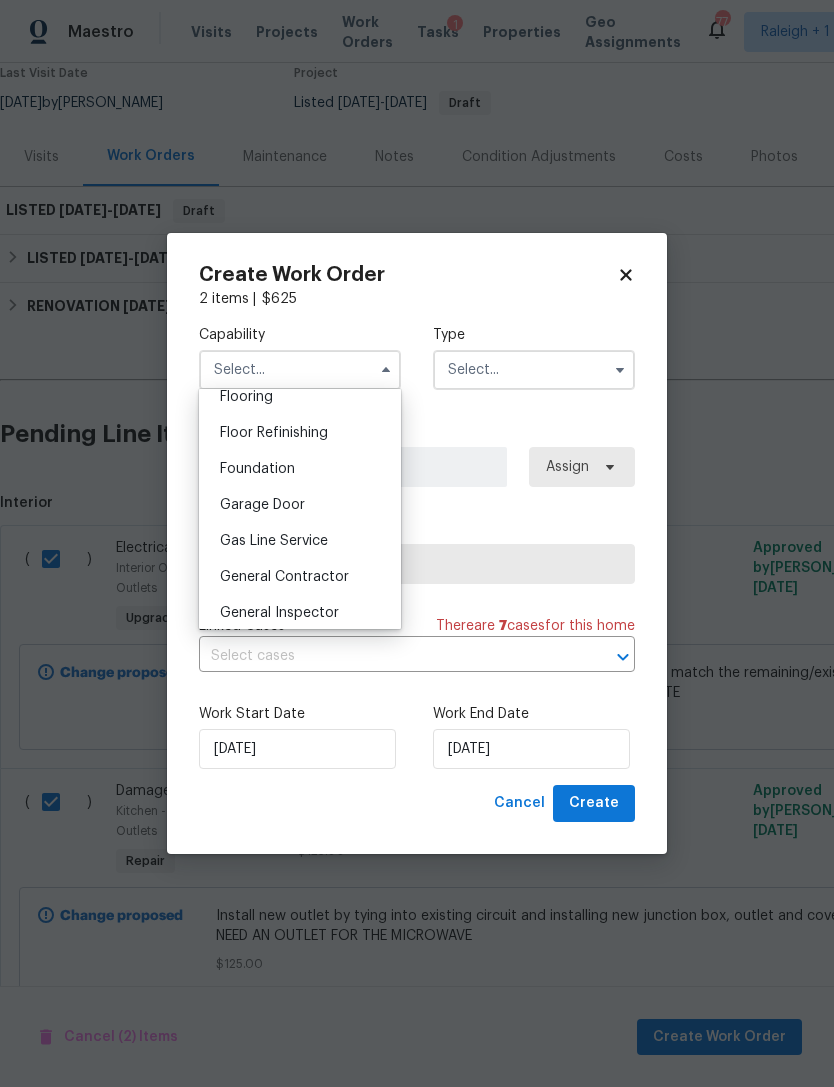 scroll, scrollTop: 802, scrollLeft: 0, axis: vertical 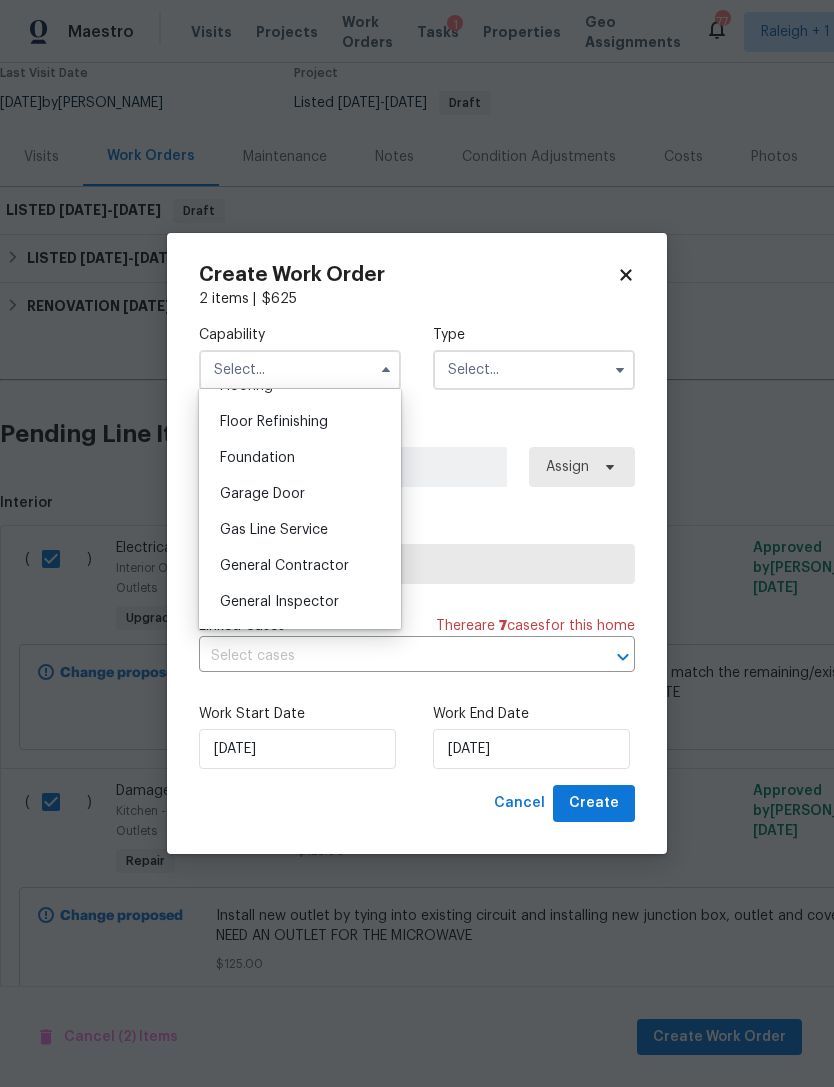 click on "General Contractor" at bounding box center [284, 566] 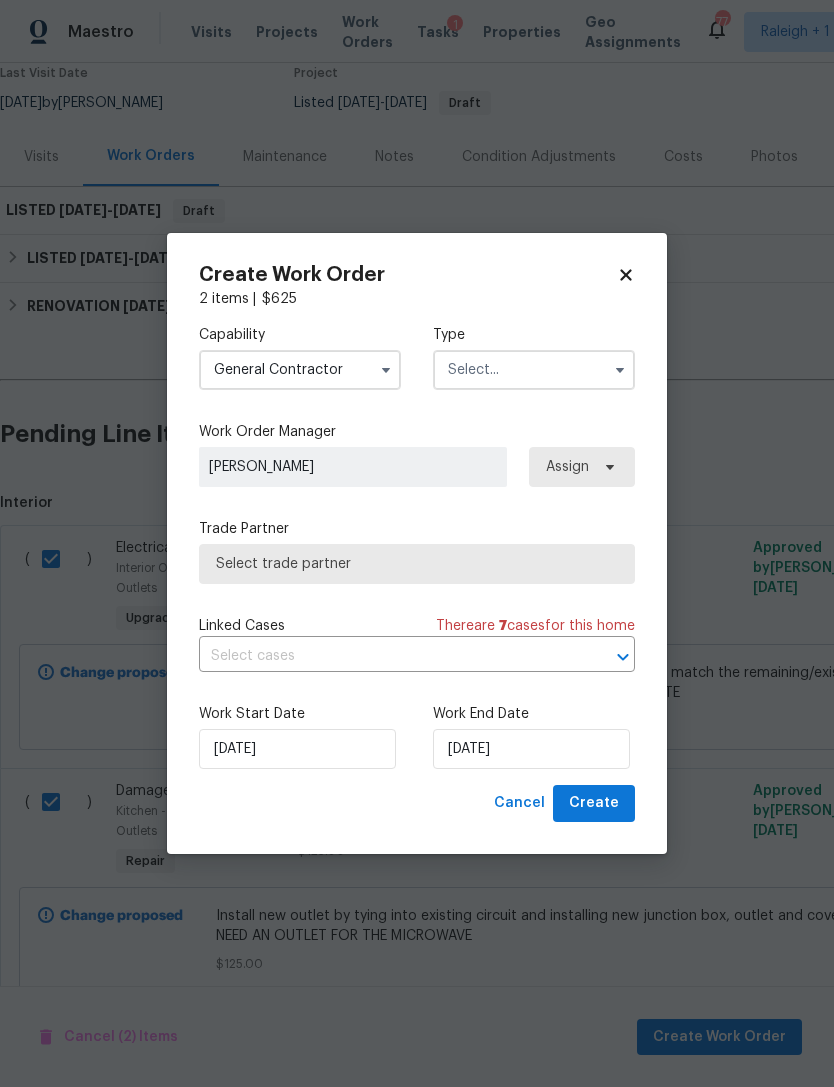 click at bounding box center (534, 370) 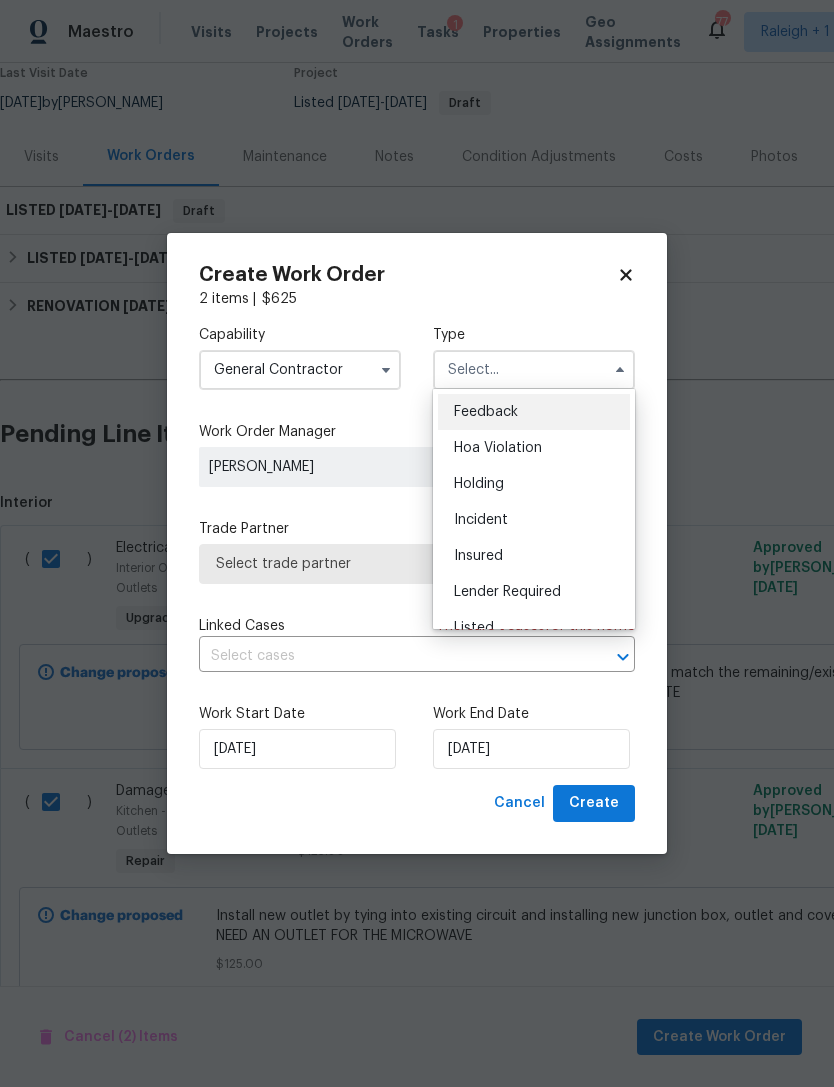 click on "Listed" at bounding box center [534, 628] 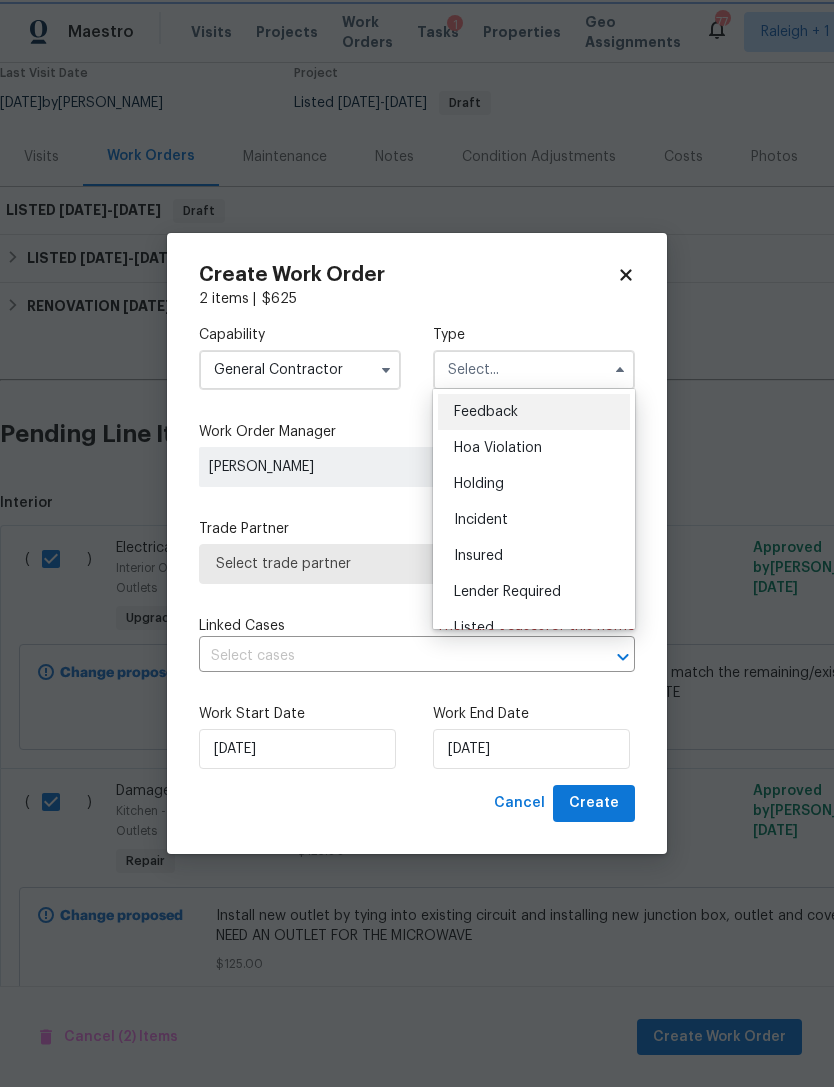 type on "Listed" 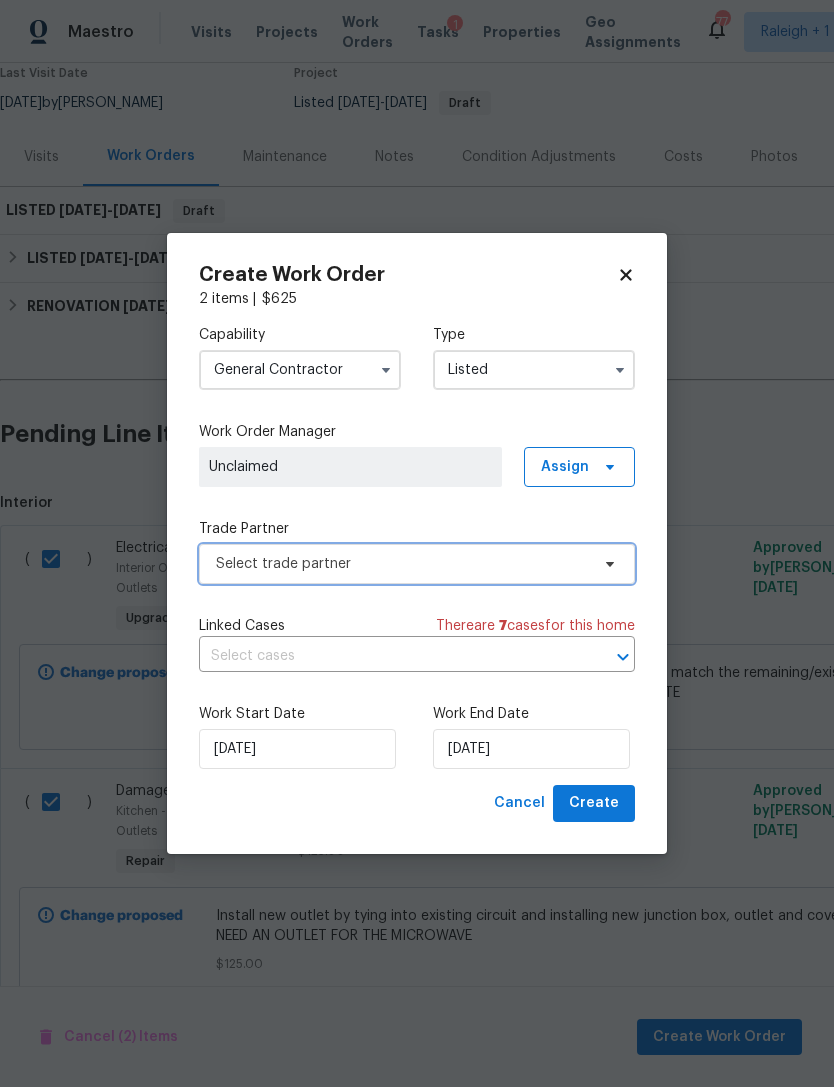 click on "Select trade partner" at bounding box center [402, 564] 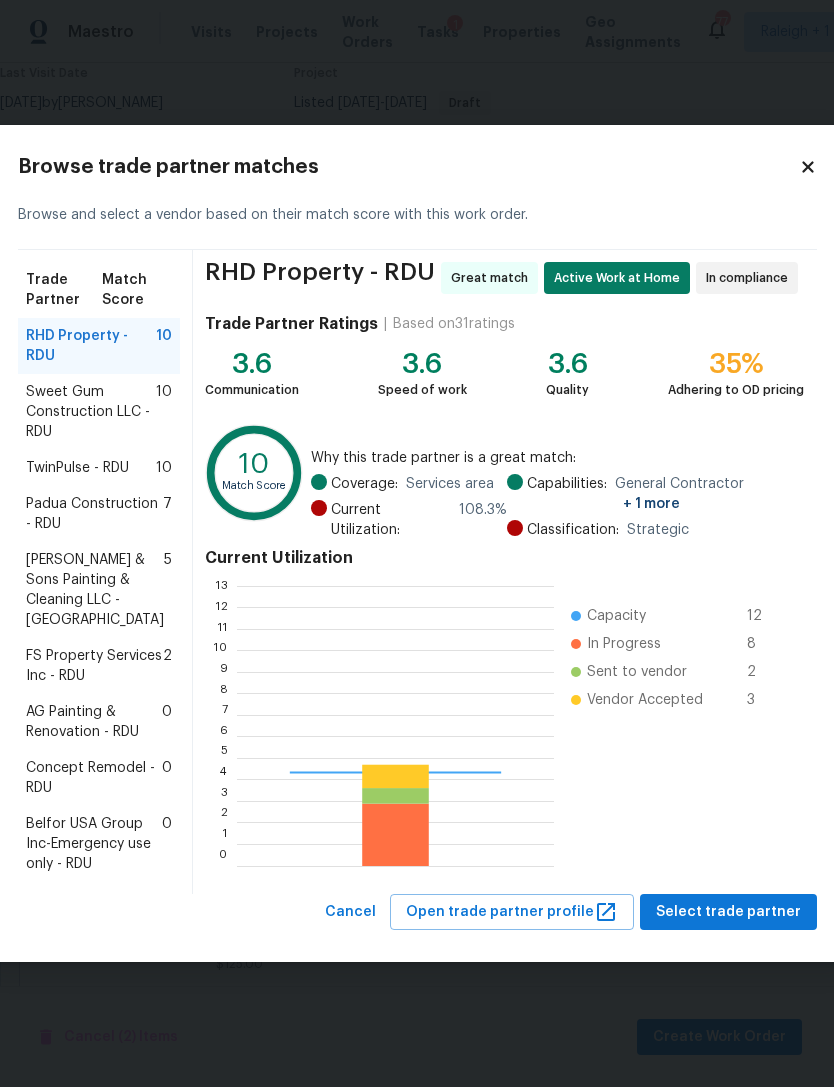 scroll, scrollTop: 2, scrollLeft: 2, axis: both 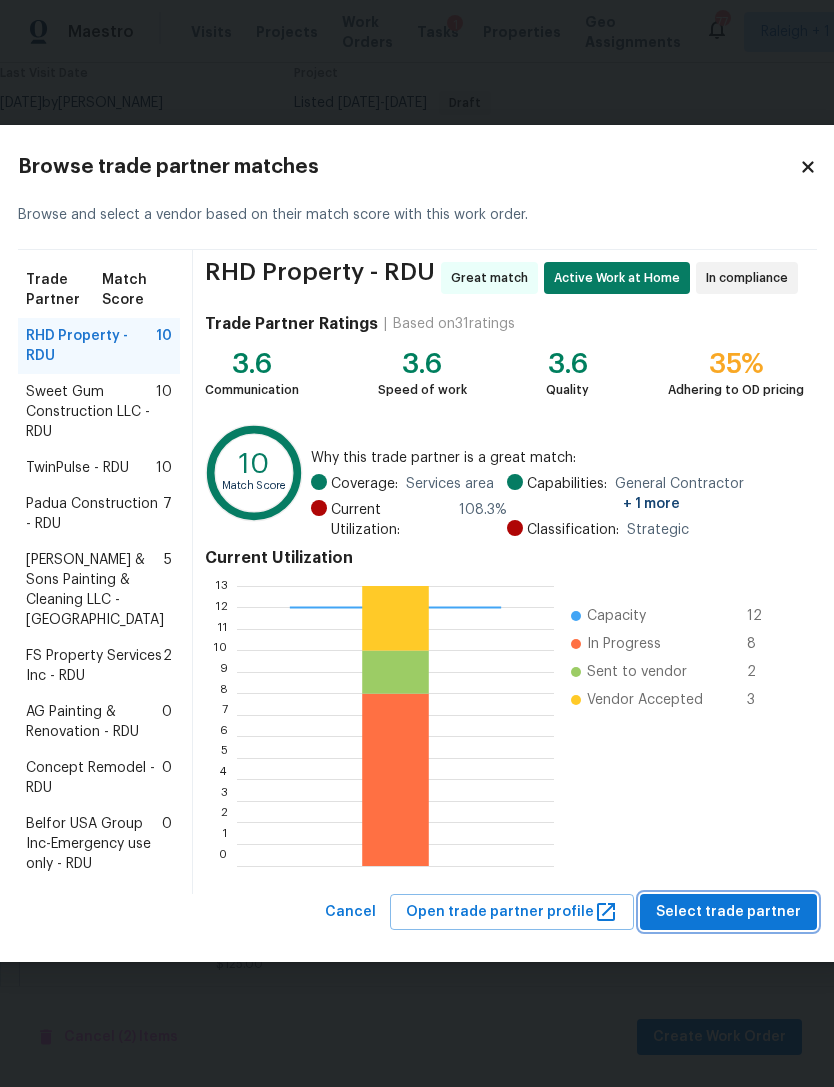 click on "Select trade partner" at bounding box center (728, 912) 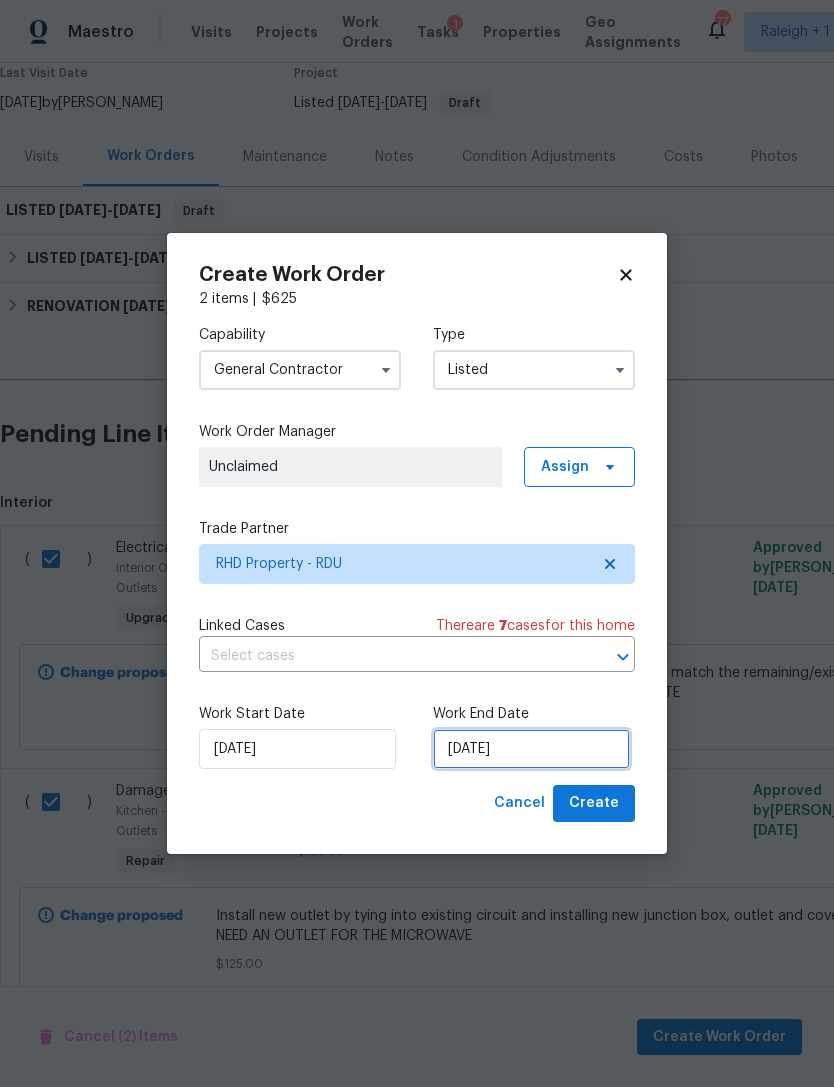 click on "[DATE]" at bounding box center [531, 749] 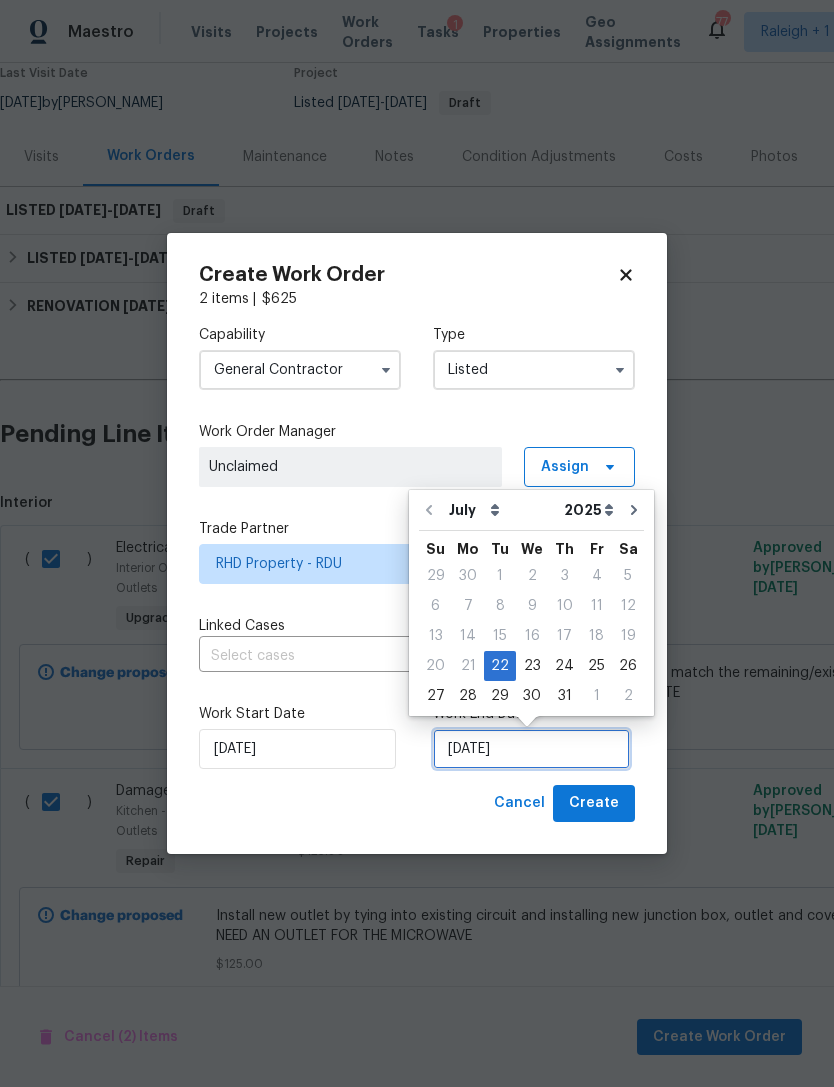 scroll, scrollTop: 37, scrollLeft: 0, axis: vertical 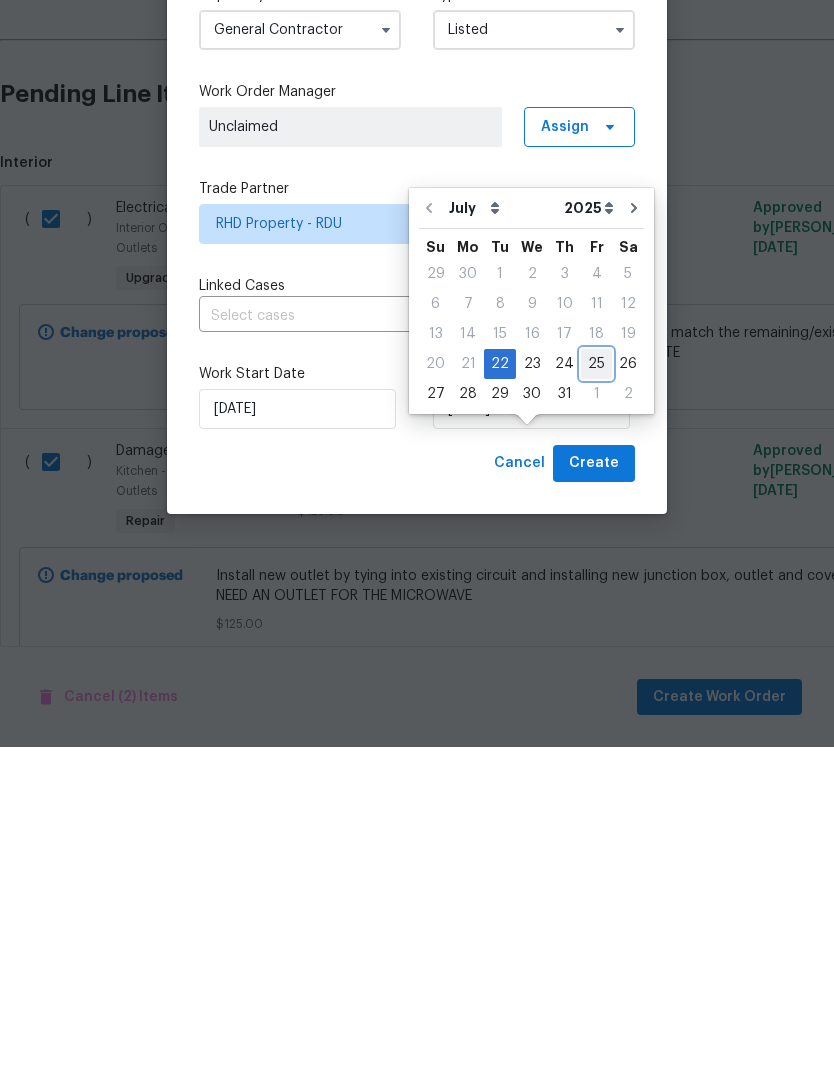 click on "25" at bounding box center (596, 704) 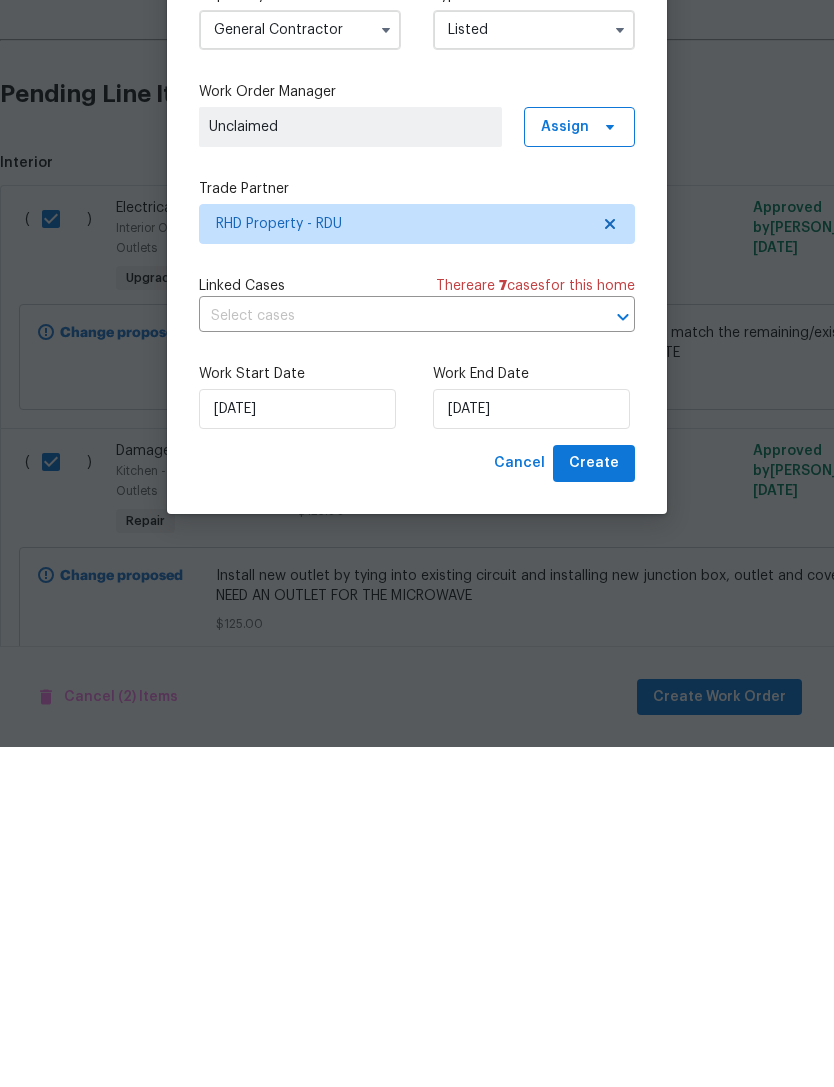 scroll, scrollTop: 64, scrollLeft: 0, axis: vertical 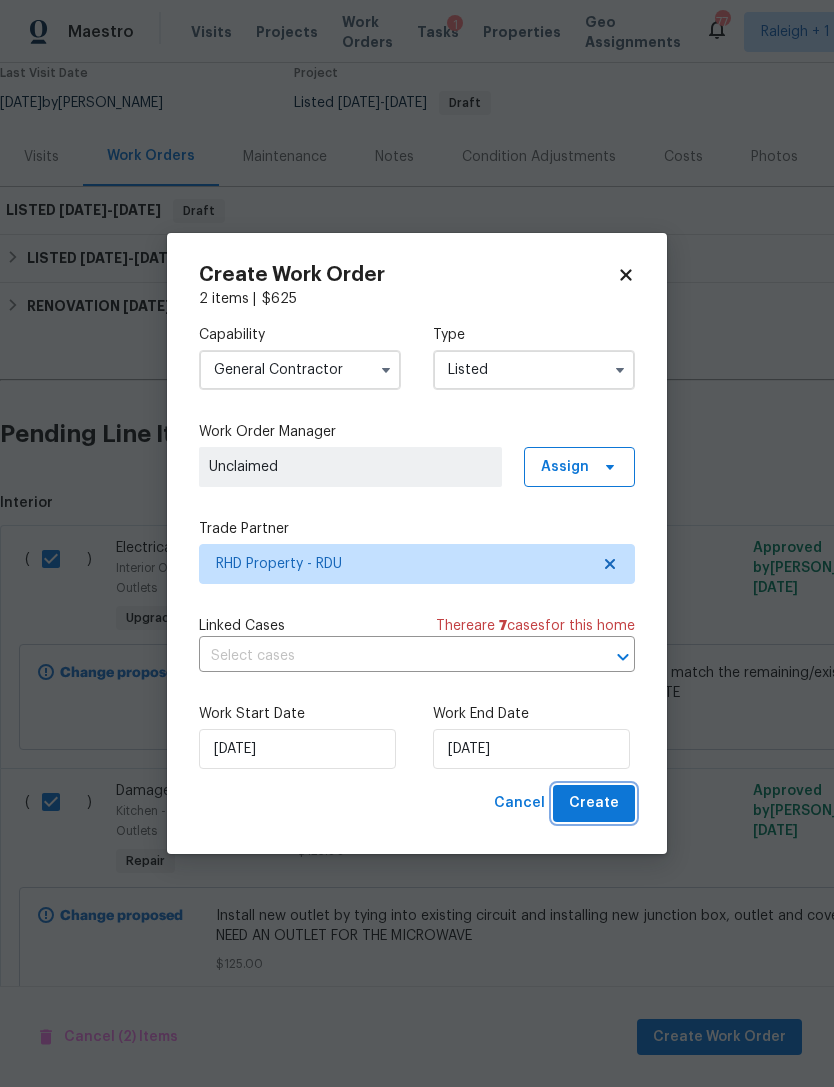 click on "Create" at bounding box center (594, 803) 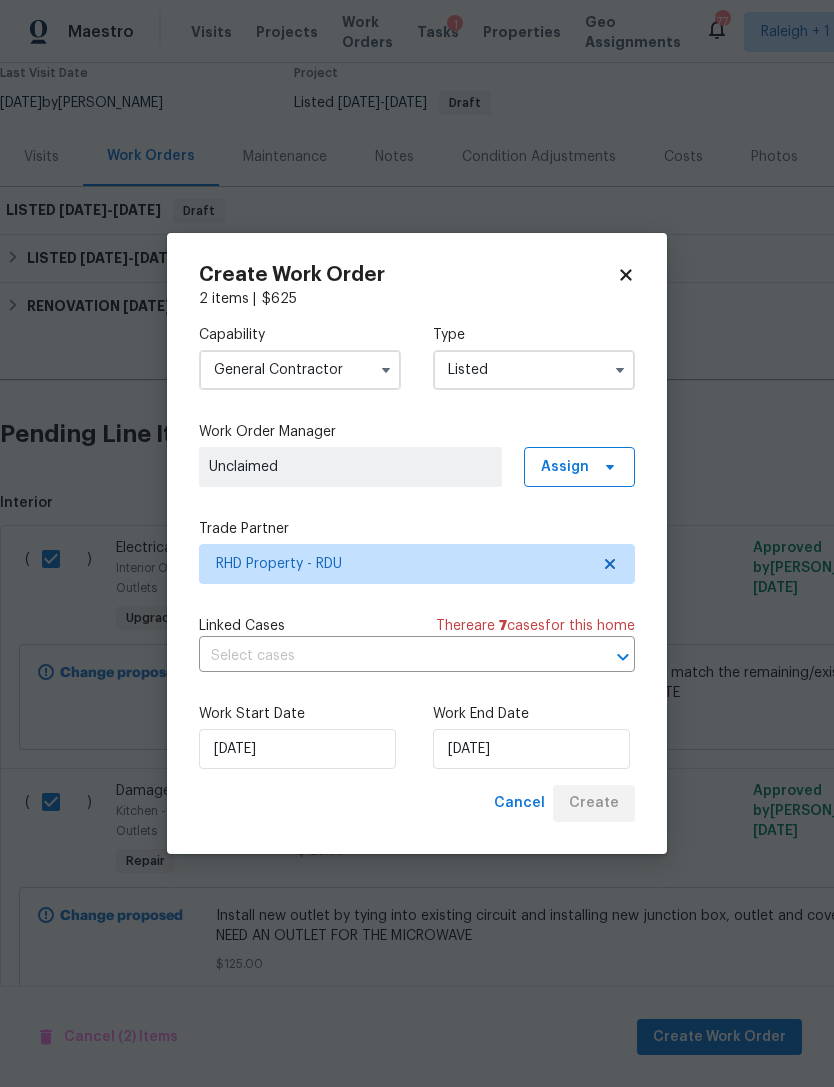 checkbox on "false" 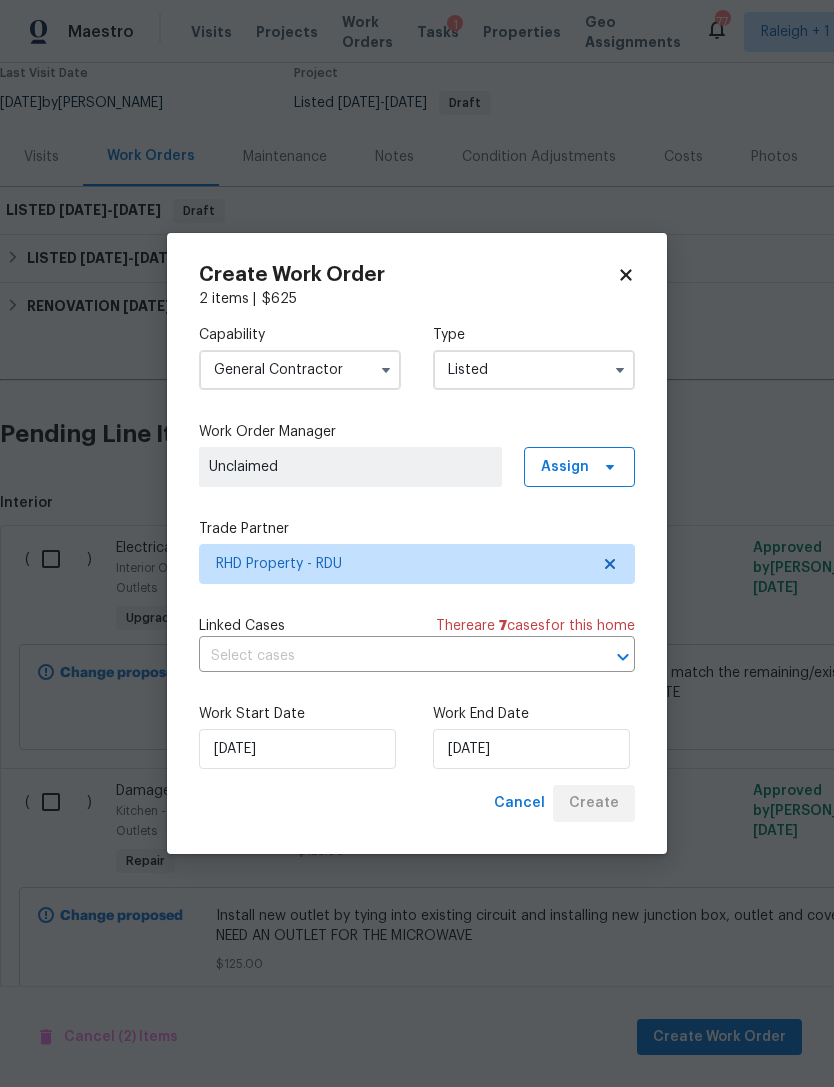 scroll, scrollTop: 0, scrollLeft: 0, axis: both 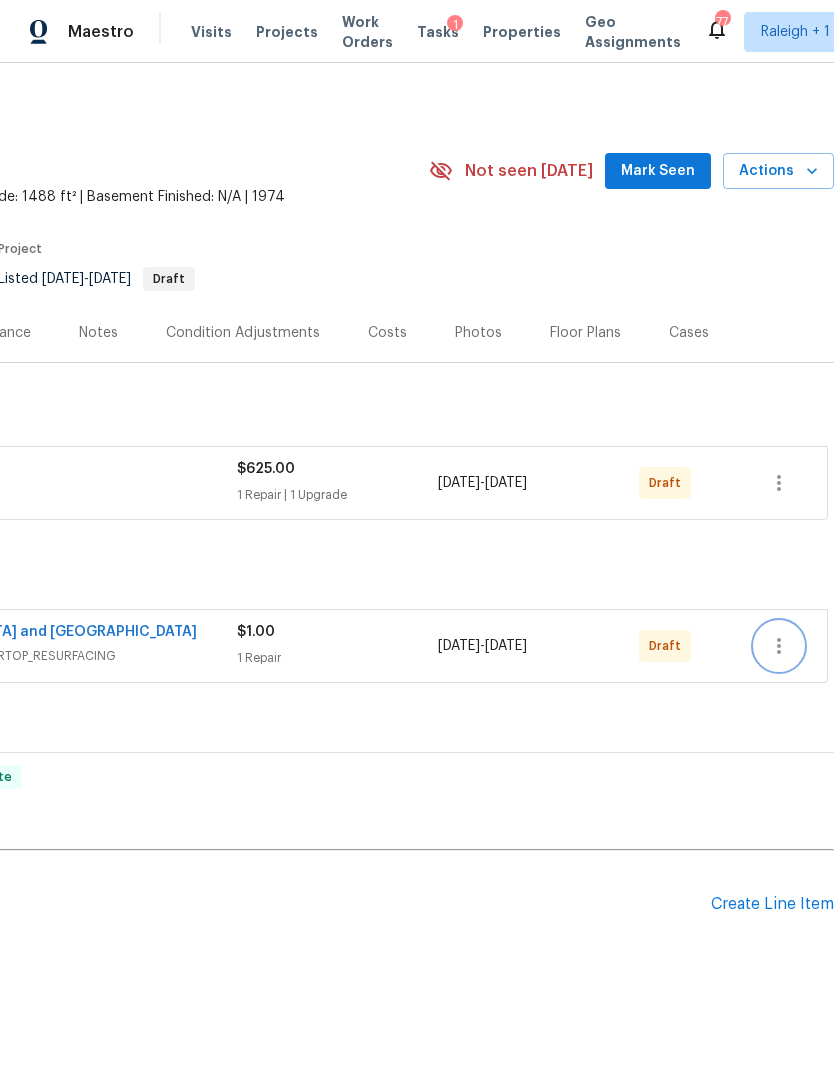 click 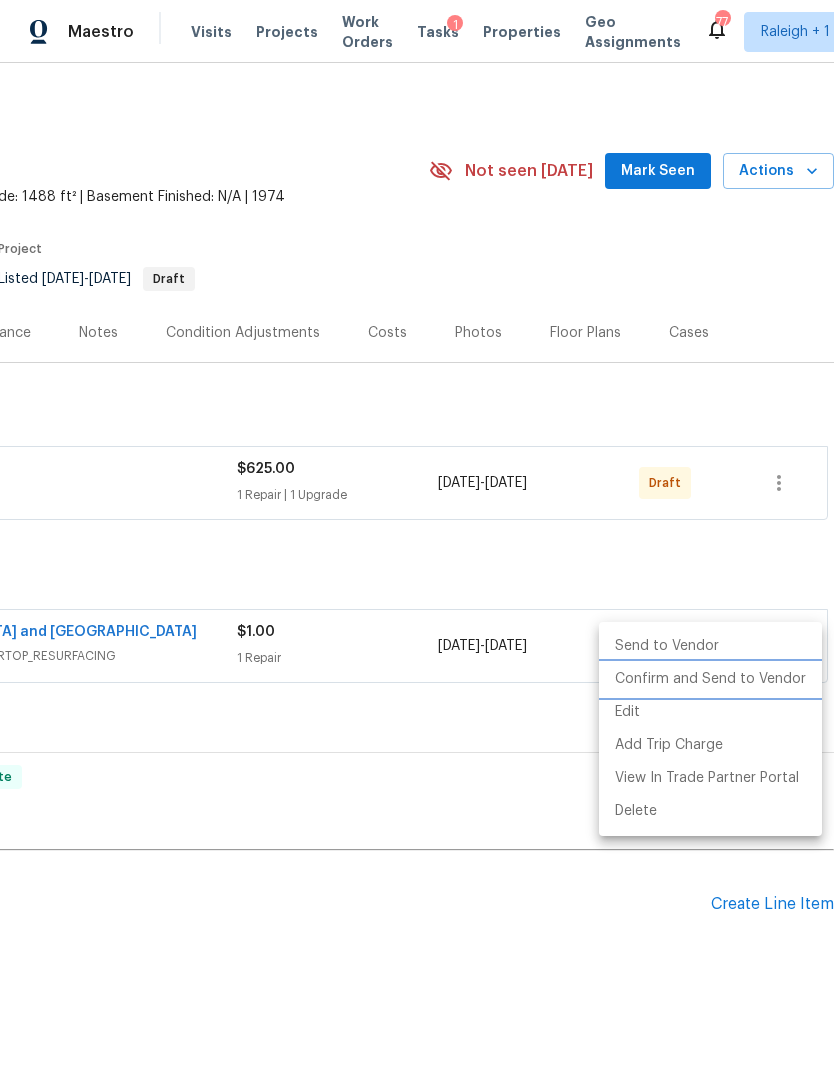 click on "Confirm and Send to Vendor" at bounding box center (710, 679) 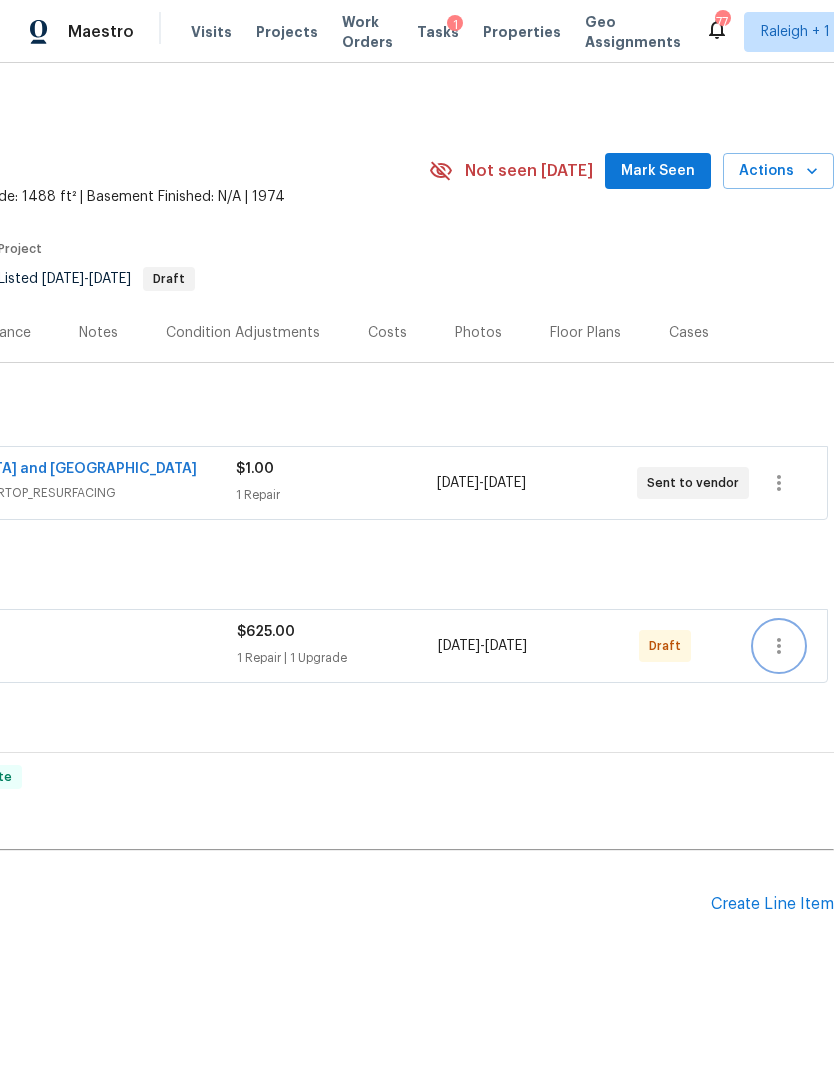 click at bounding box center [779, 646] 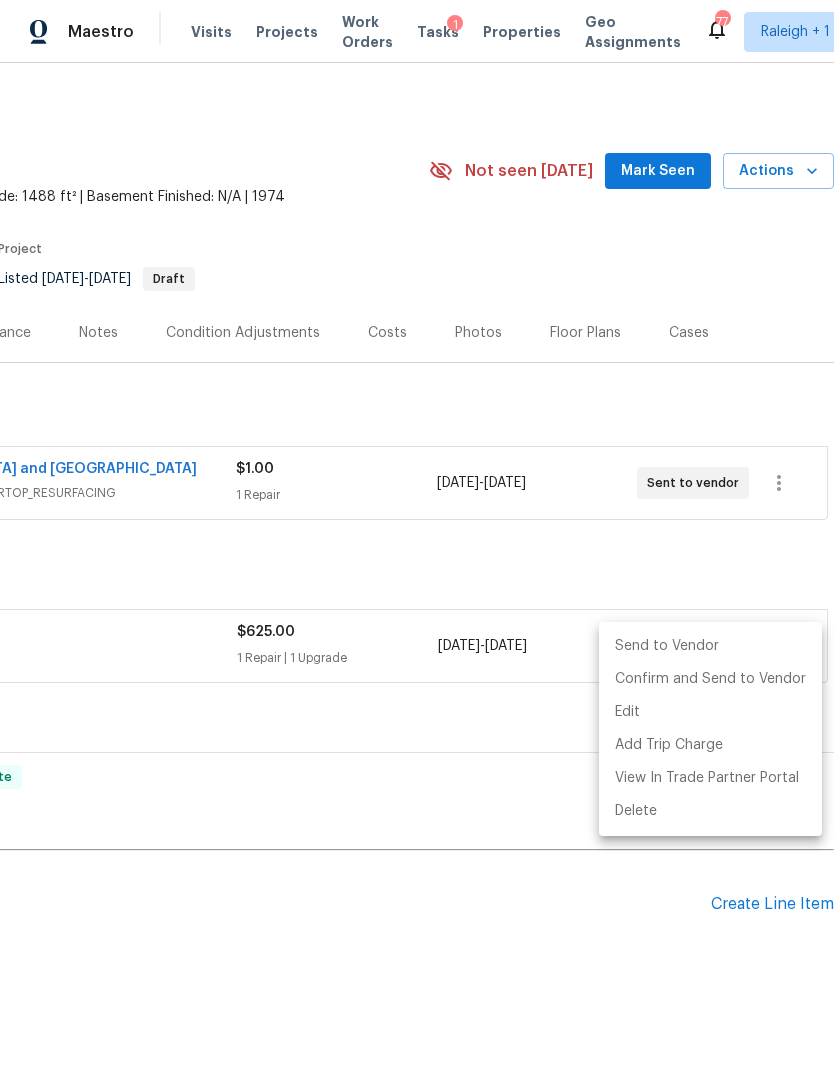 click at bounding box center (417, 543) 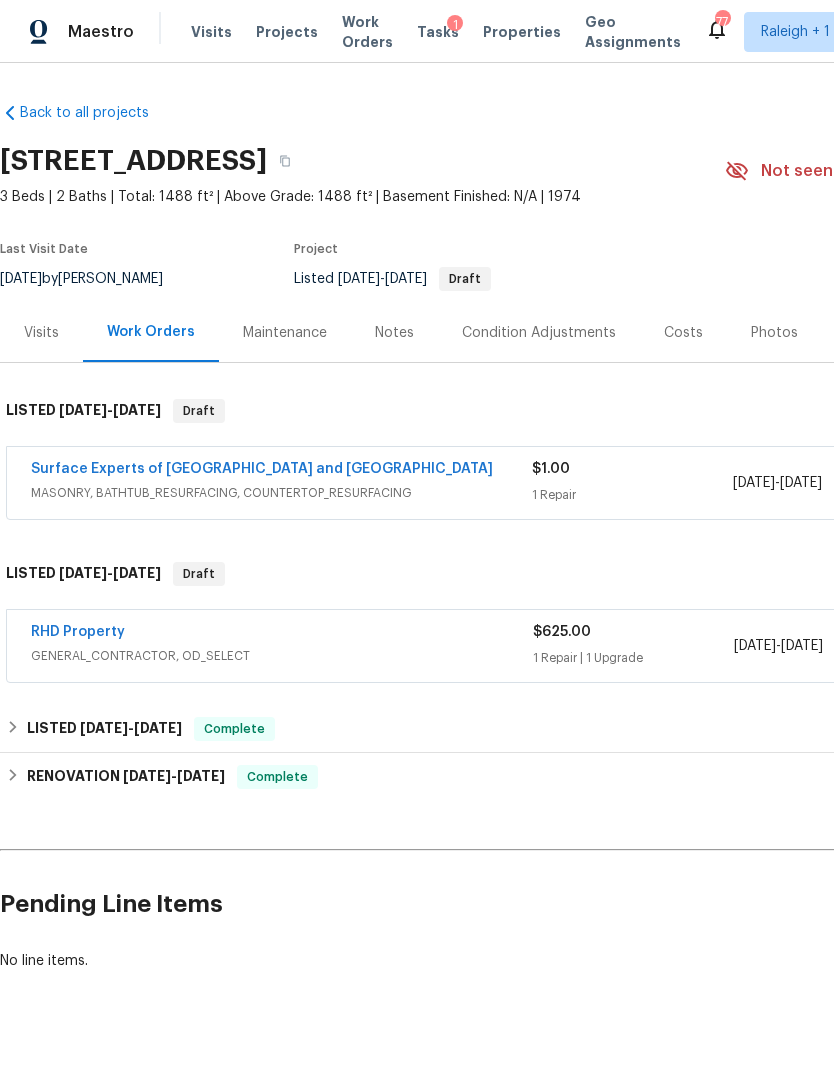 scroll, scrollTop: 0, scrollLeft: 0, axis: both 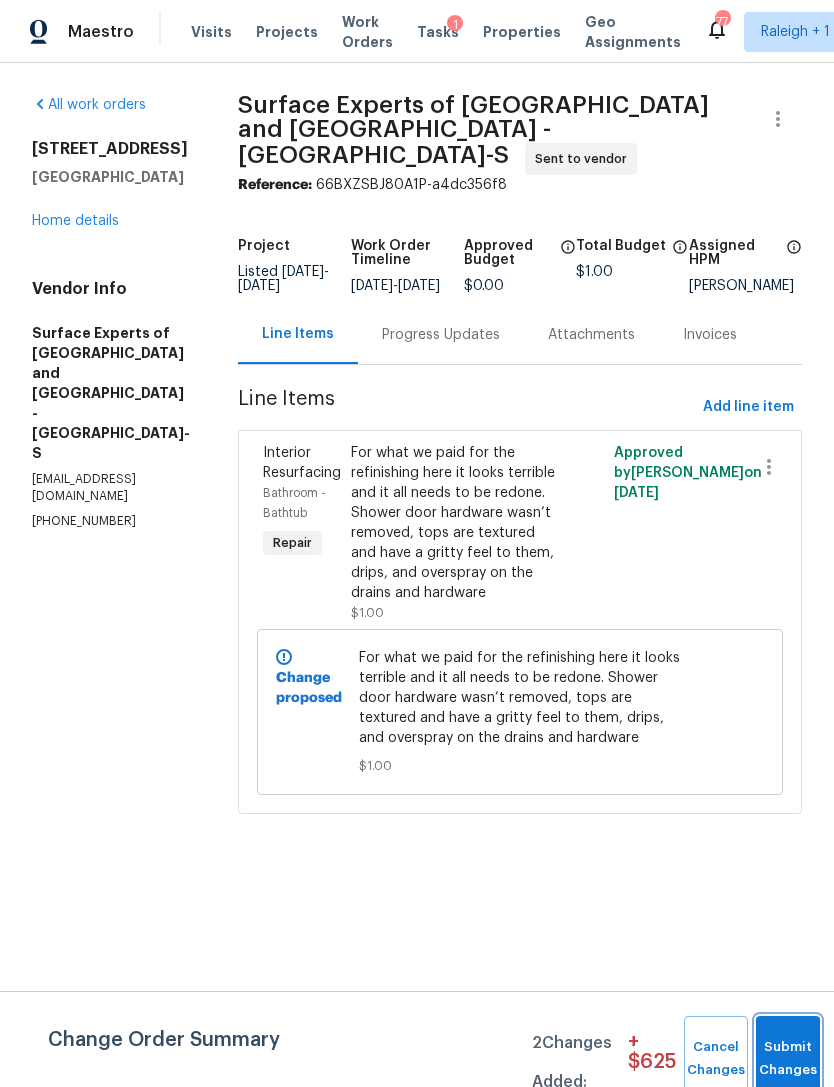 click on "Submit Changes" at bounding box center [788, 1059] 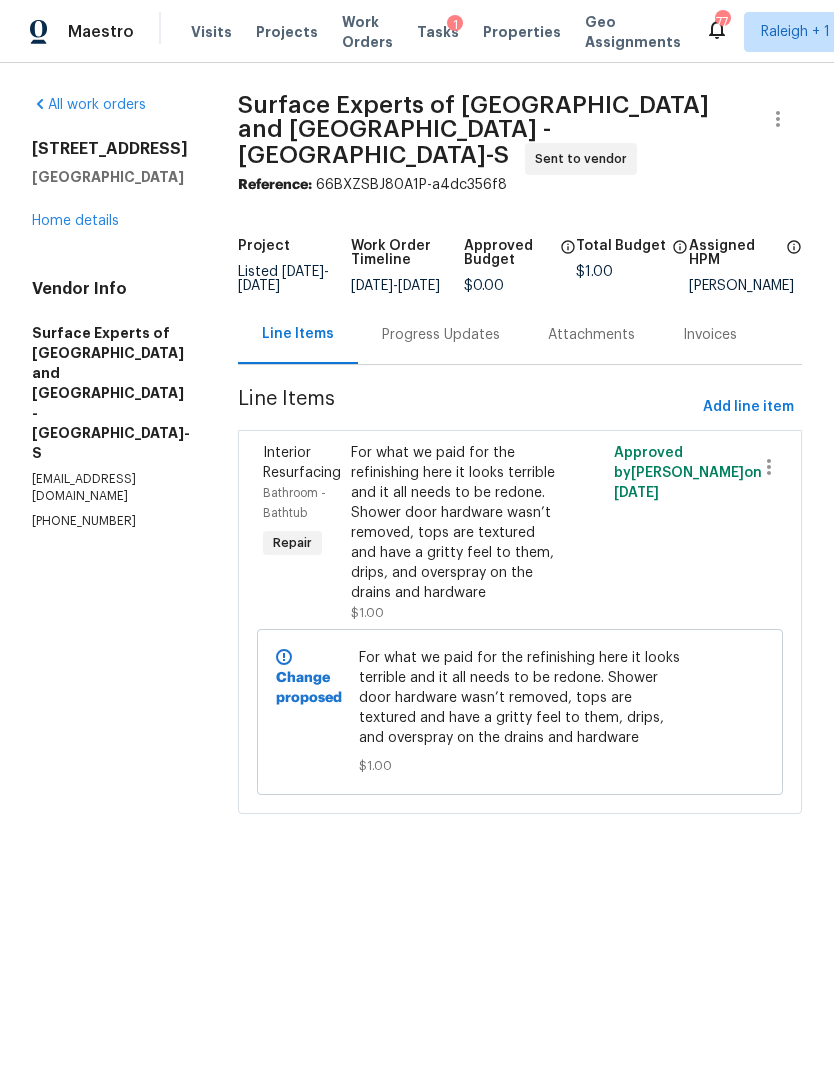 click on "Progress Updates" at bounding box center [441, 335] 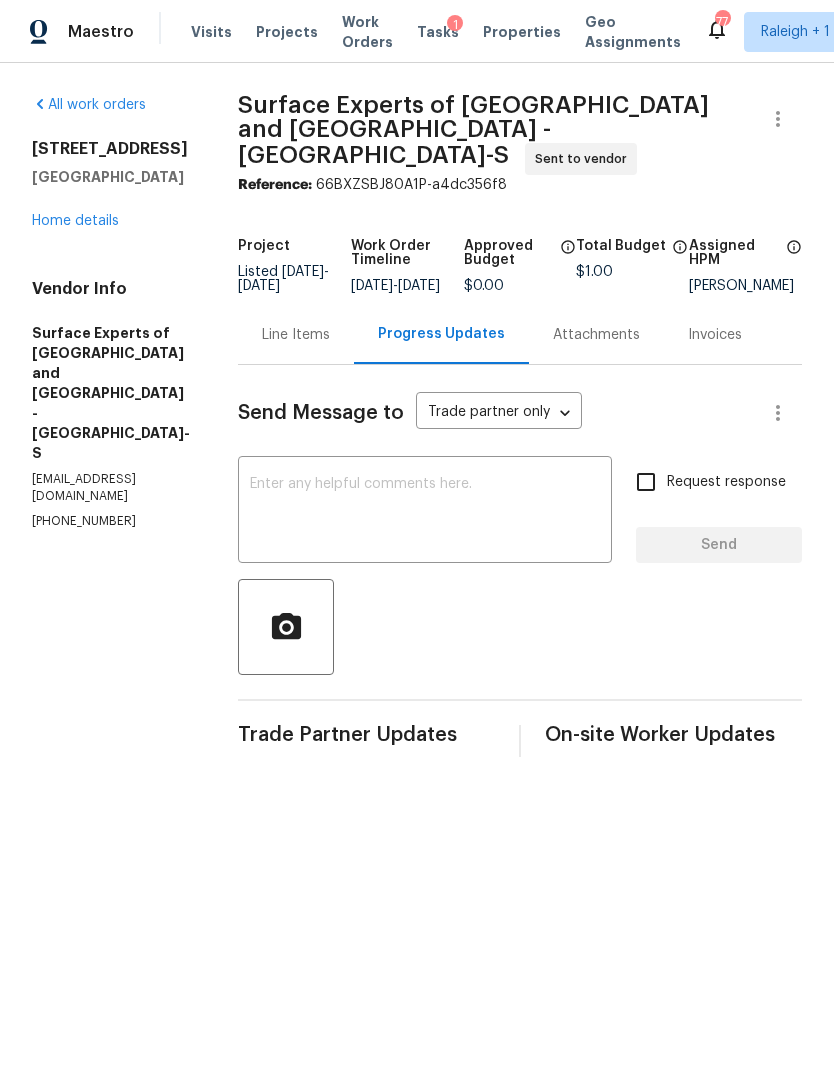 click at bounding box center (425, 512) 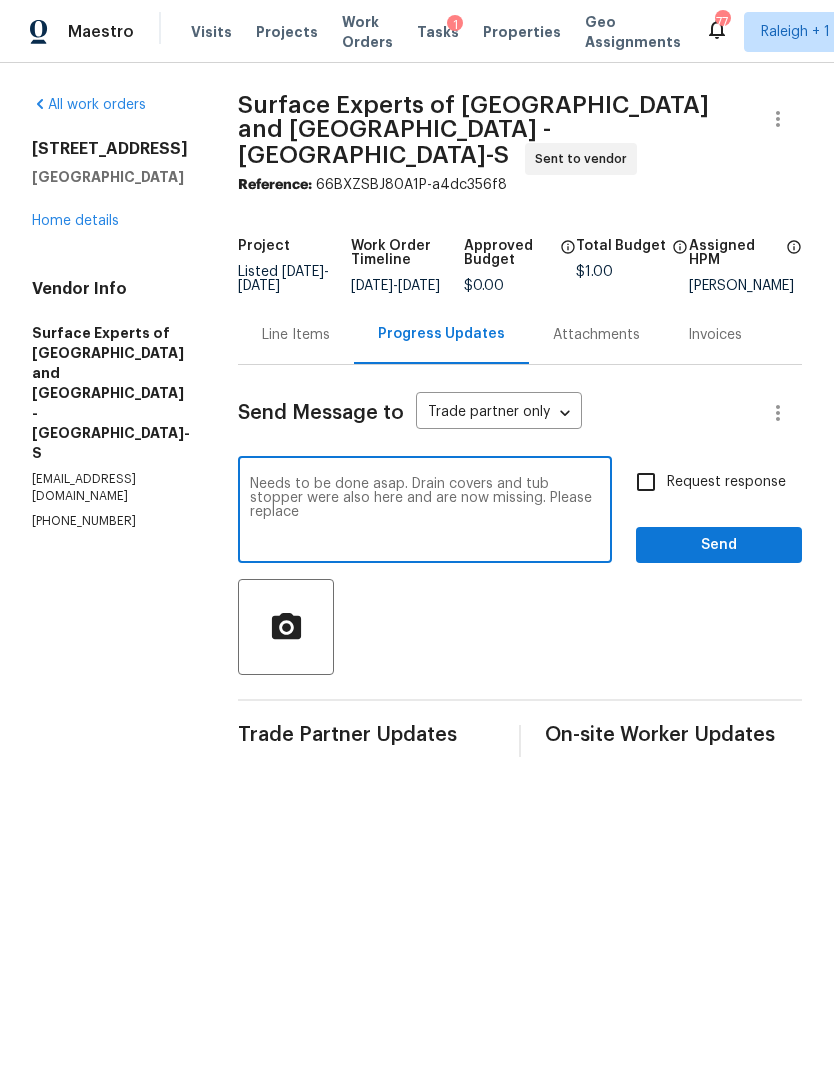 type on "Needs to be done asap. Drain covers and tub stopper were also here and are now missing. Please replace" 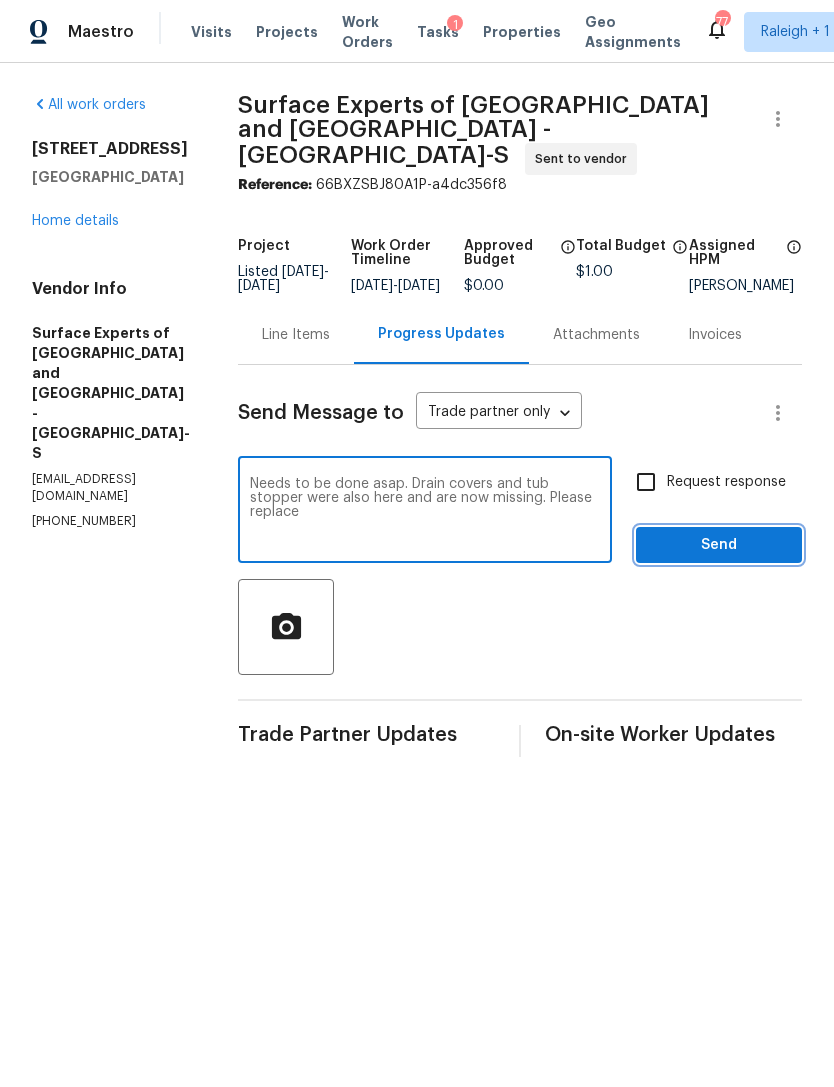 click on "Send" at bounding box center (719, 545) 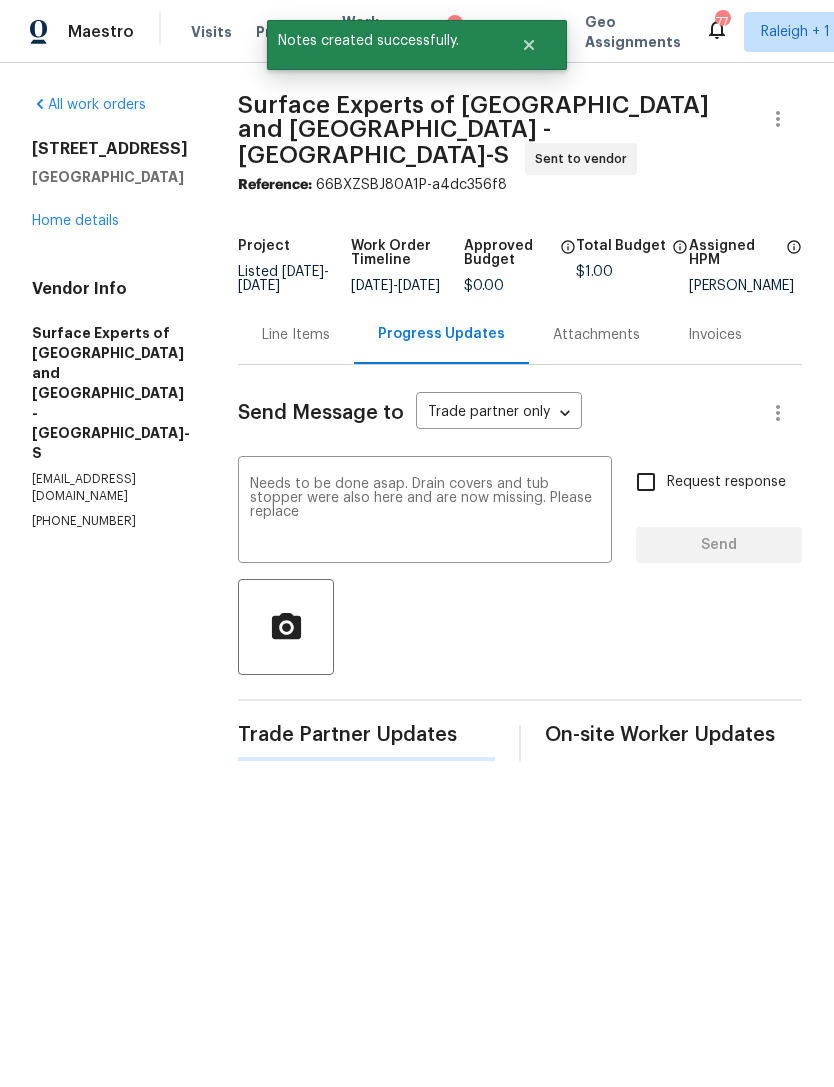 type 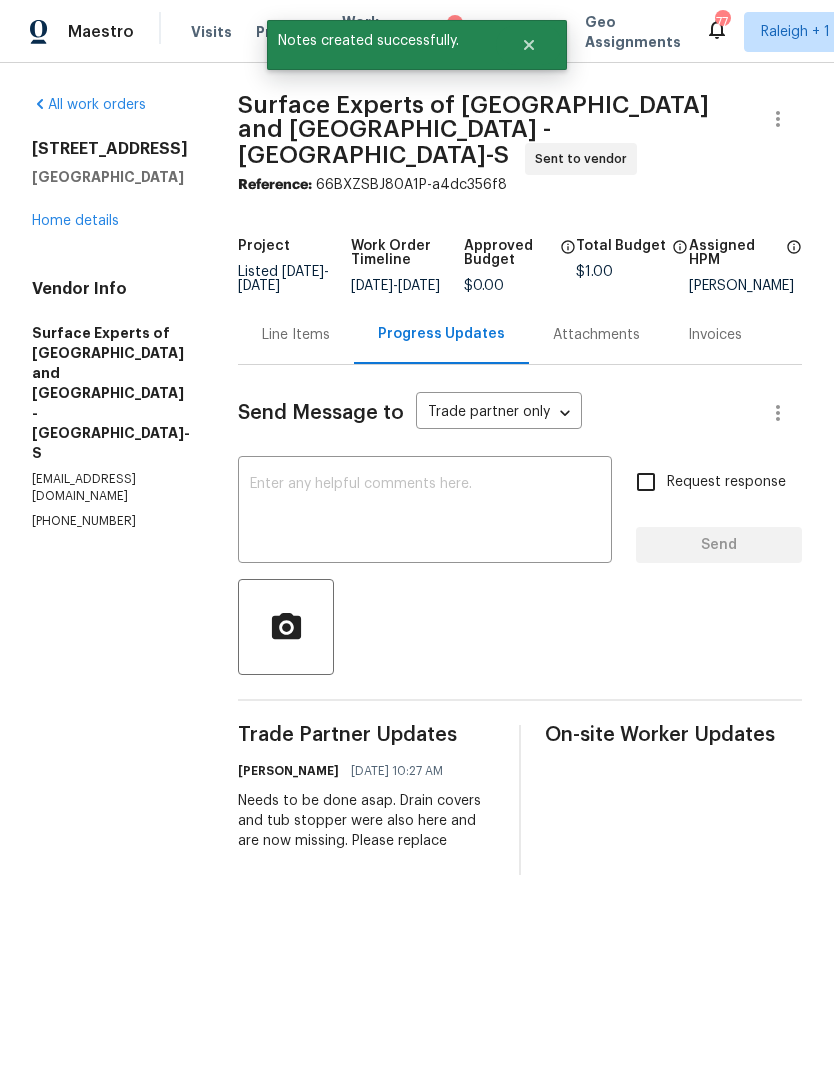 click on "Home details" at bounding box center [75, 221] 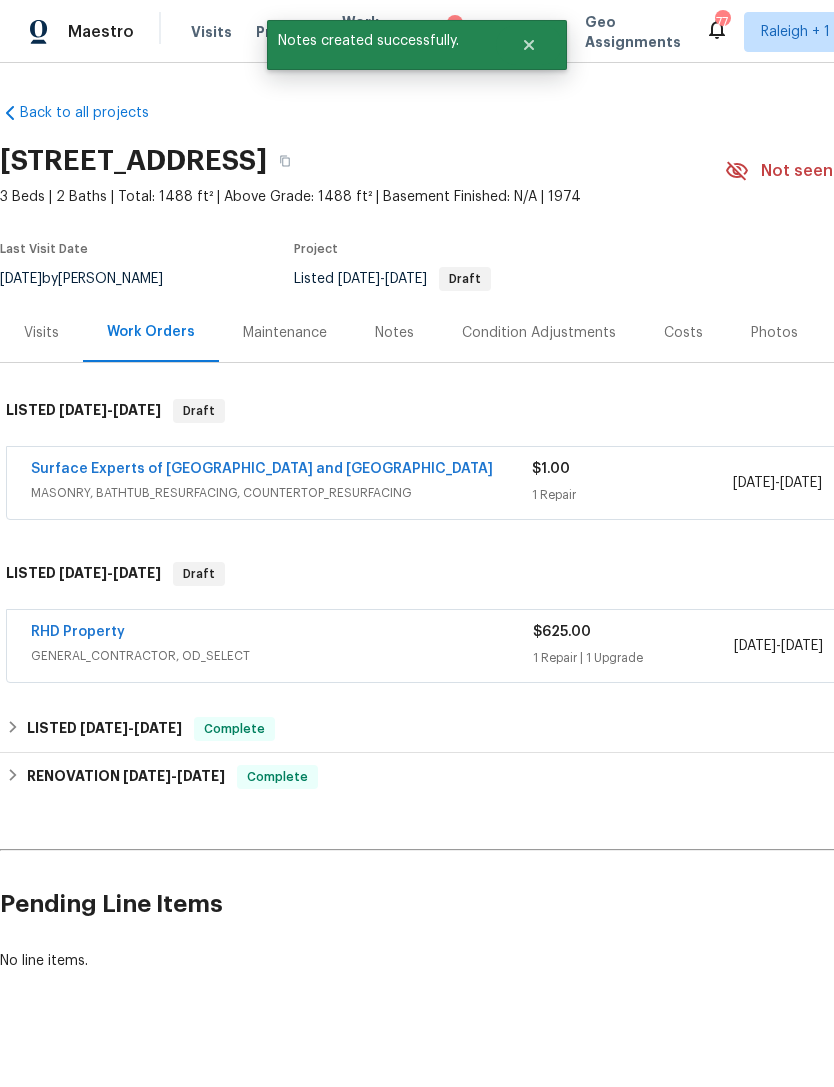 scroll, scrollTop: 0, scrollLeft: 0, axis: both 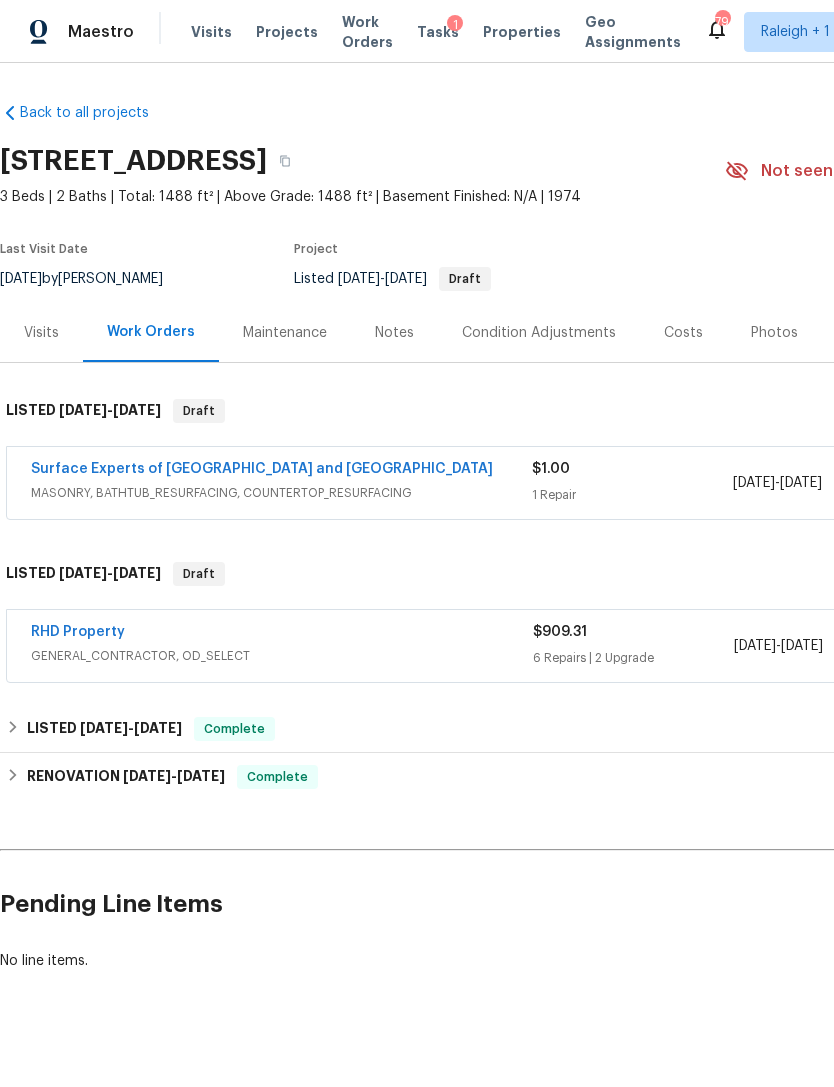 click on "Maintenance" at bounding box center (285, 333) 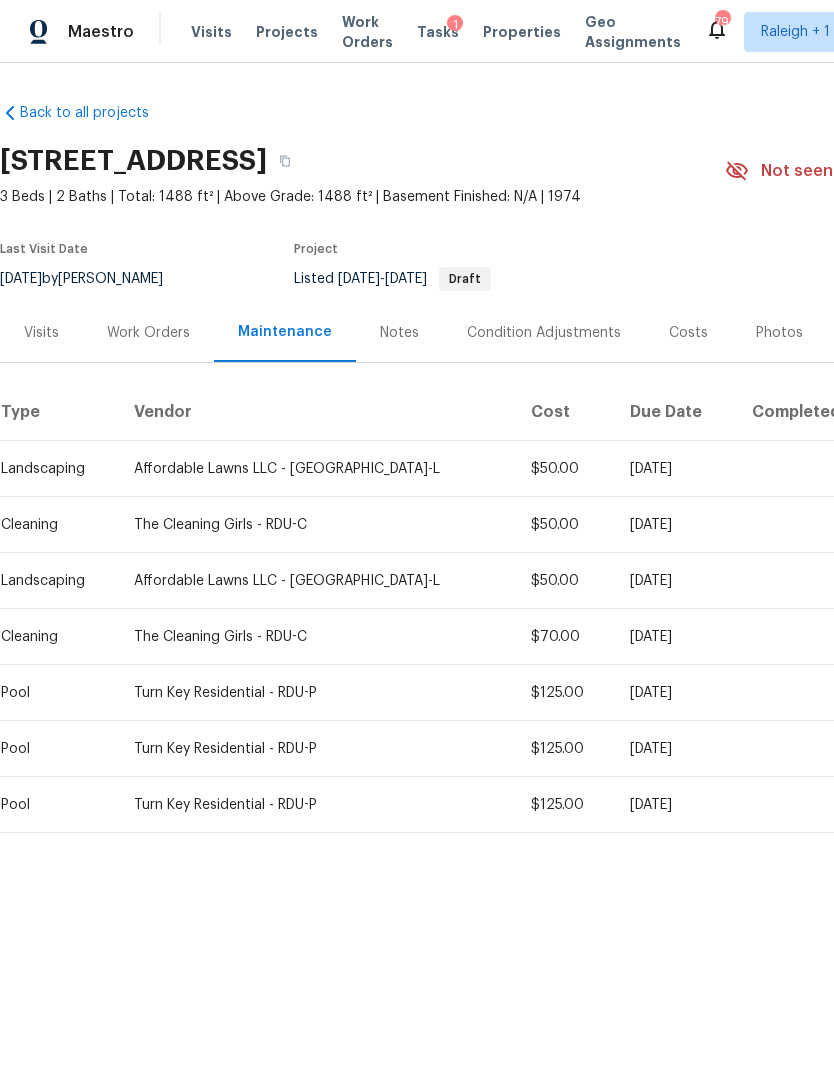 scroll, scrollTop: 0, scrollLeft: 0, axis: both 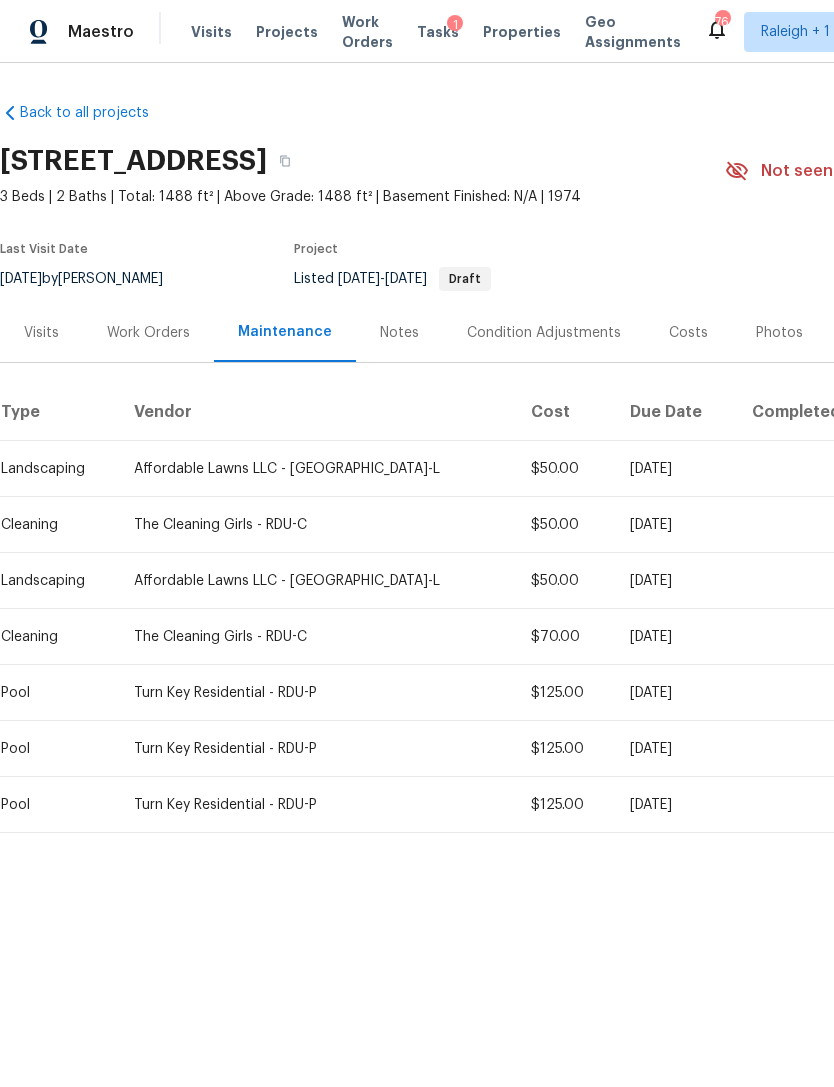 click on "Work Orders" at bounding box center (148, 332) 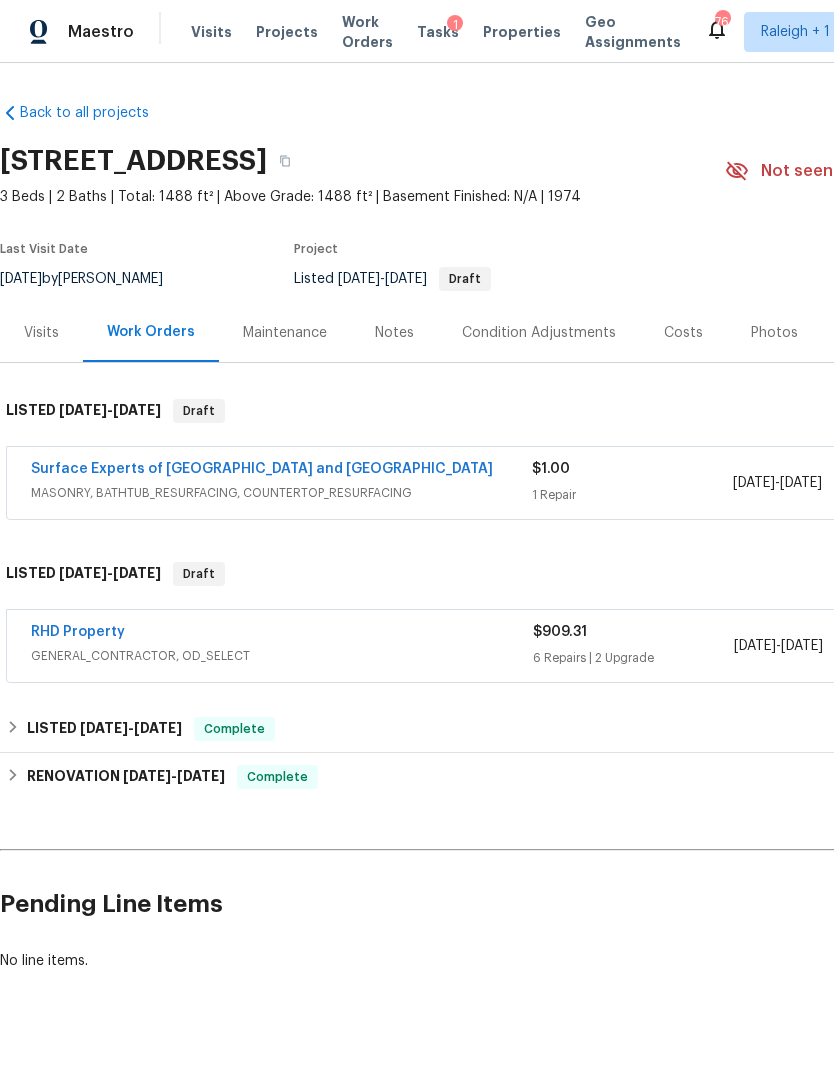 click on "Visits" at bounding box center [41, 333] 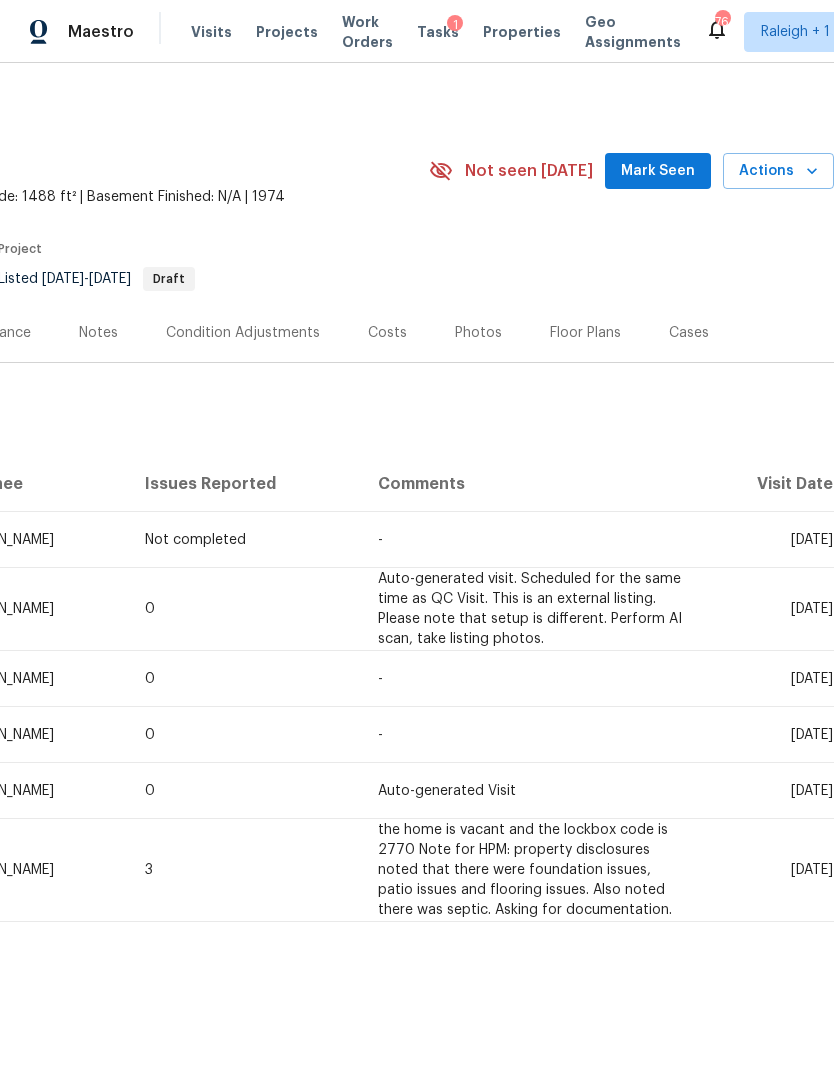 scroll, scrollTop: 0, scrollLeft: 296, axis: horizontal 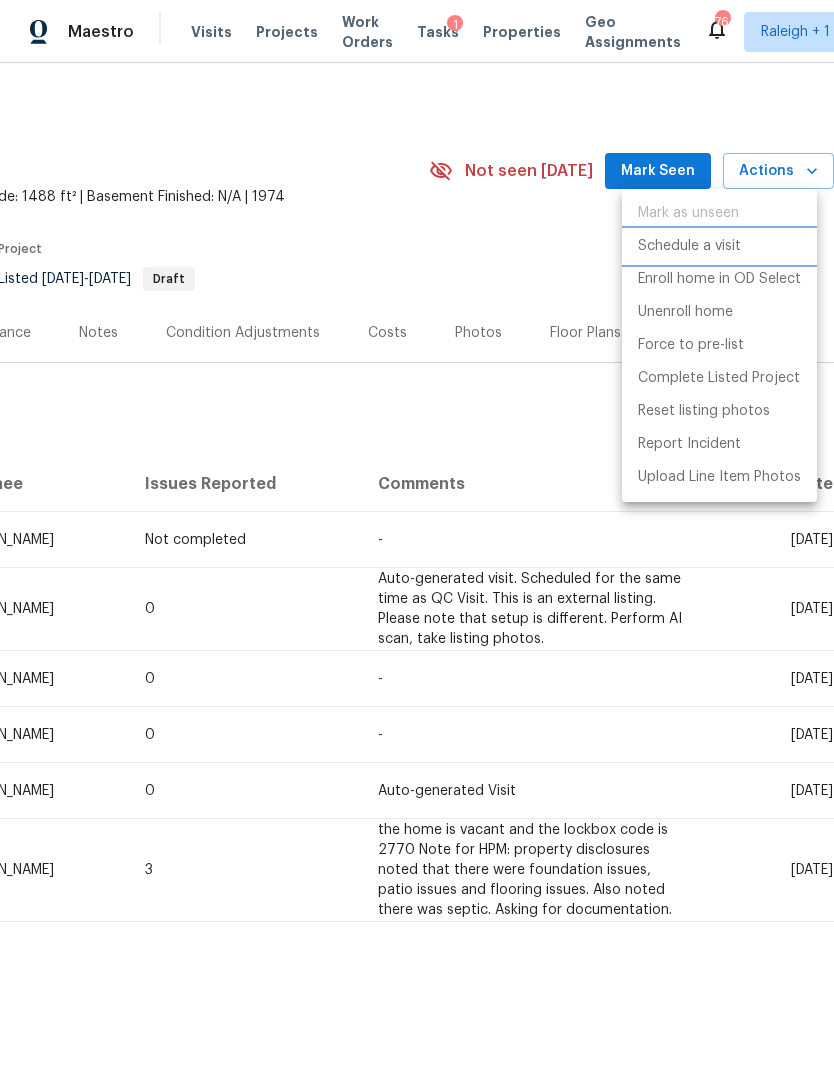 click on "Schedule a visit" at bounding box center [689, 246] 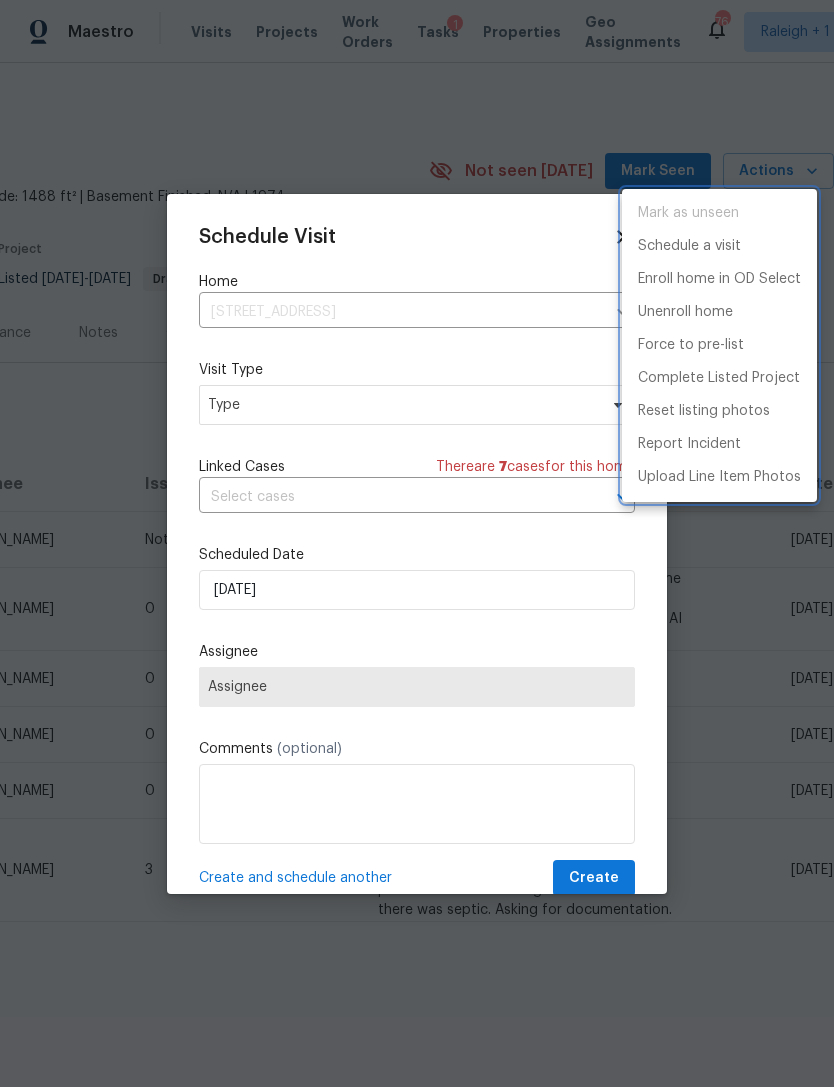 click at bounding box center (417, 543) 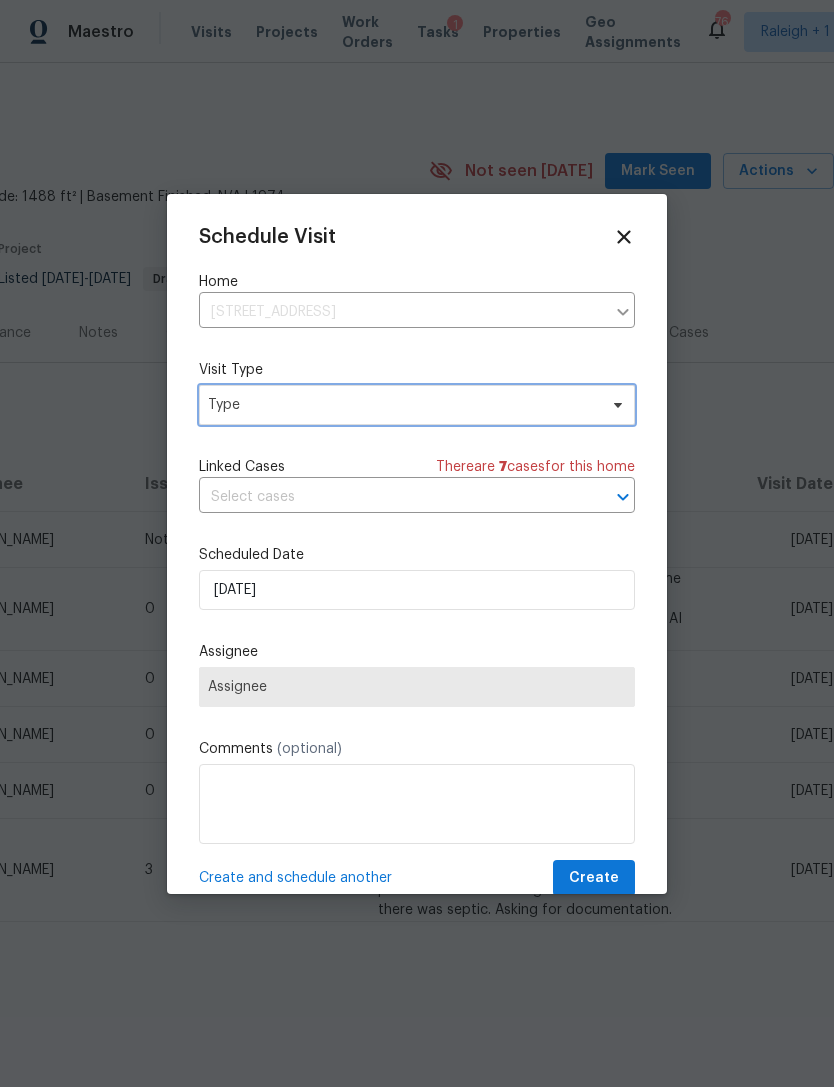 click on "Type" at bounding box center (402, 405) 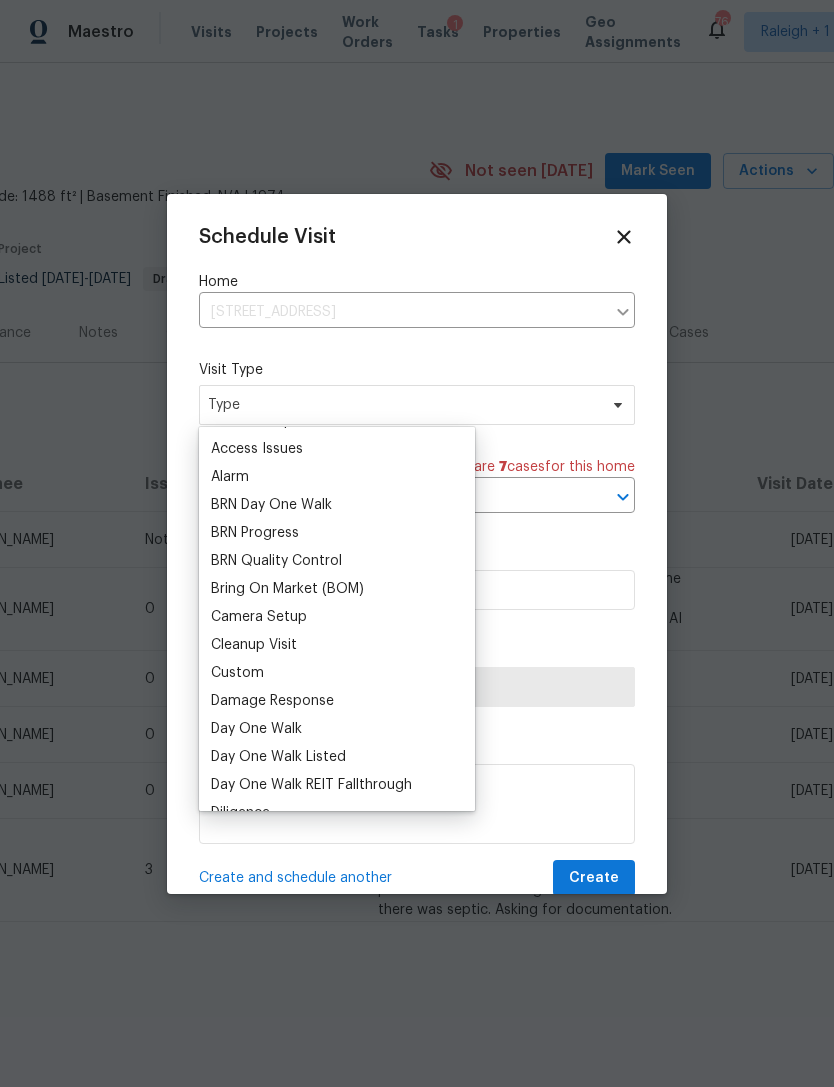 scroll, scrollTop: 81, scrollLeft: 0, axis: vertical 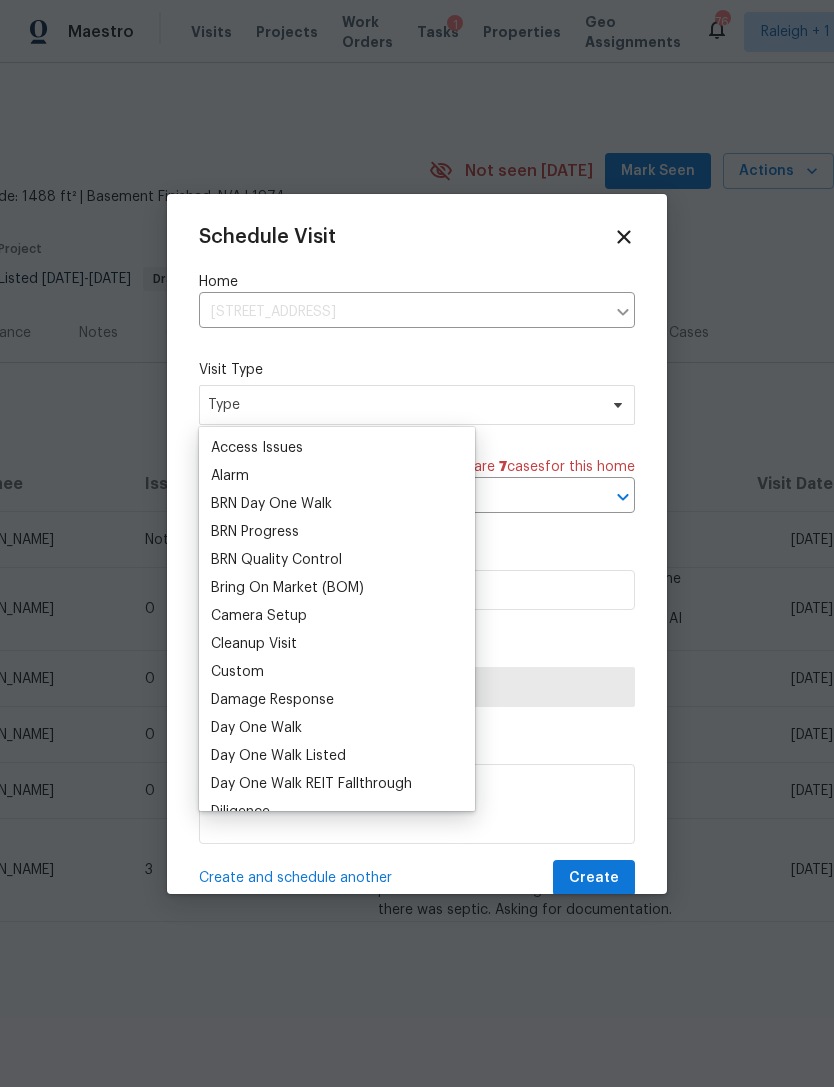 click on "Custom" at bounding box center (237, 672) 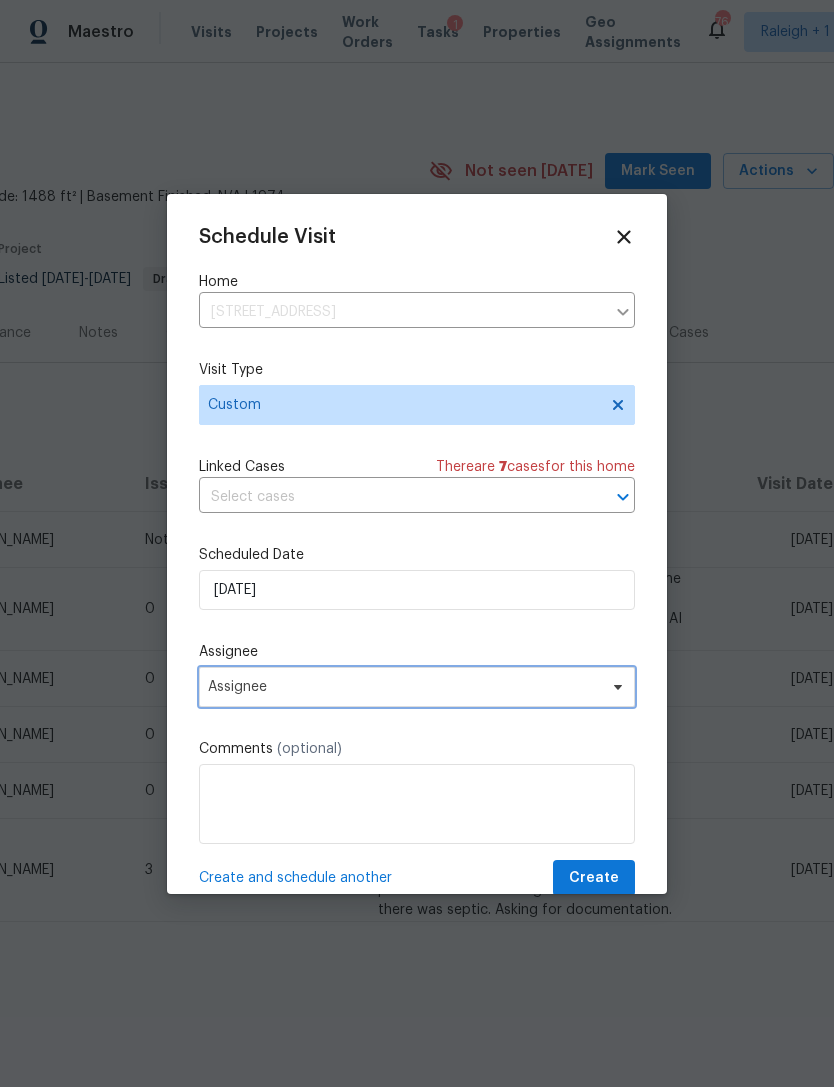 click on "Assignee" at bounding box center (404, 687) 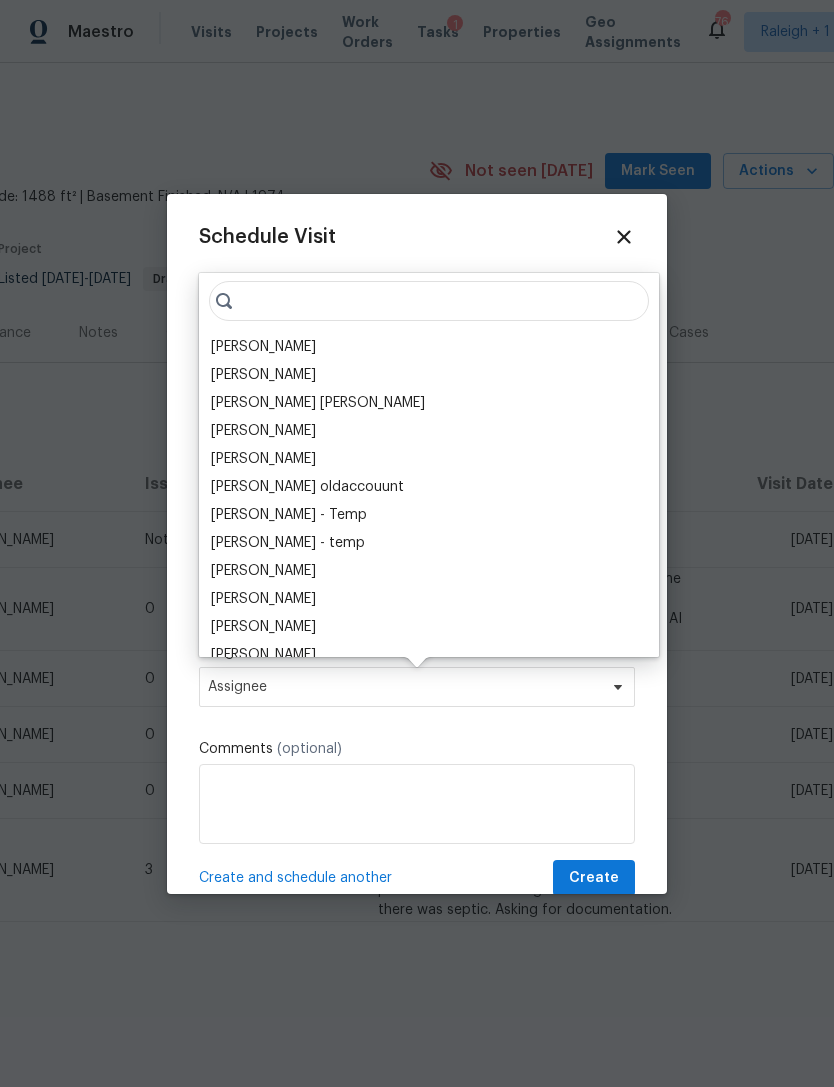 click on "[PERSON_NAME]" at bounding box center [263, 347] 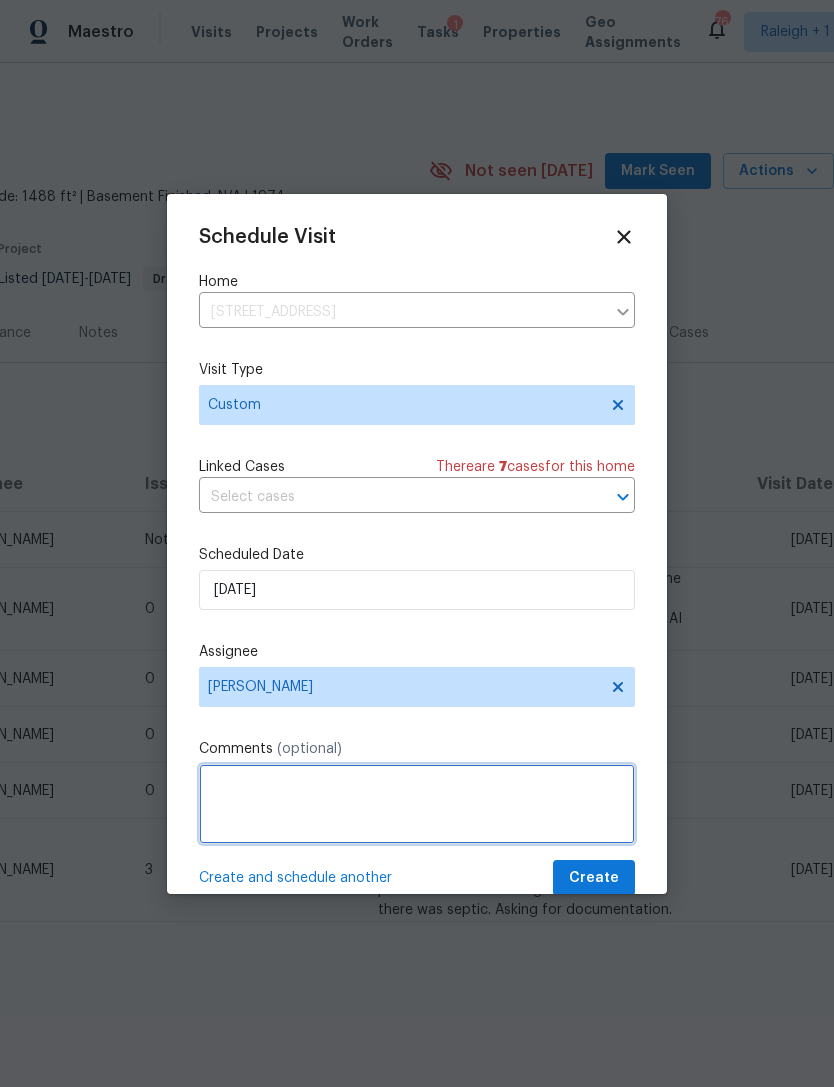 click at bounding box center [417, 804] 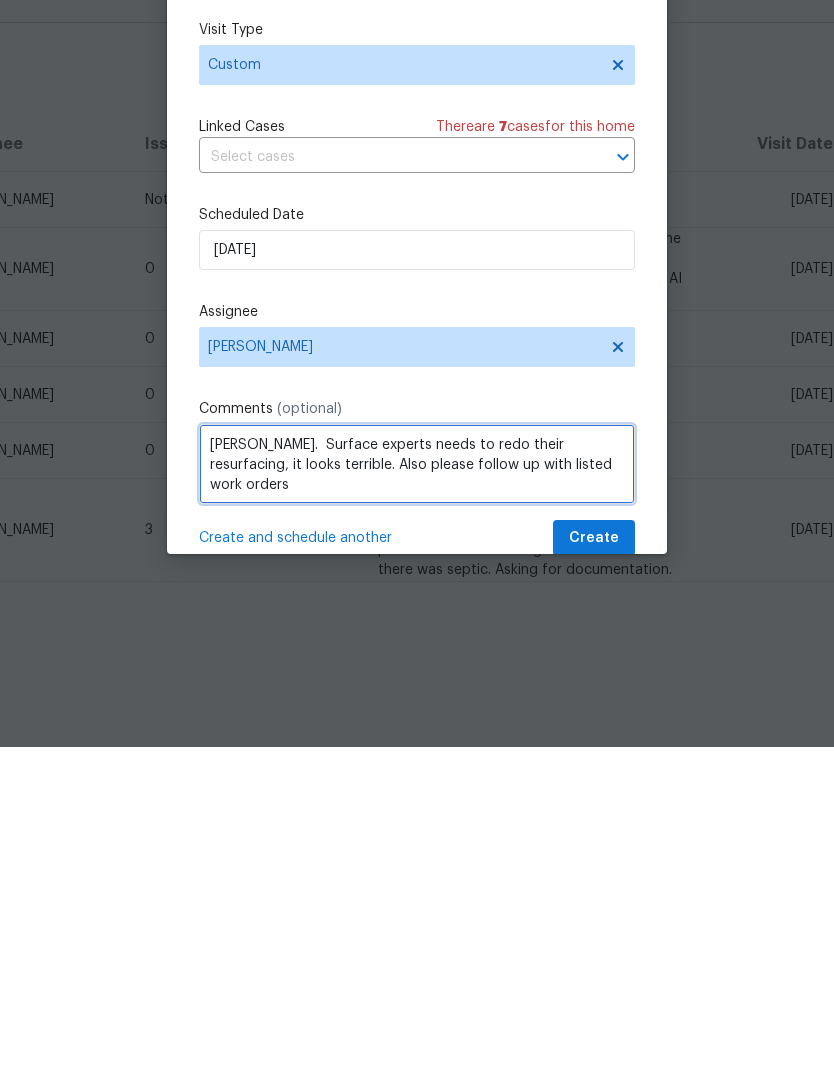 type on "[PERSON_NAME].  Surface experts needs to redo their resurfacing, it looks terrible. Also please follow up with listed work orders" 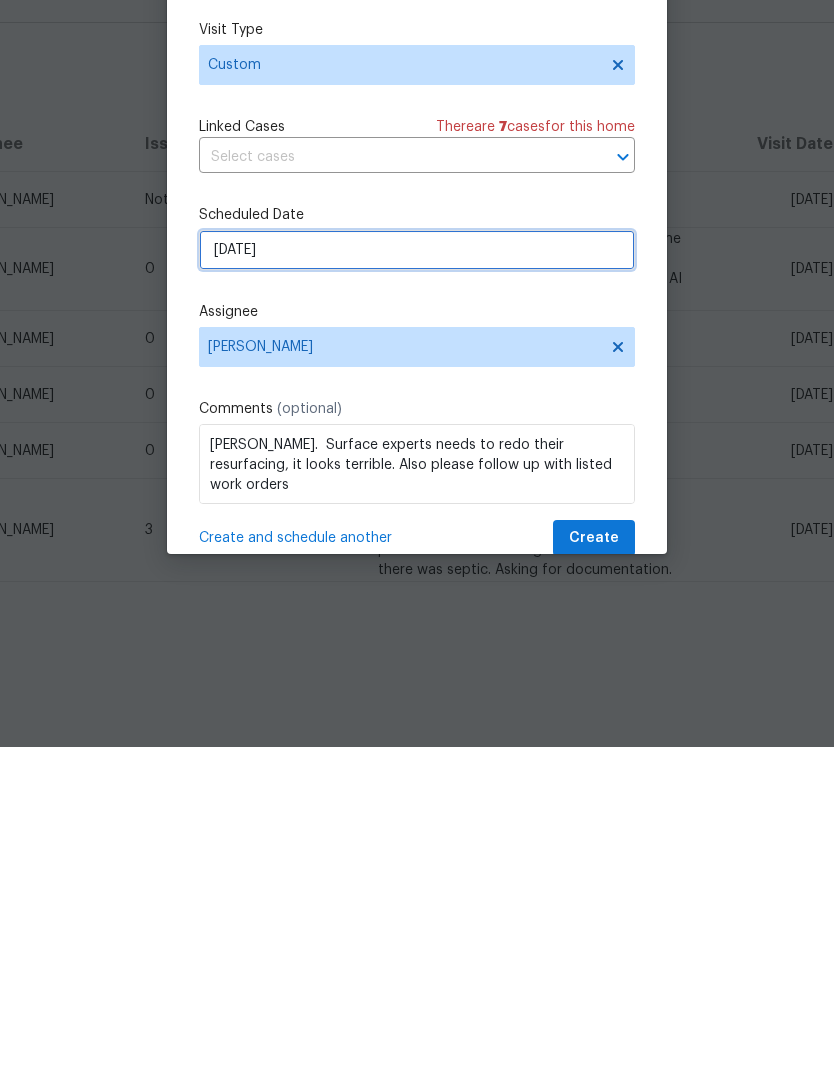 click on "[DATE]" at bounding box center [417, 590] 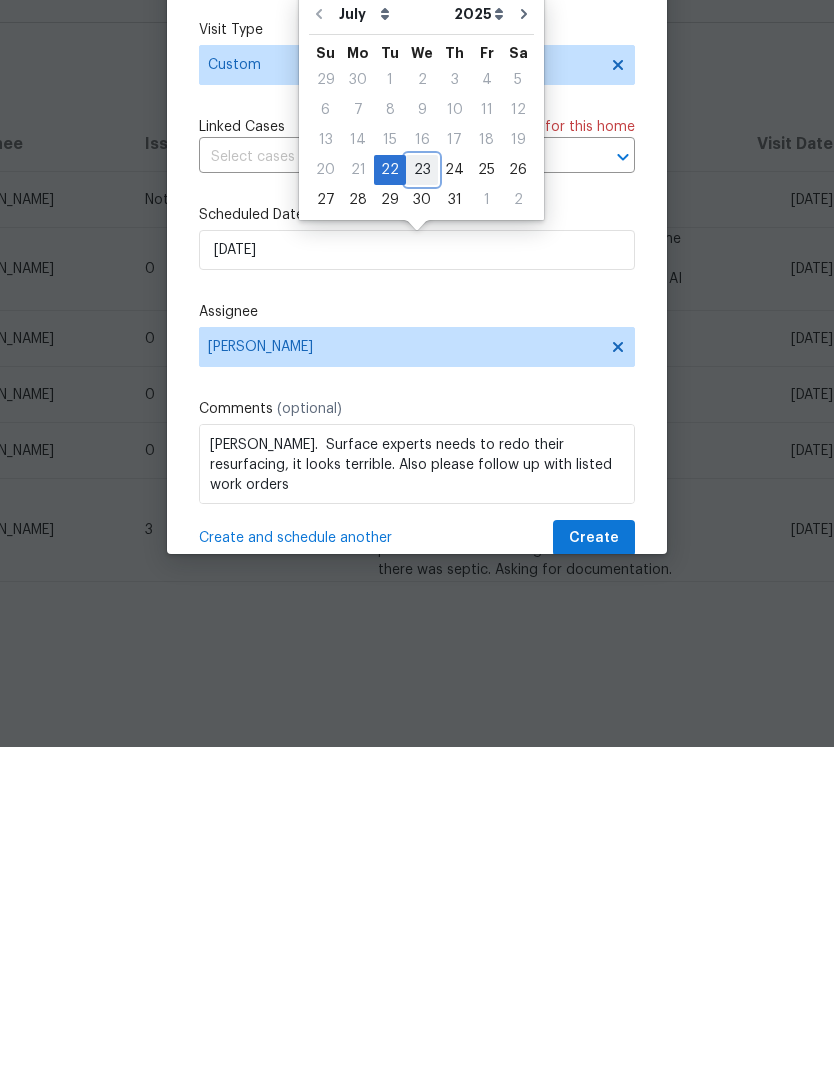 click on "23" at bounding box center [422, 510] 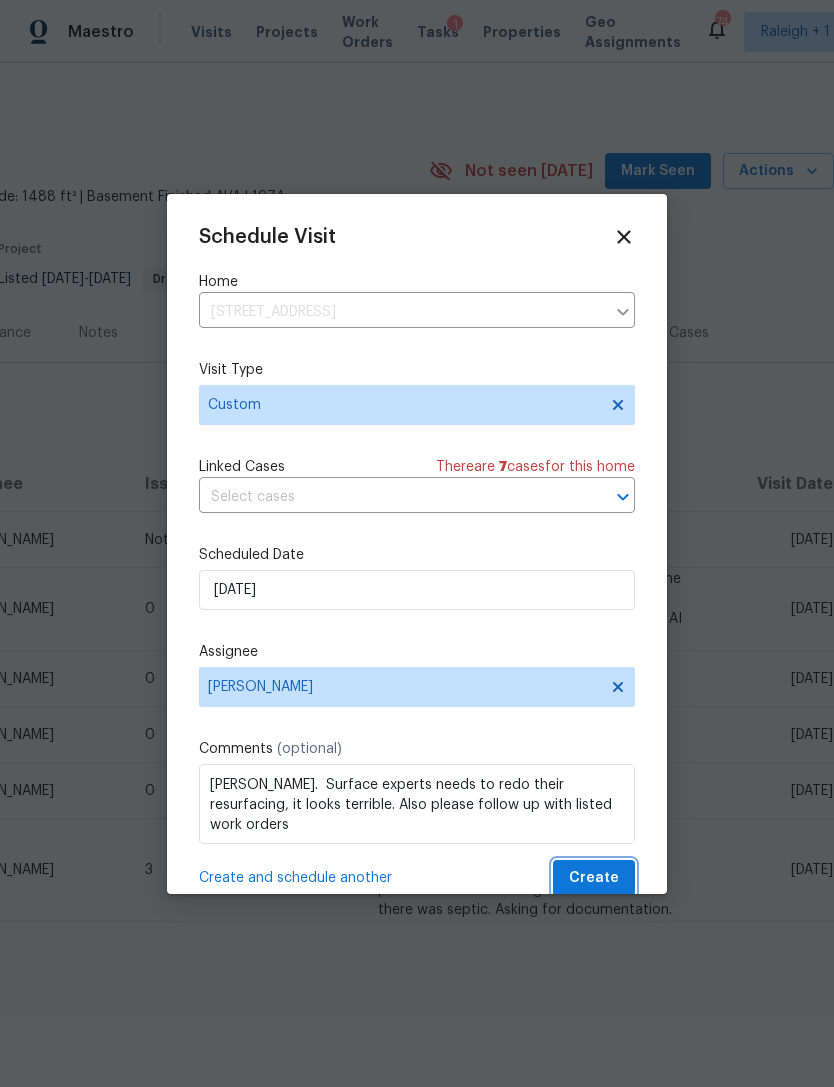click on "Create" at bounding box center [594, 878] 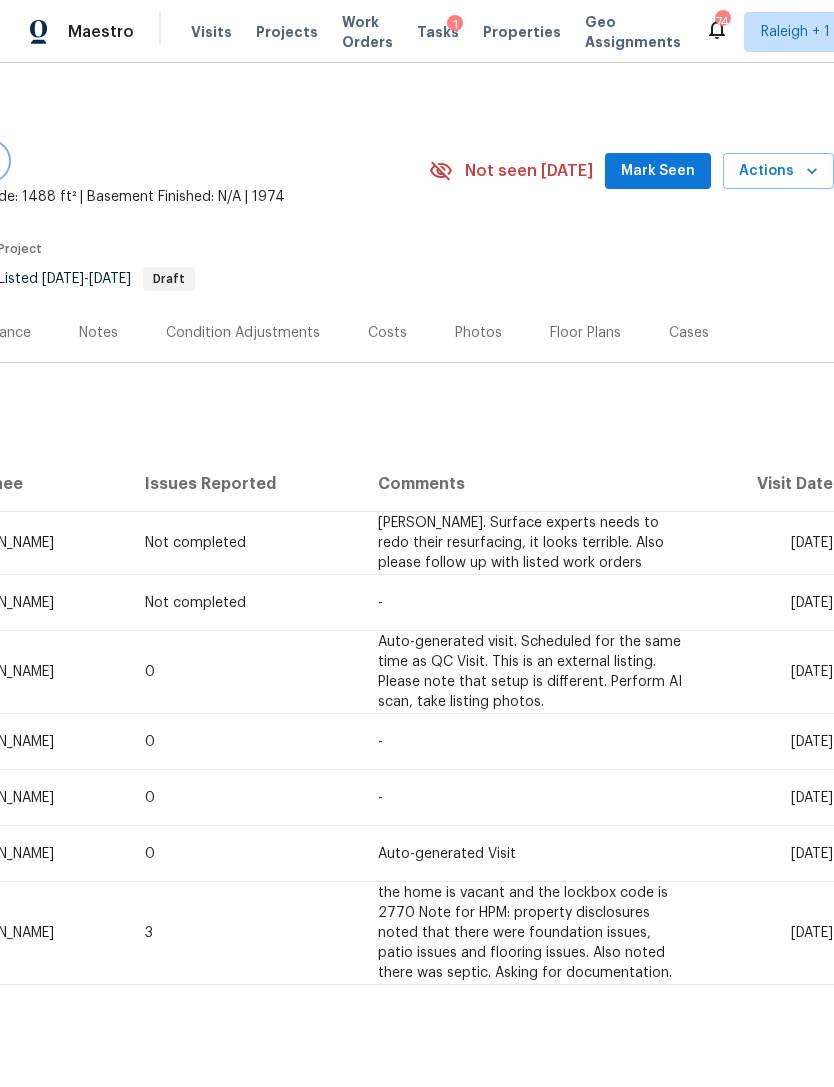 click at bounding box center [-11, 161] 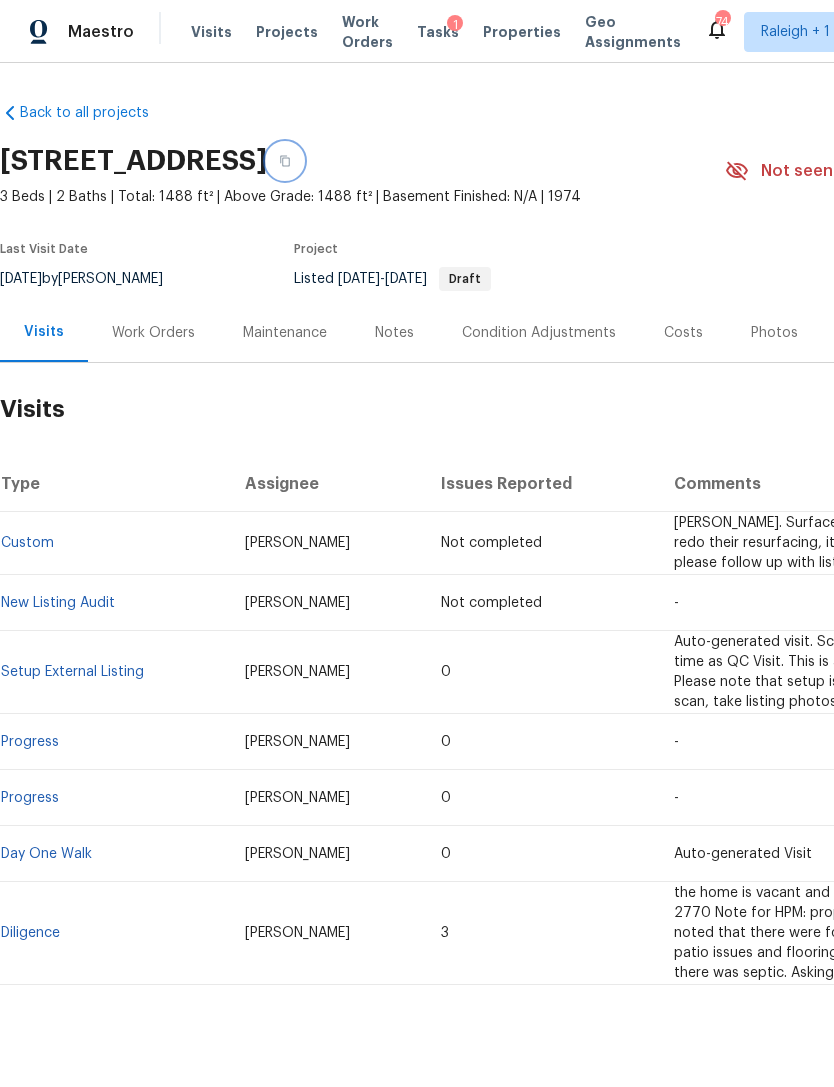 scroll, scrollTop: 0, scrollLeft: 0, axis: both 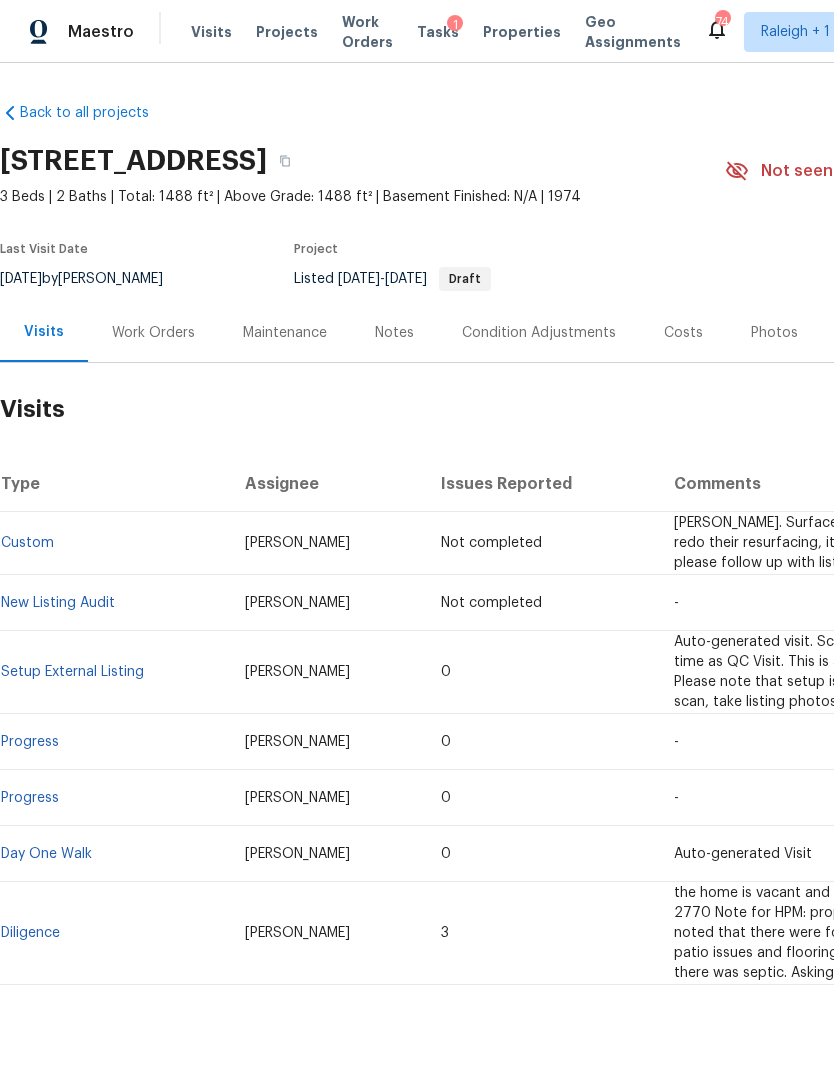 click on "Work Orders" at bounding box center (153, 333) 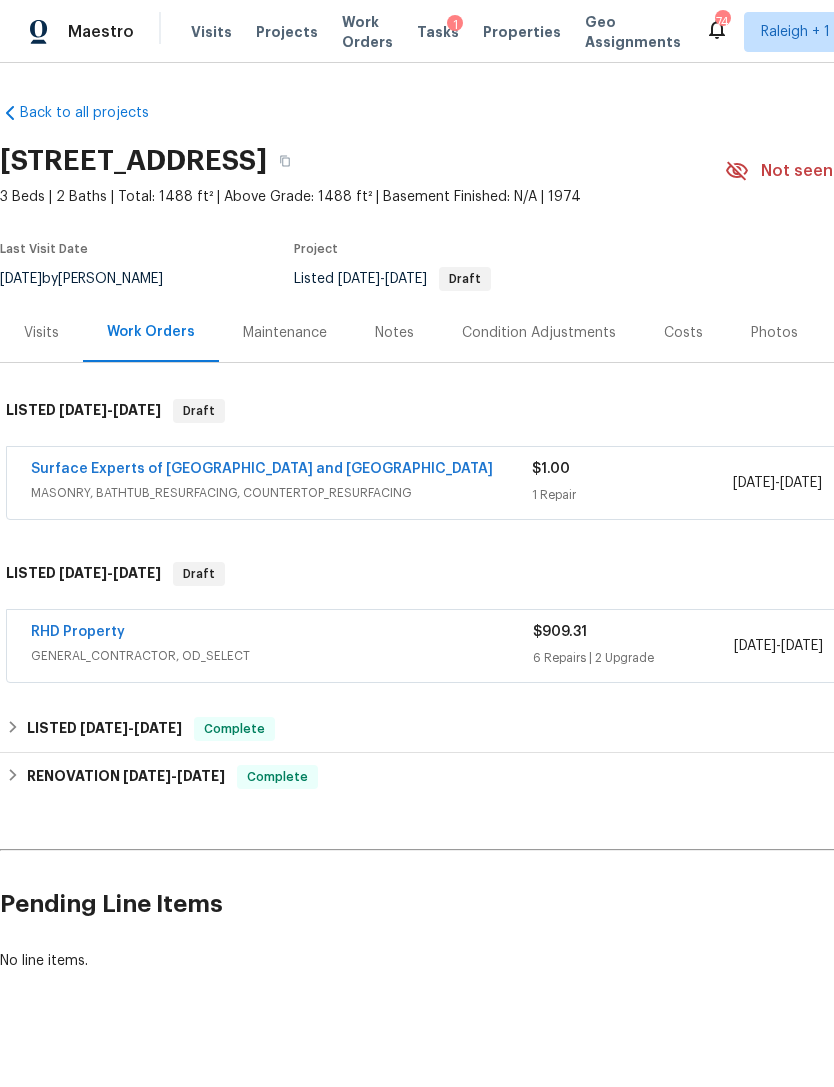 click on "GENERAL_CONTRACTOR, OD_SELECT" at bounding box center (282, 656) 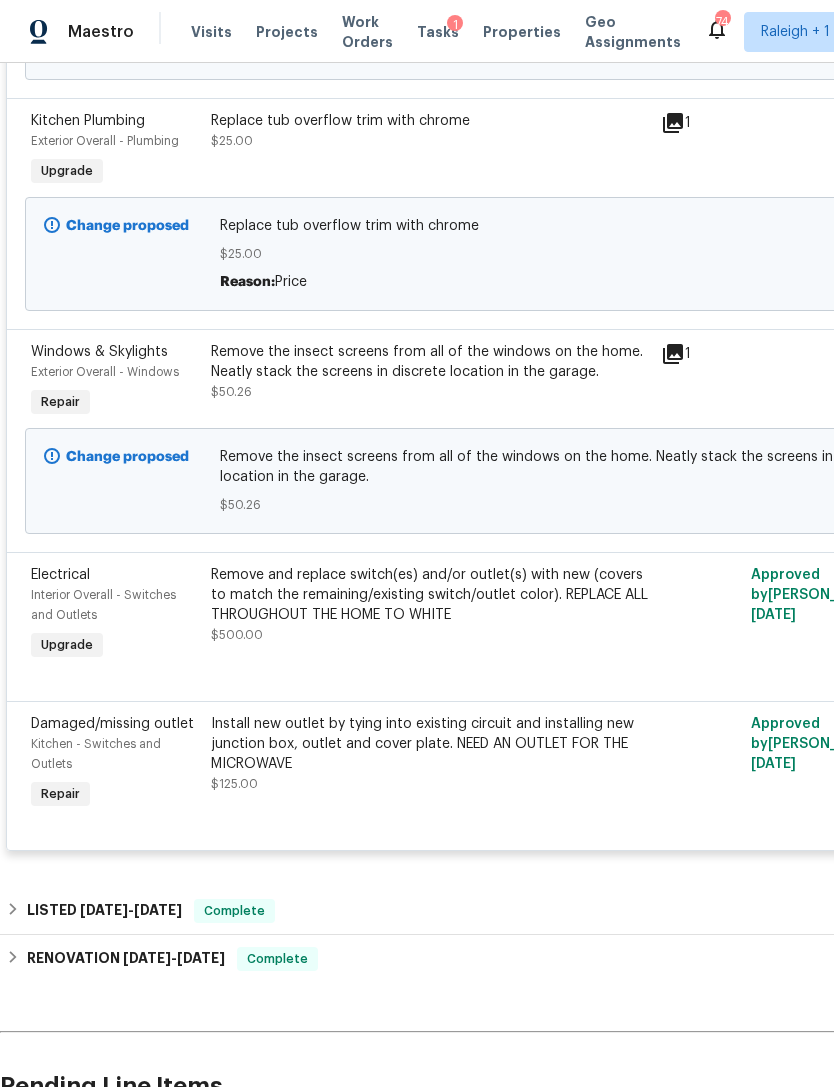 scroll, scrollTop: 1854, scrollLeft: 0, axis: vertical 